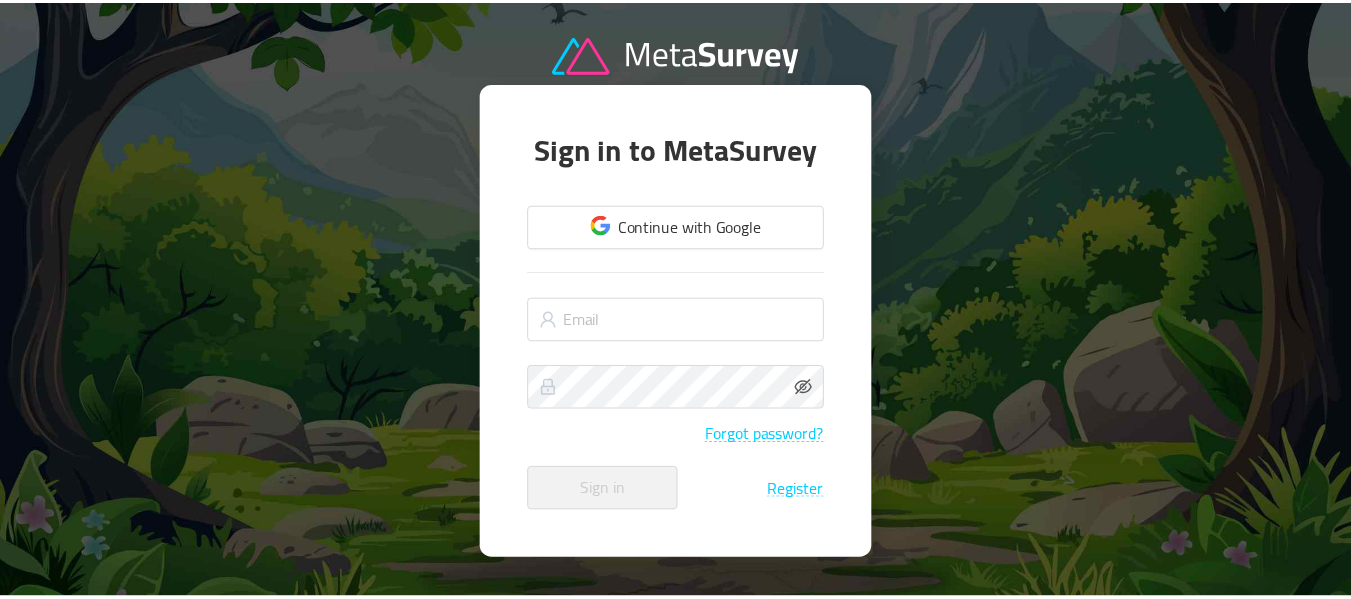 scroll, scrollTop: 0, scrollLeft: 0, axis: both 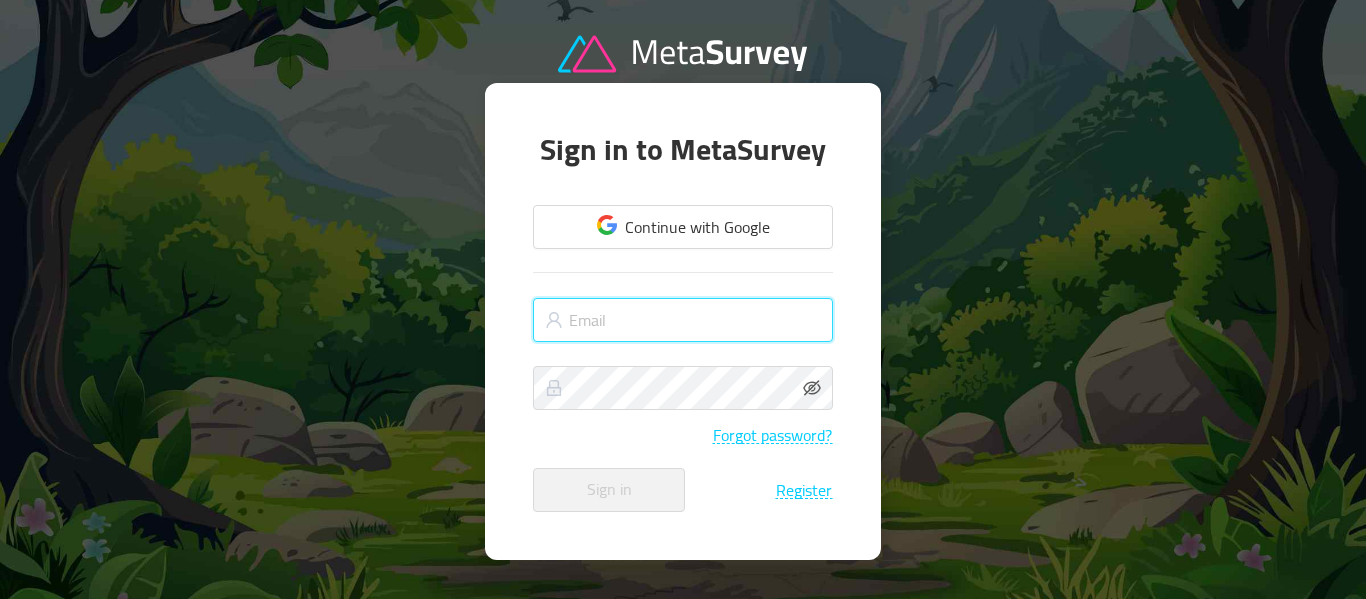 type on "[EMAIL_ADDRESS][DOMAIN_NAME]" 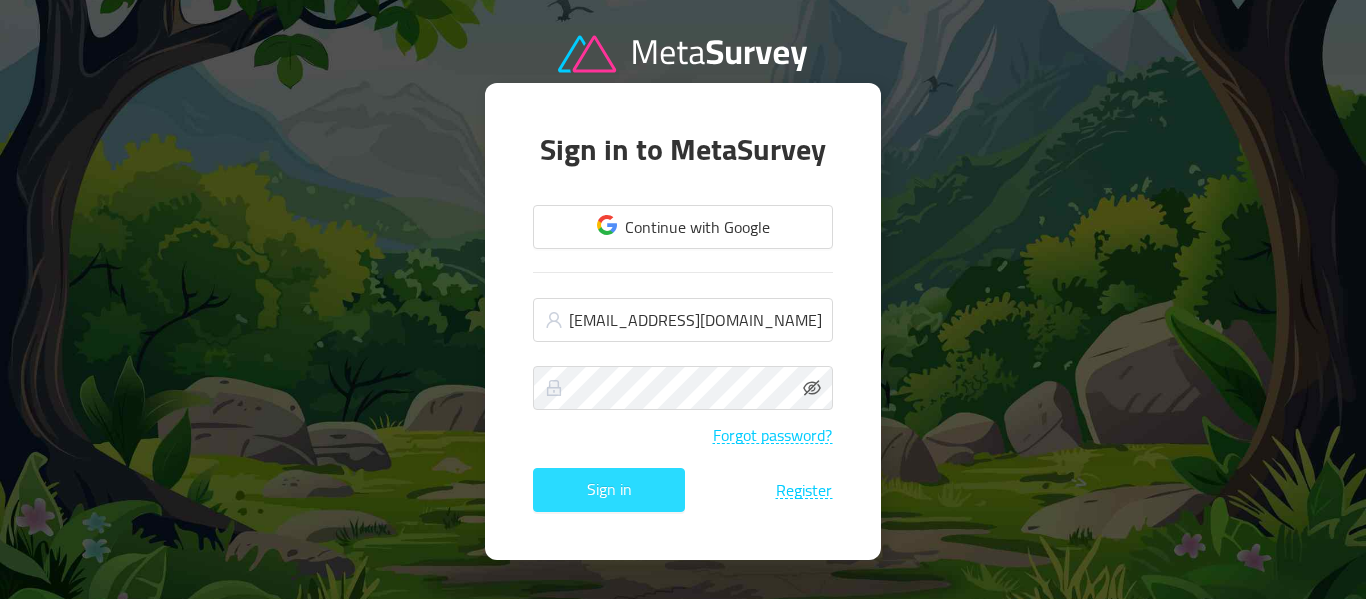 click on "Sign in" at bounding box center (609, 490) 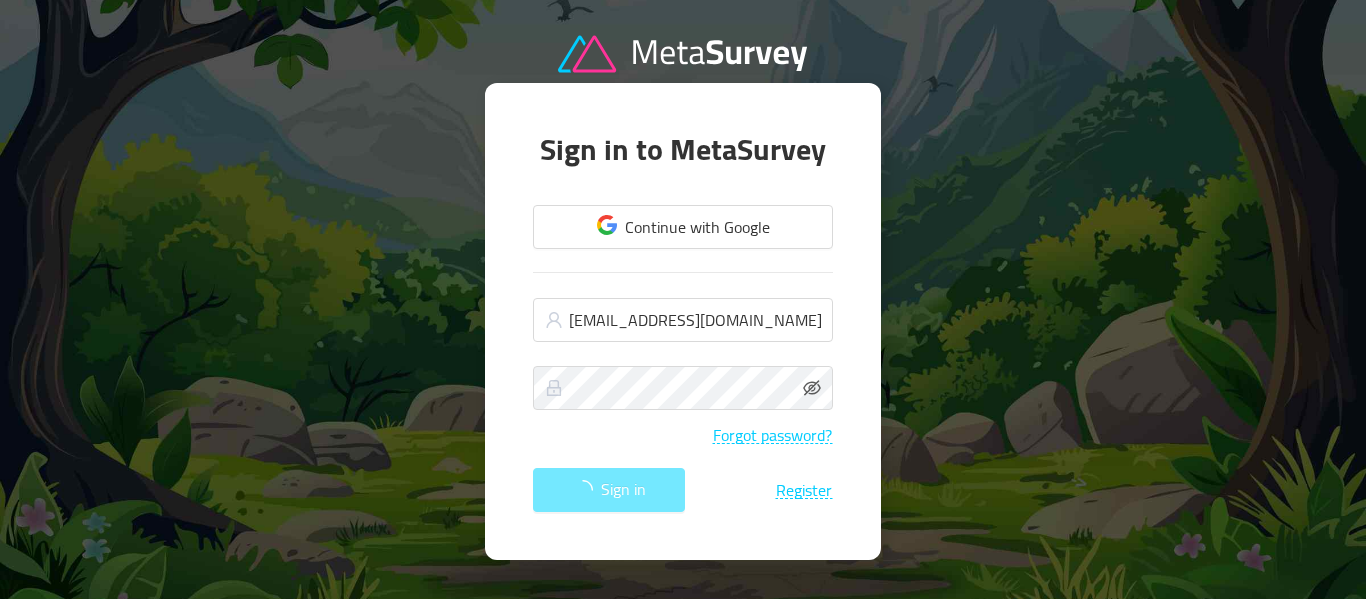 click on "Sign in Register" at bounding box center [683, 490] 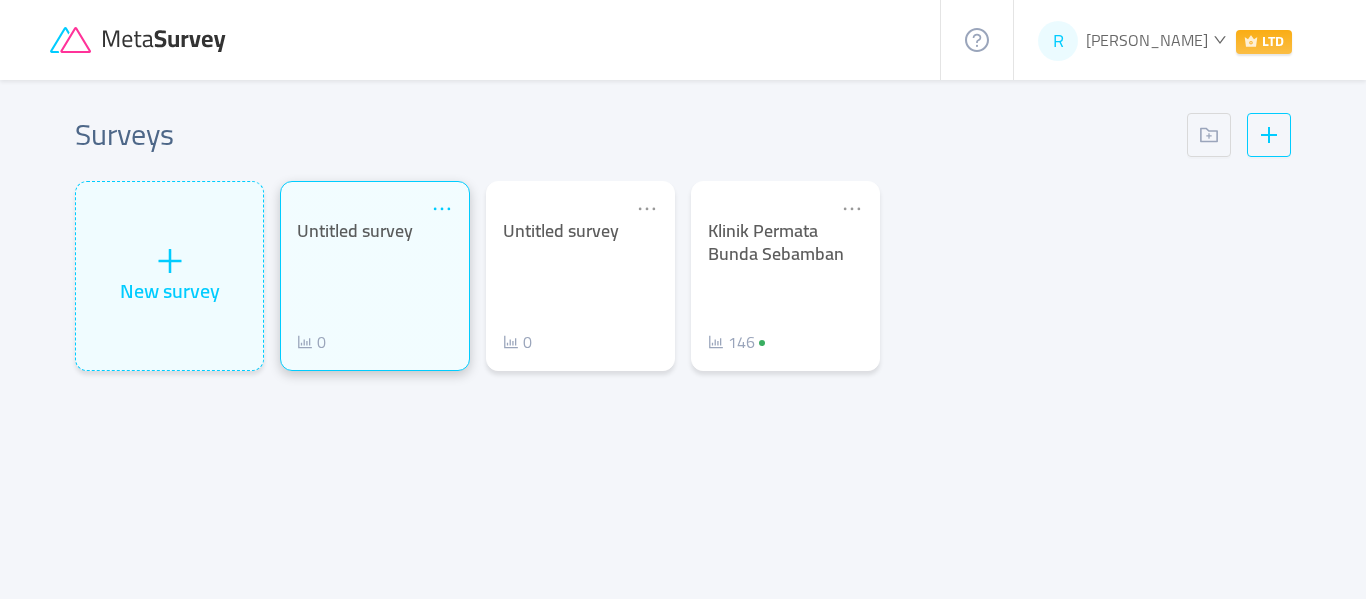 click 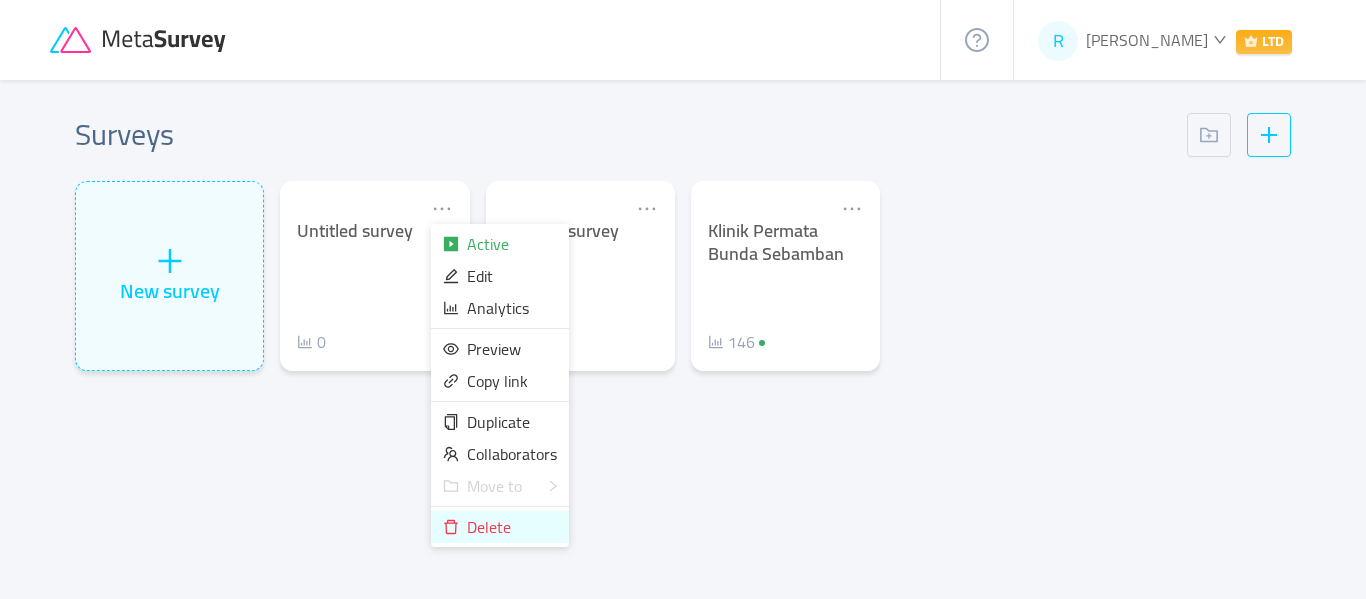 click 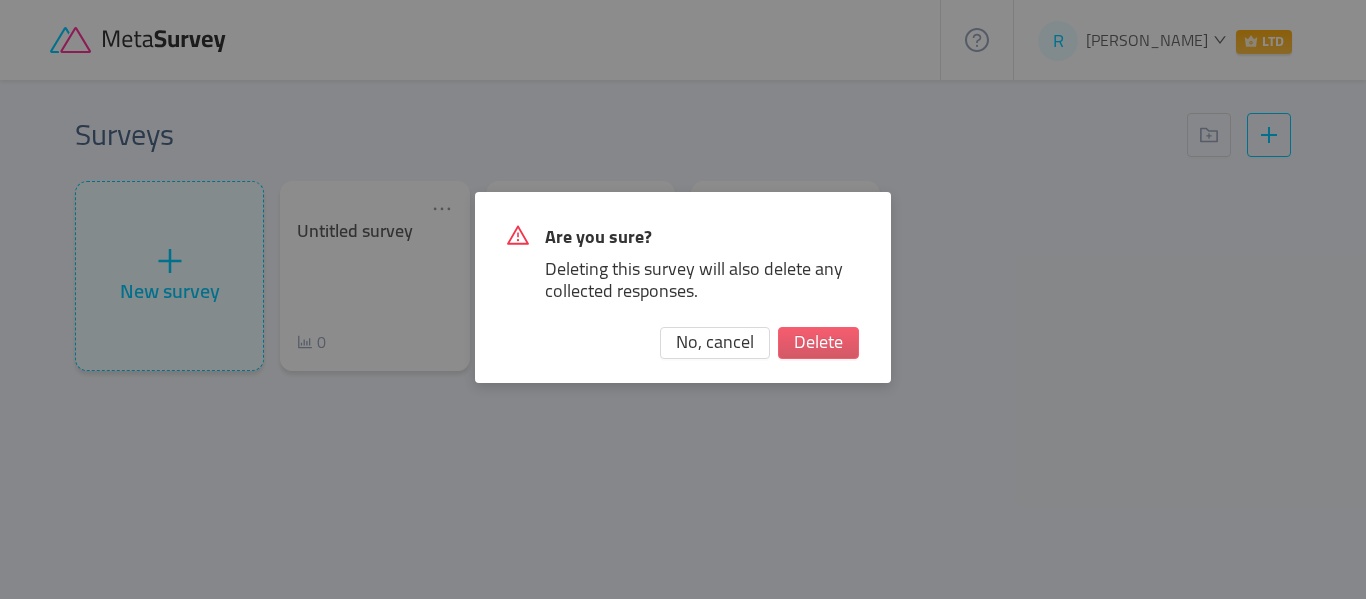 click on "Delete" at bounding box center [818, 343] 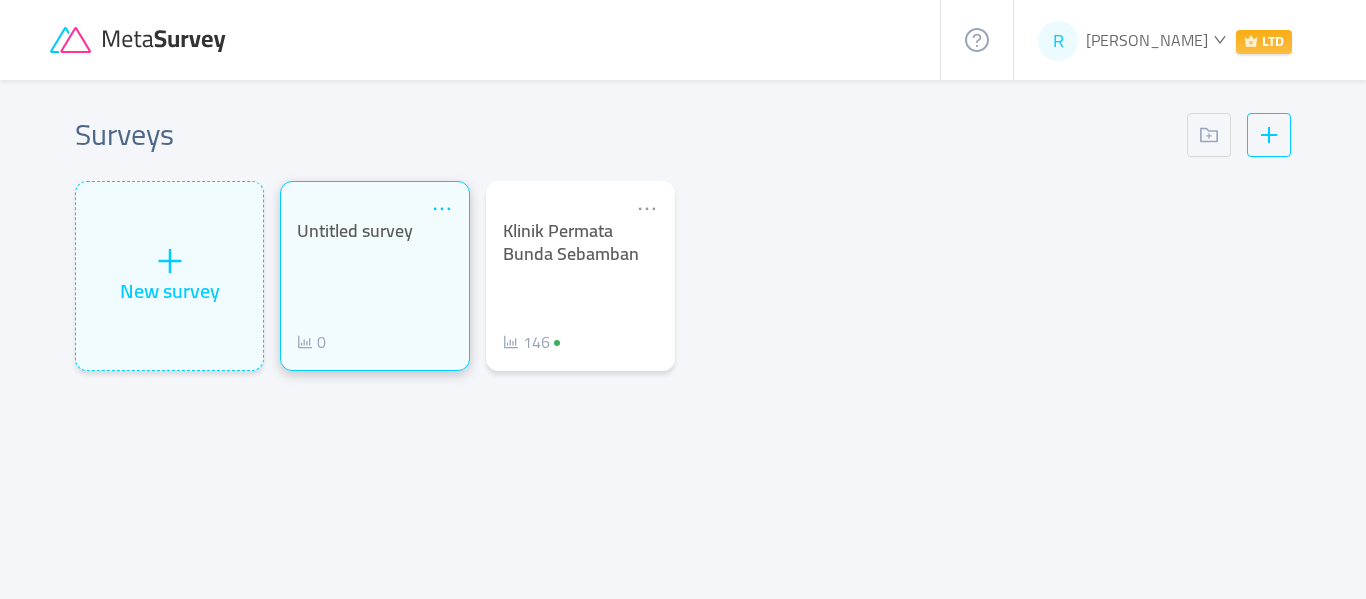 click 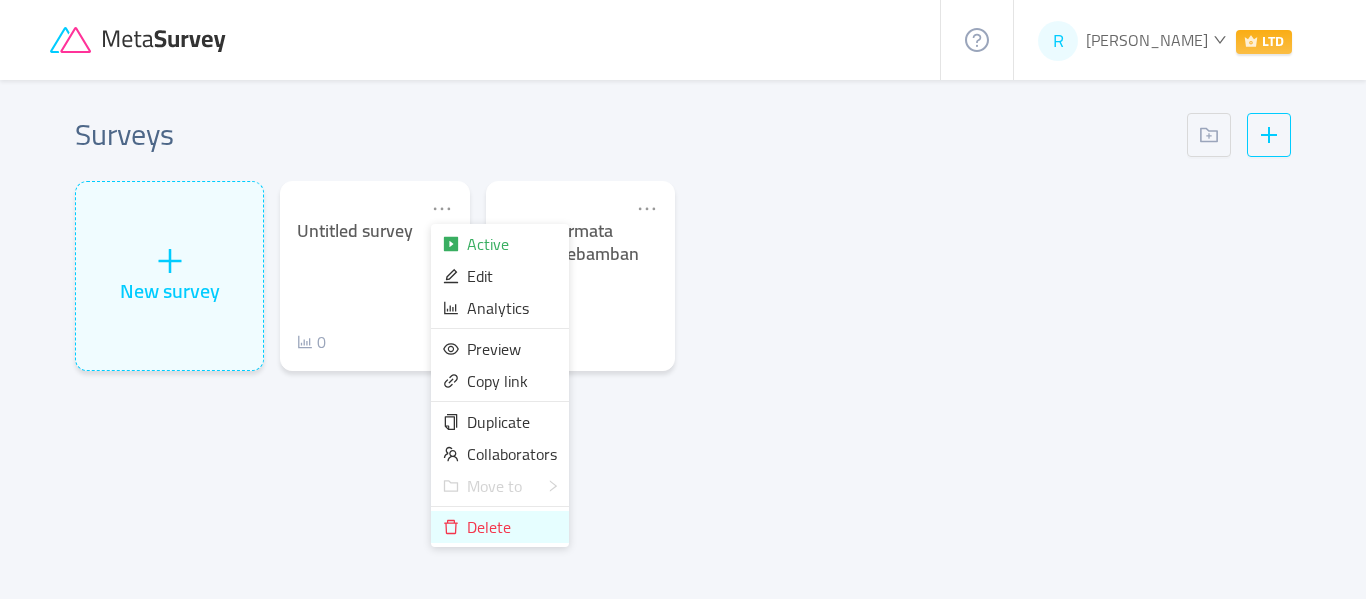 click on "Delete" at bounding box center [489, 527] 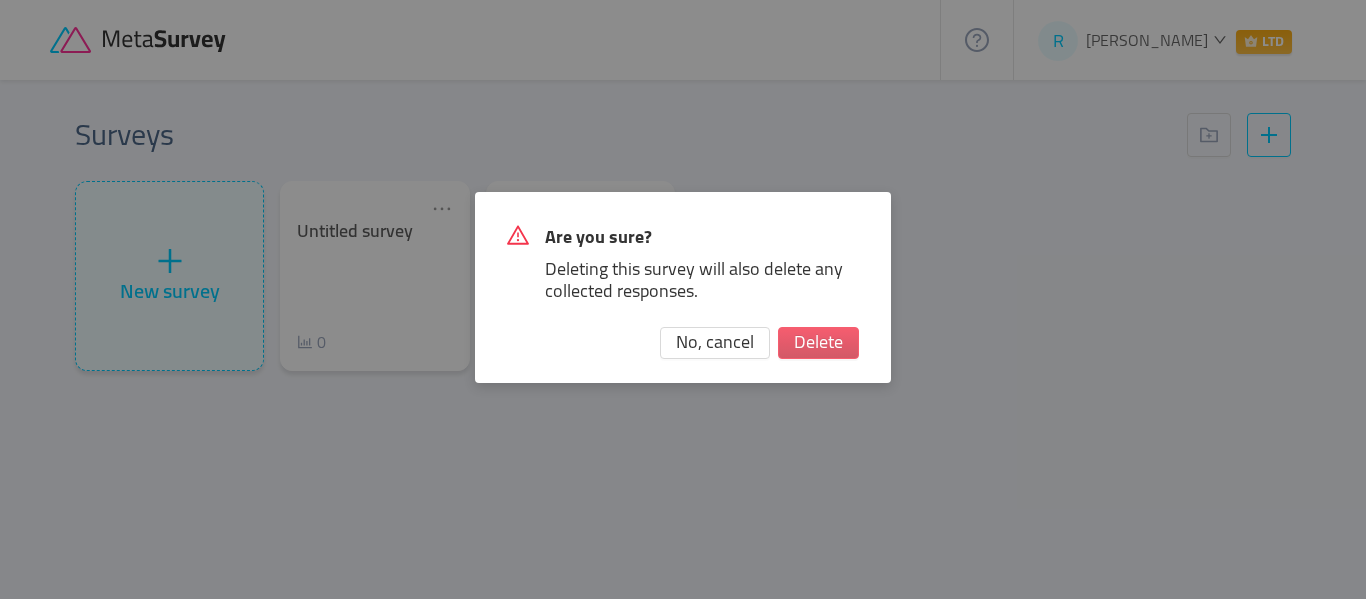 click on "Delete" at bounding box center [818, 343] 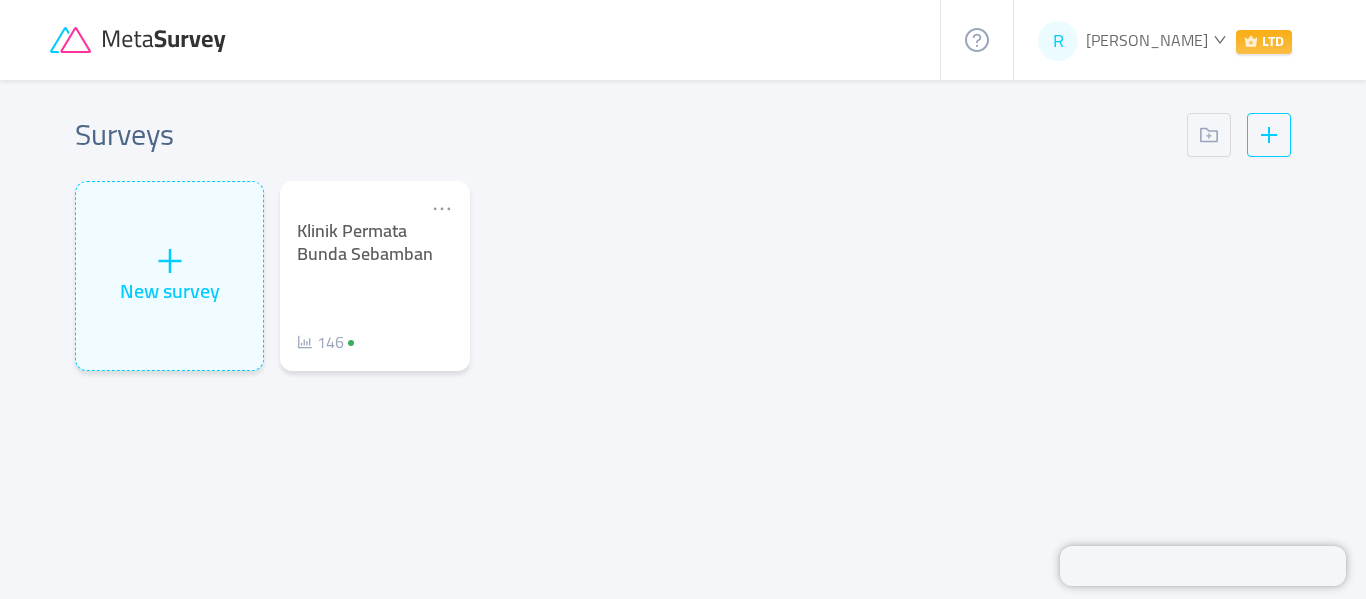 click on "R [PERSON_NAME] [PERSON_NAME]" at bounding box center [1165, 40] 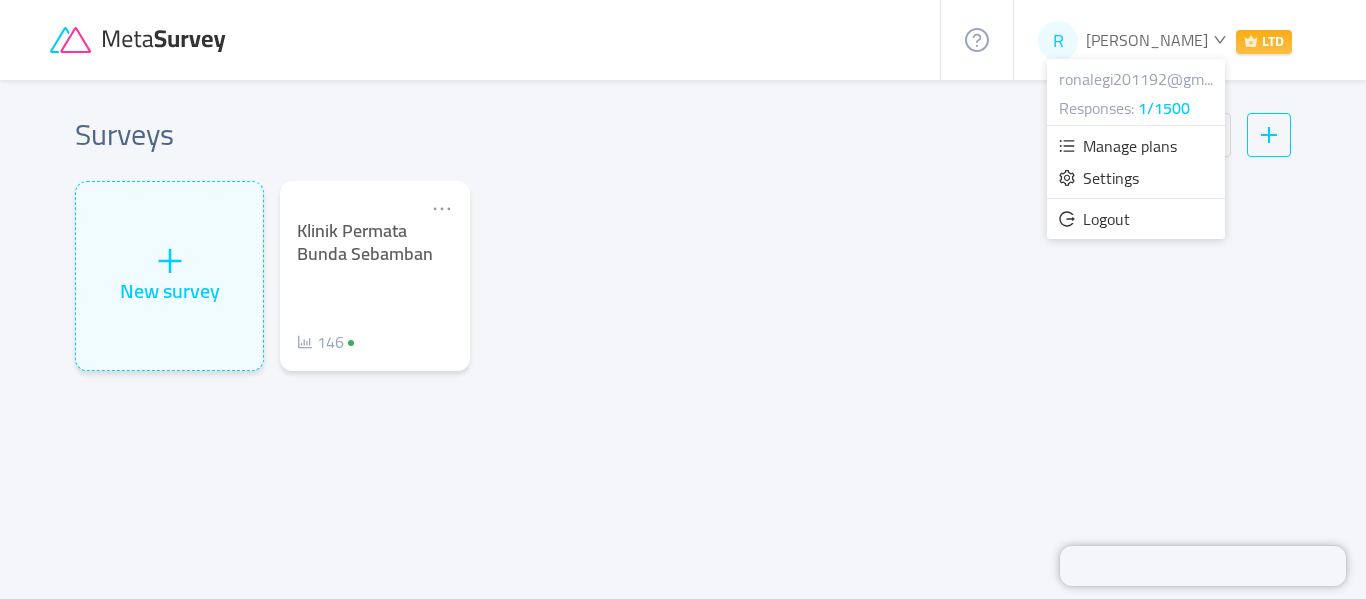 click on "R [PERSON_NAME] [PERSON_NAME]" at bounding box center (1165, 40) 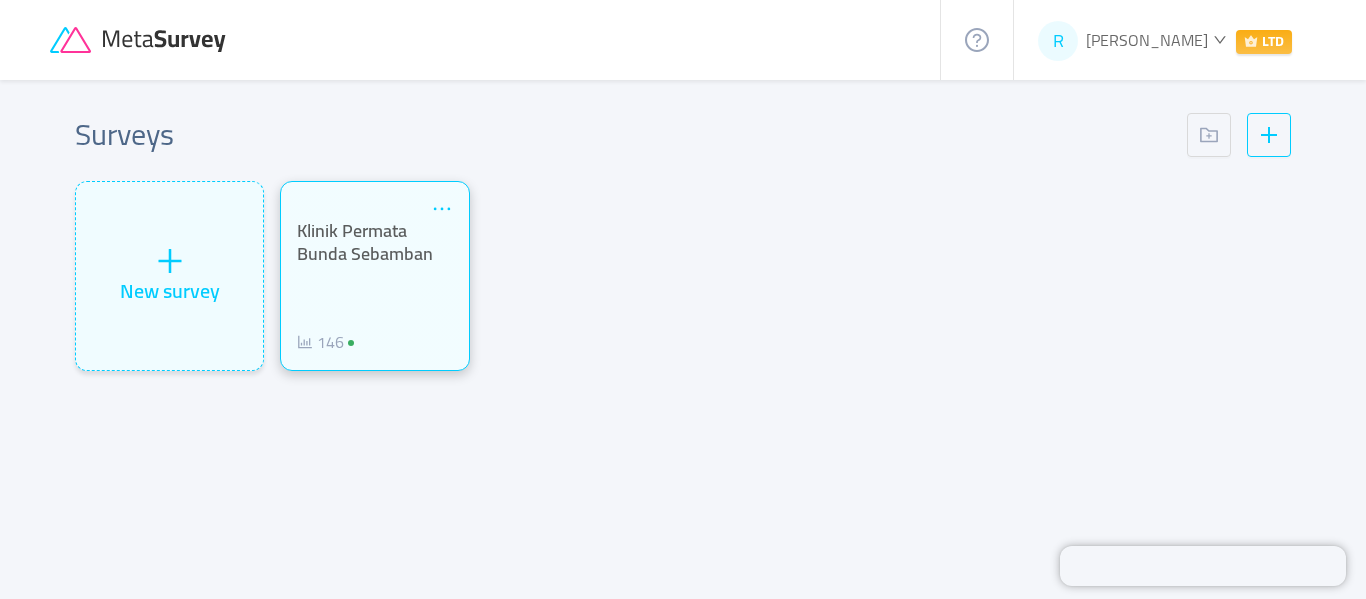 click 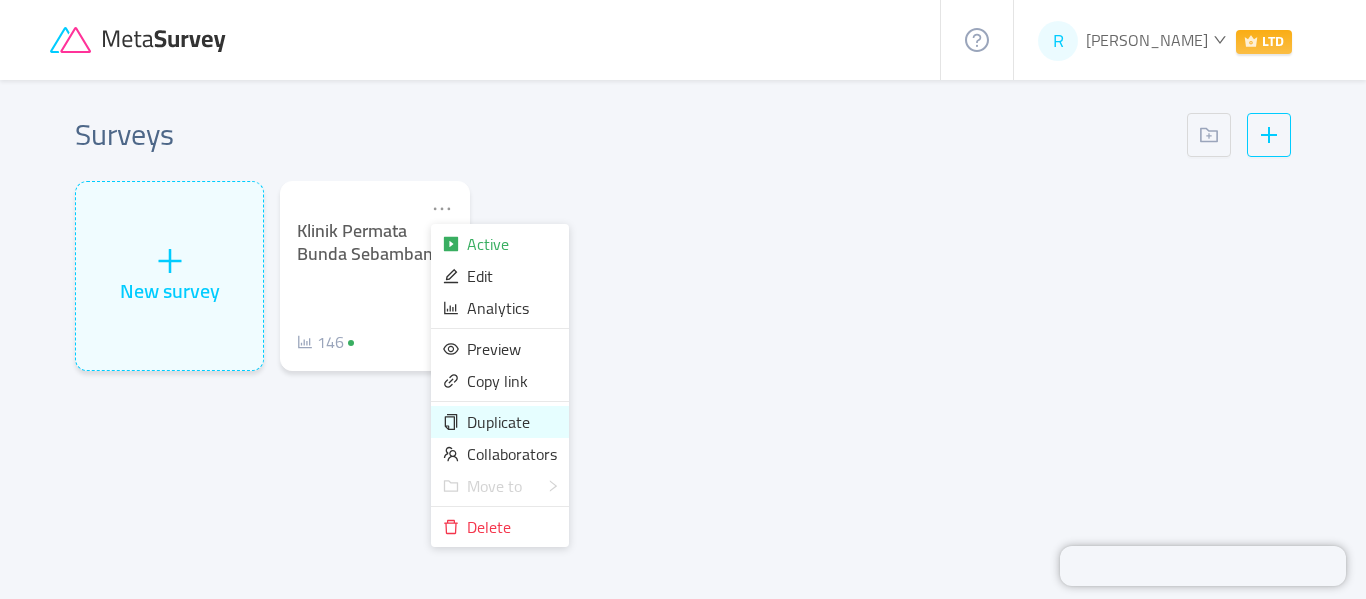 click on "Duplicate" at bounding box center (500, 422) 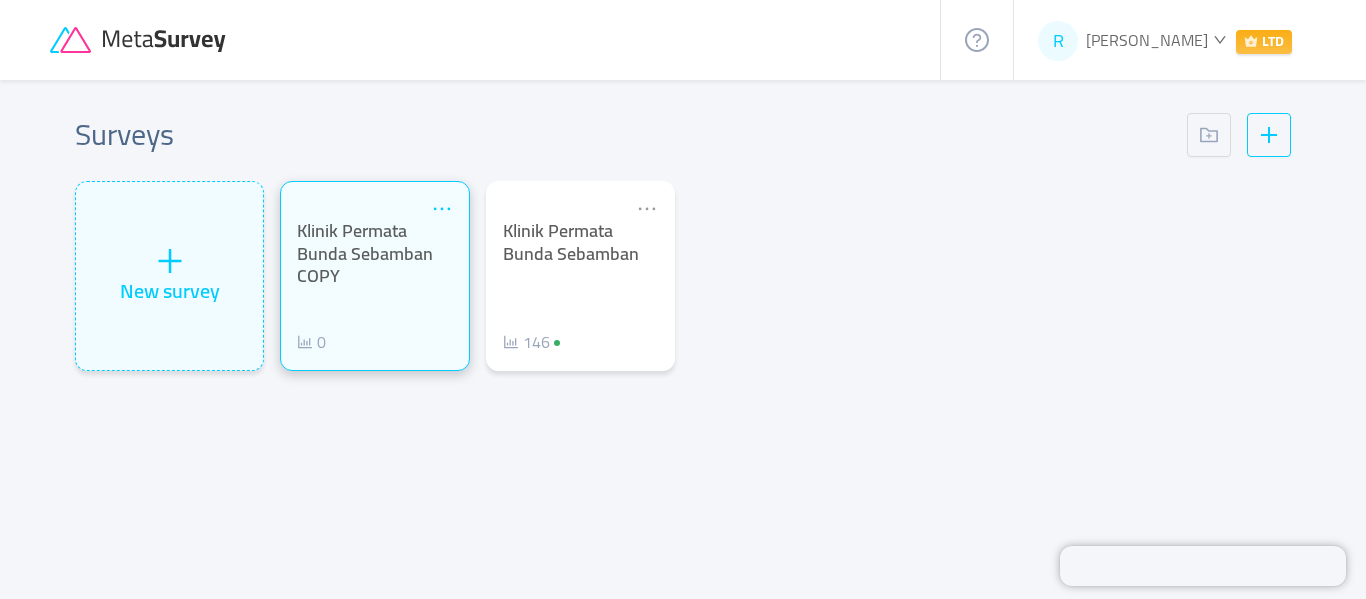 click 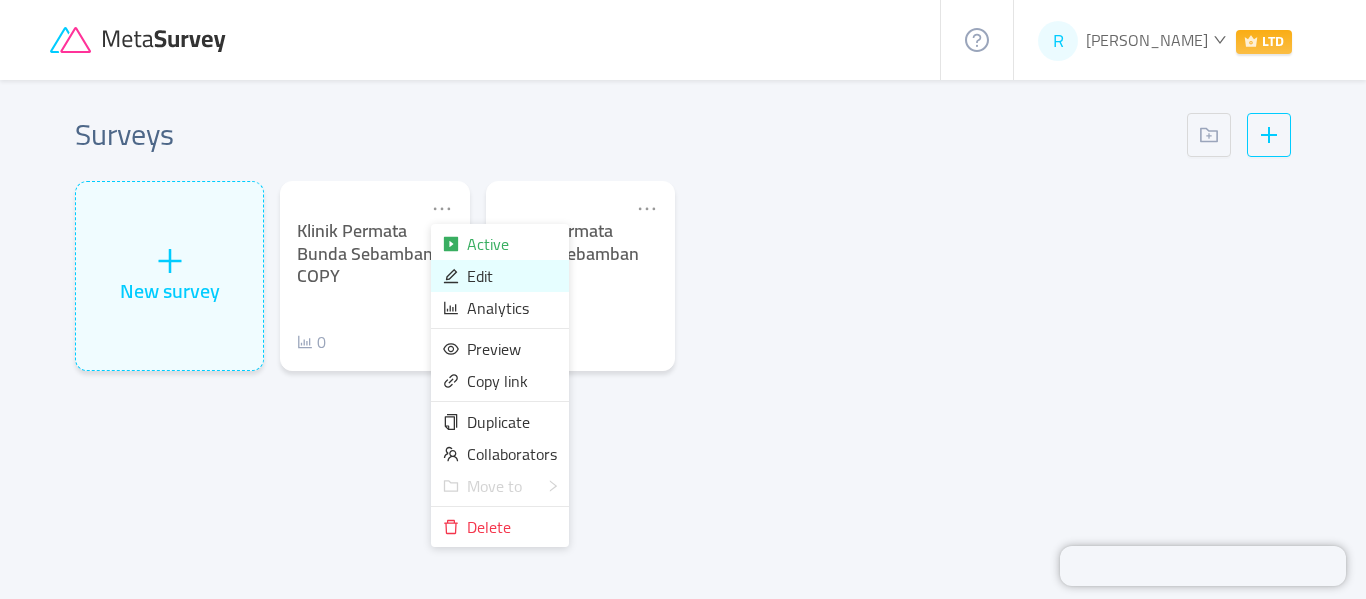 click on "Edit" at bounding box center [480, 276] 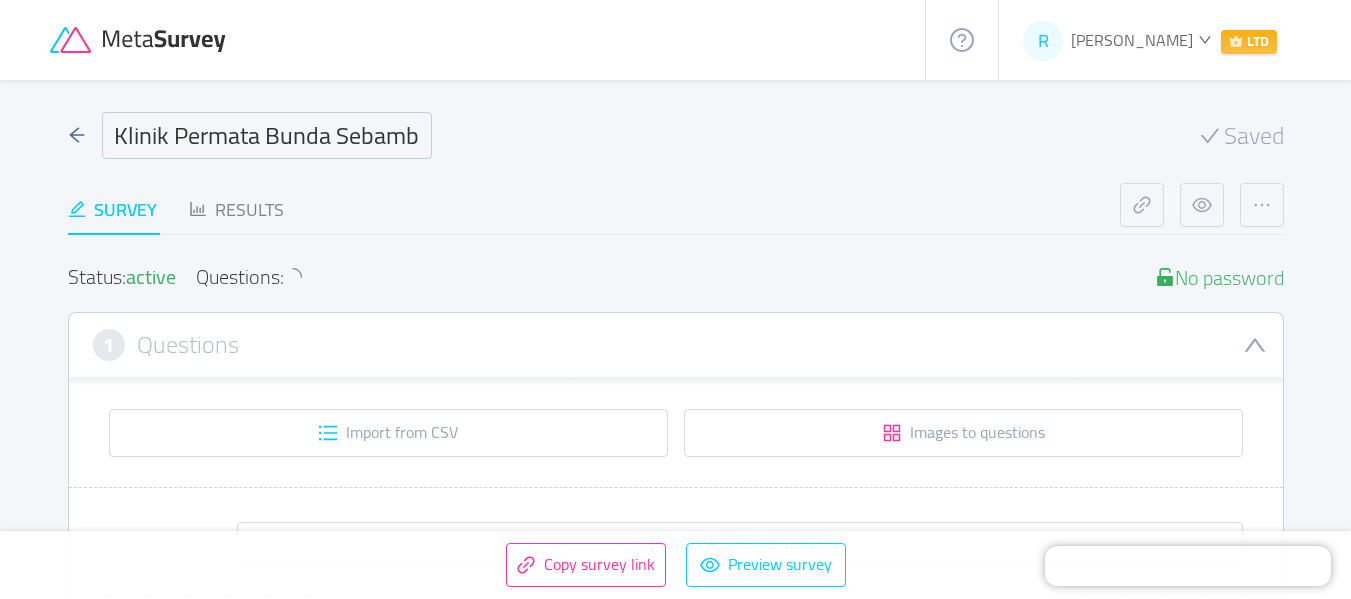 click on "Klinik Permata Bunda Sebamban COPY" at bounding box center [267, 135] 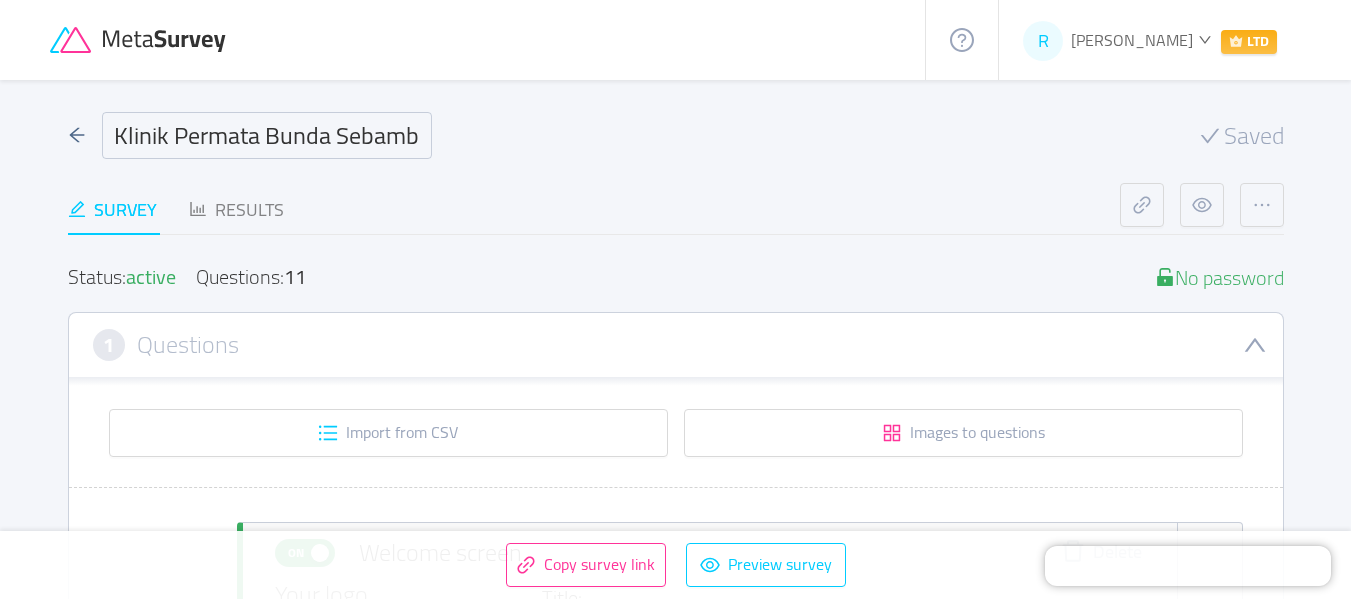 type 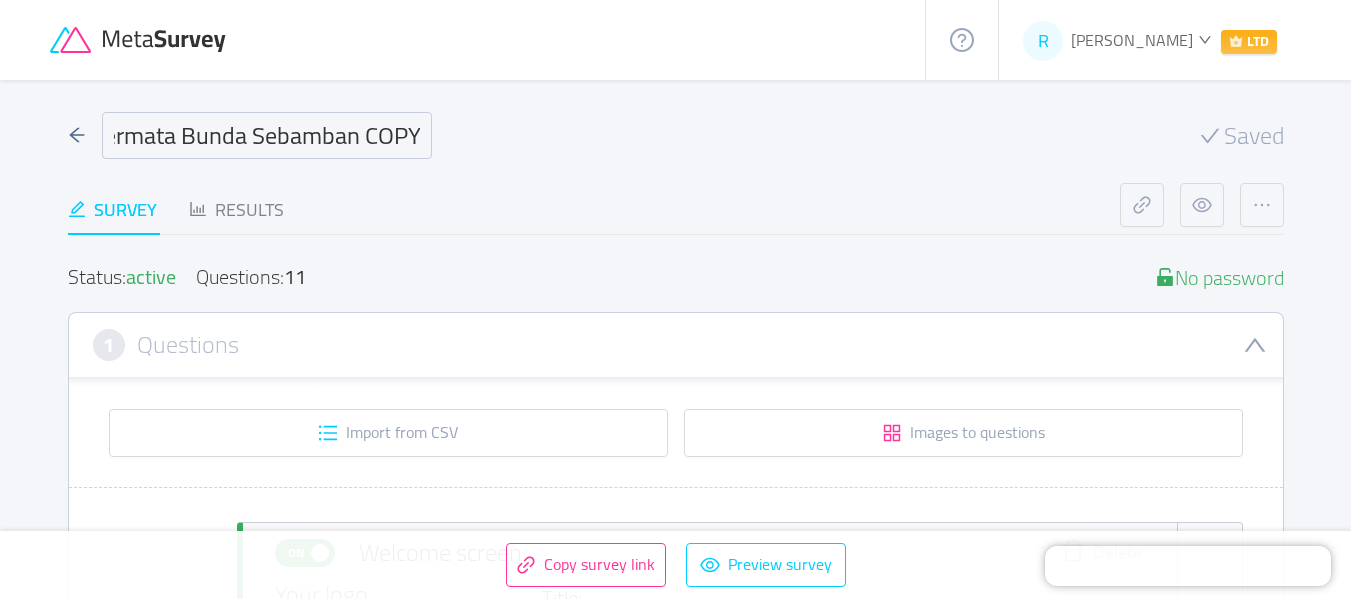 drag, startPoint x: 116, startPoint y: 135, endPoint x: 491, endPoint y: 130, distance: 375.03333 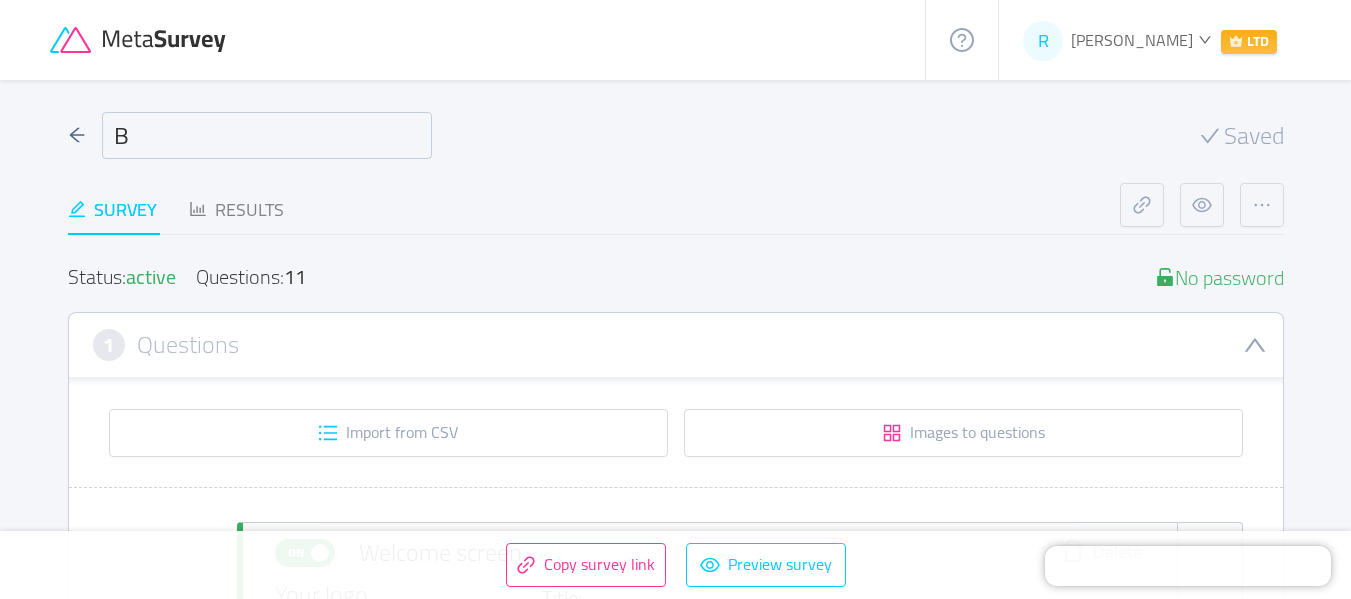 scroll, scrollTop: 0, scrollLeft: 0, axis: both 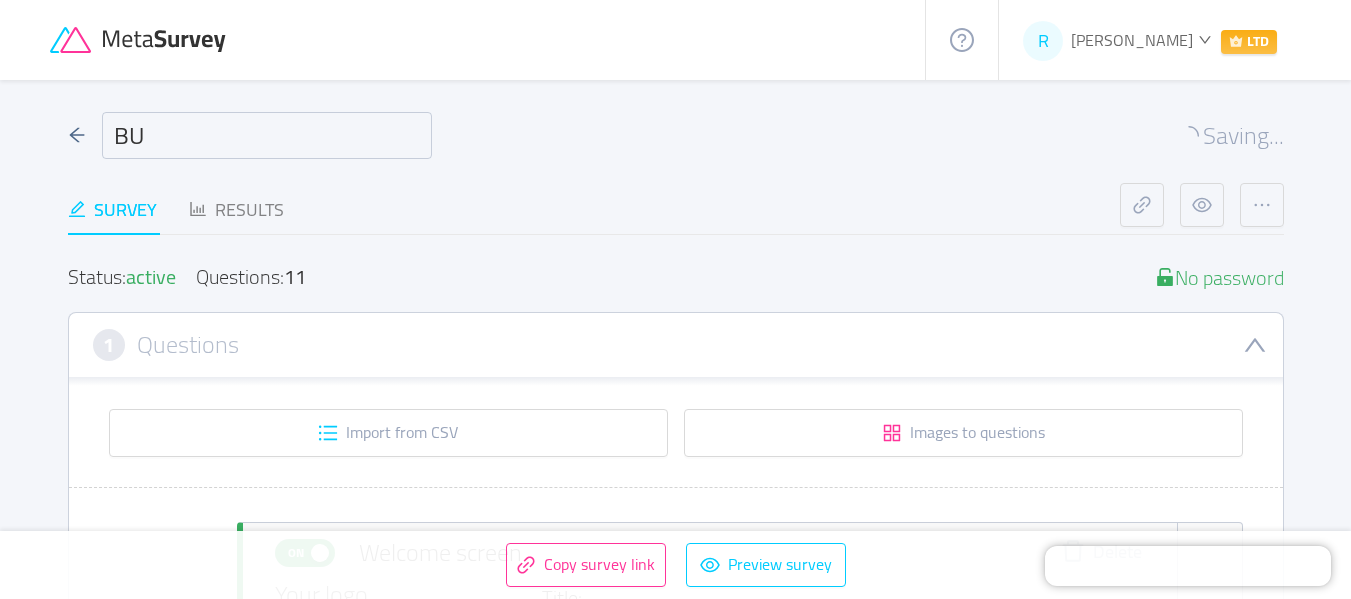 type on "B" 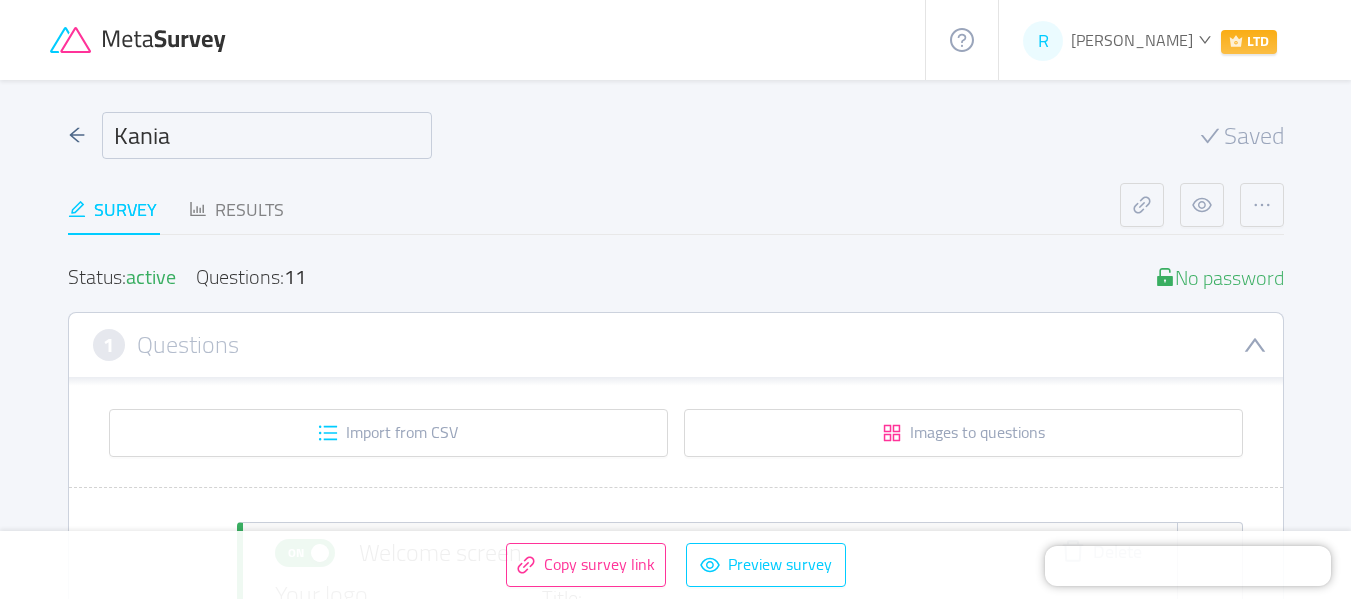 type on "Kania" 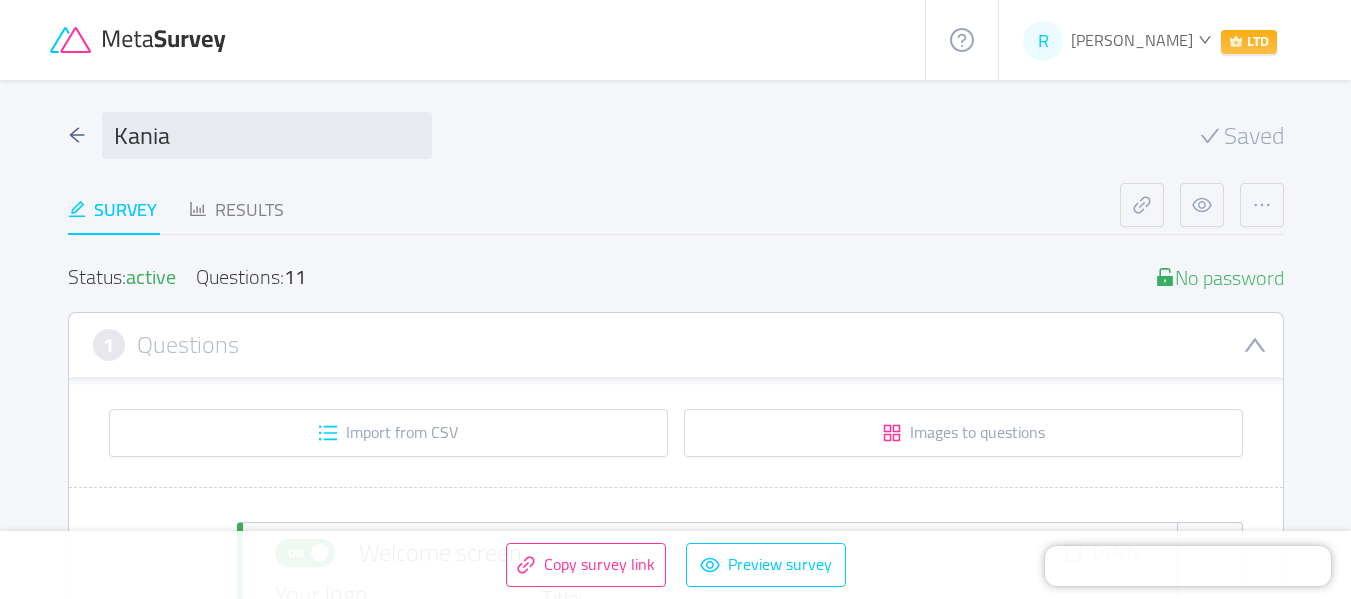 click on "Survey   Results" at bounding box center [594, 209] 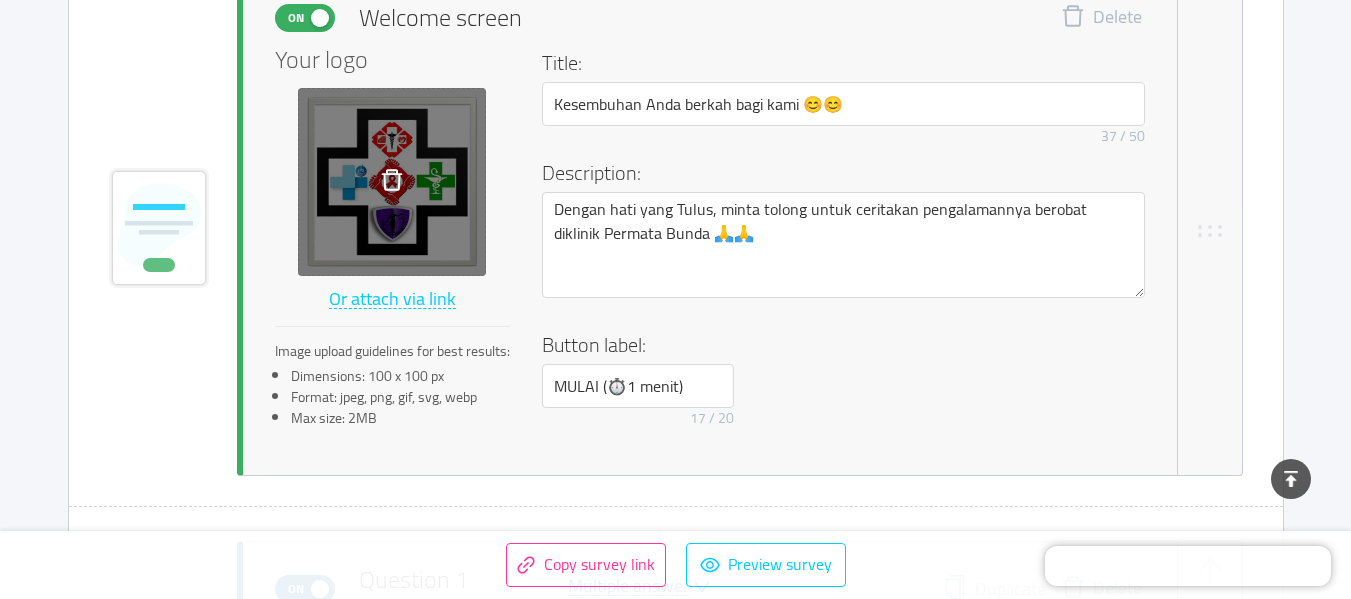 scroll, scrollTop: 500, scrollLeft: 0, axis: vertical 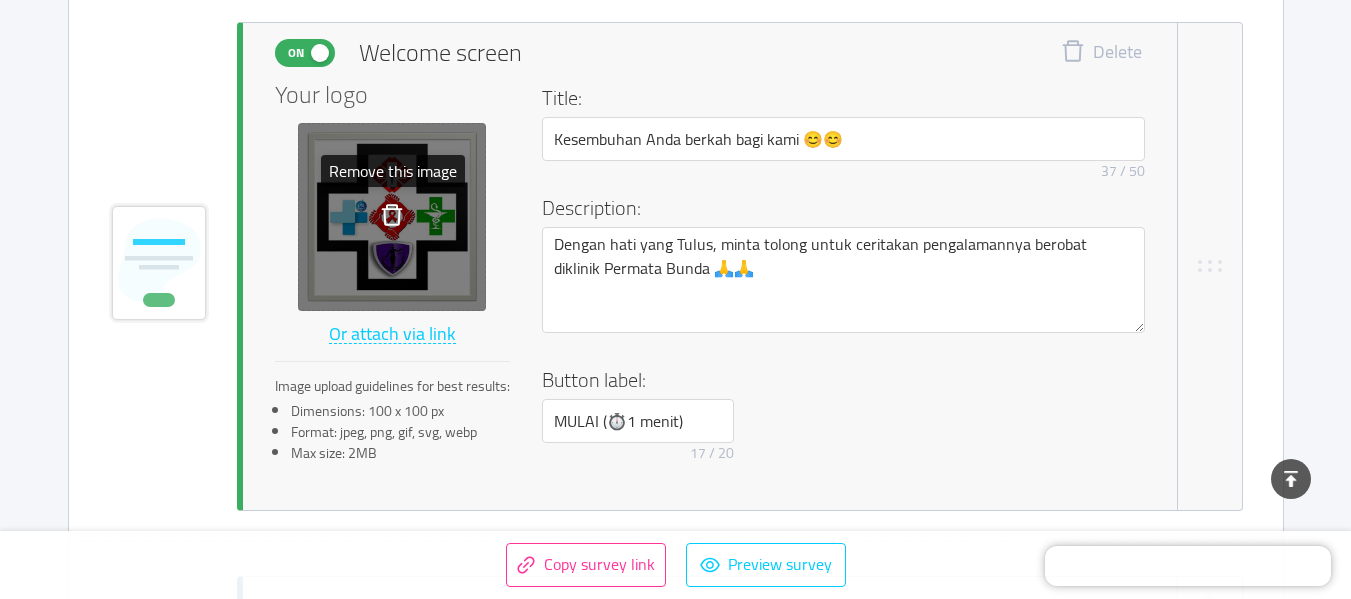 click 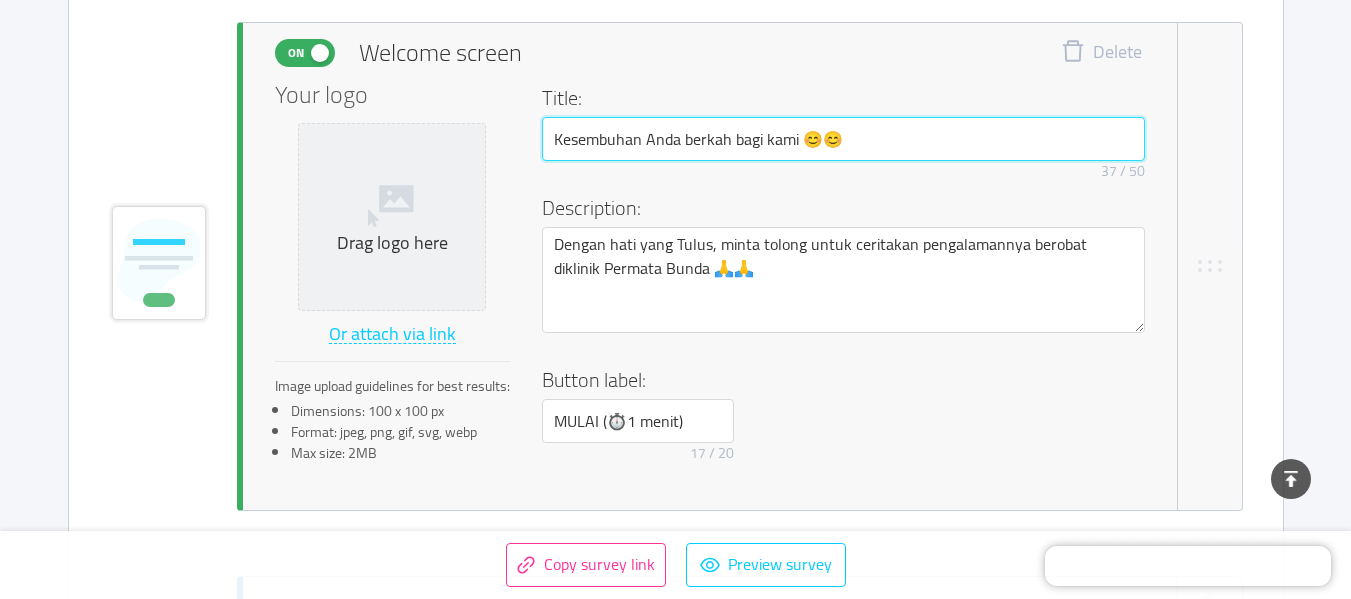 drag, startPoint x: 554, startPoint y: 144, endPoint x: 894, endPoint y: 144, distance: 340 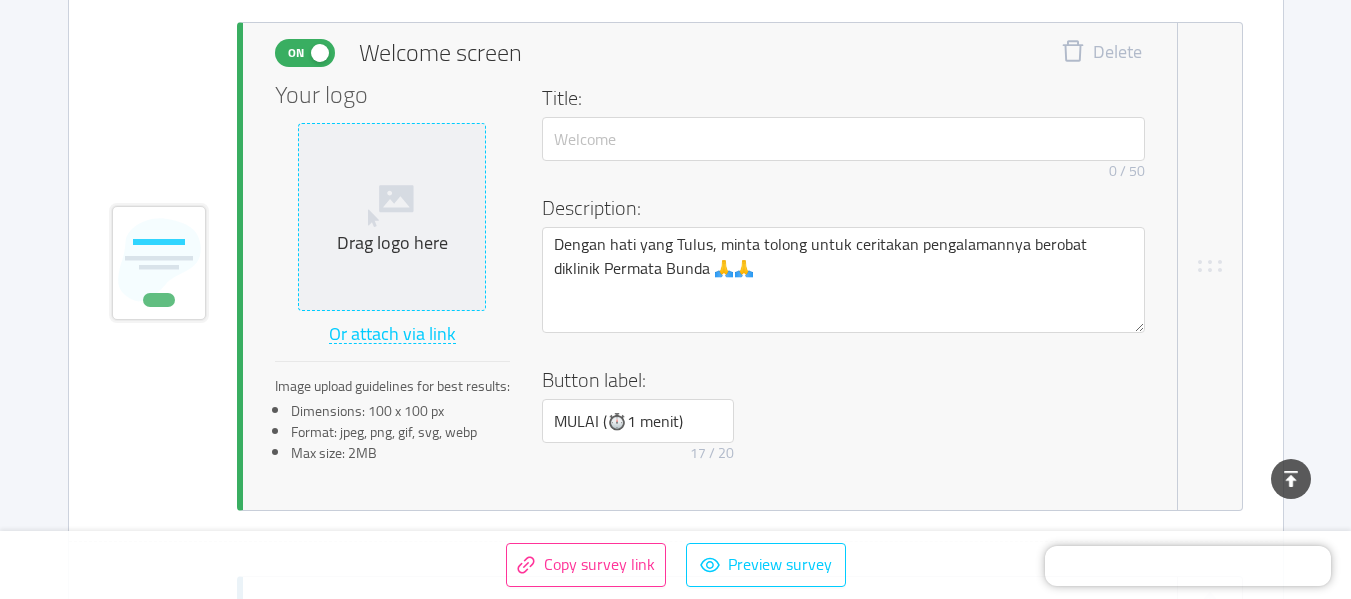 click on "Drag logo here" at bounding box center [392, 243] 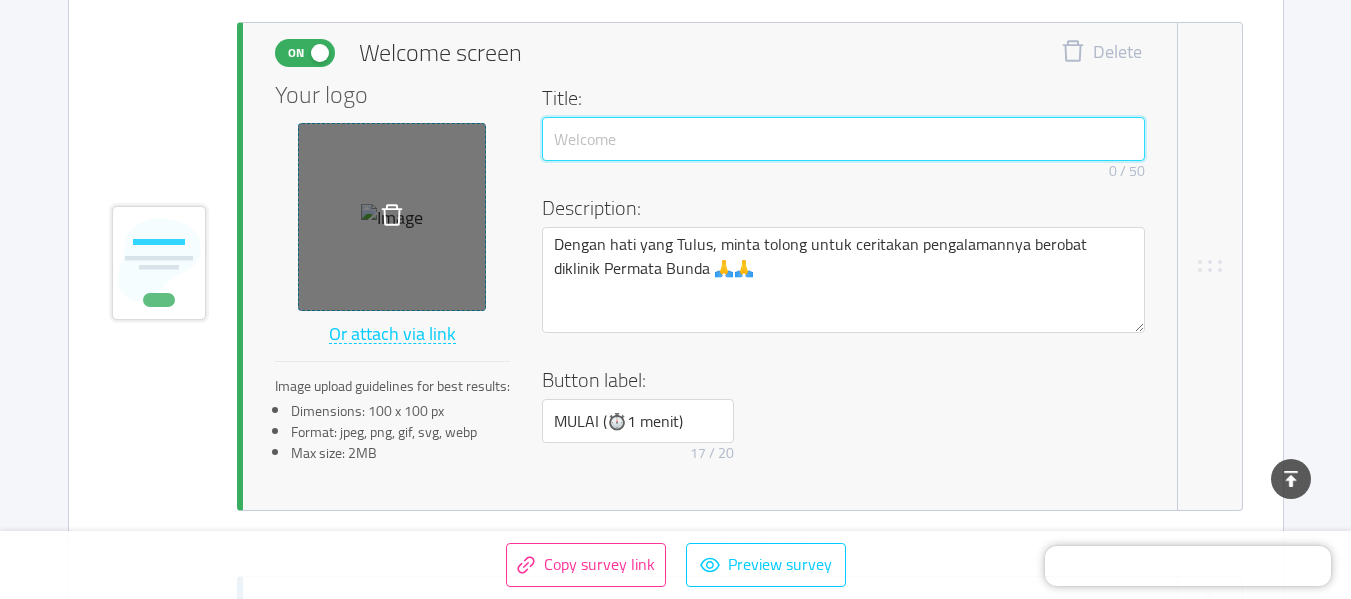 click at bounding box center [843, 139] 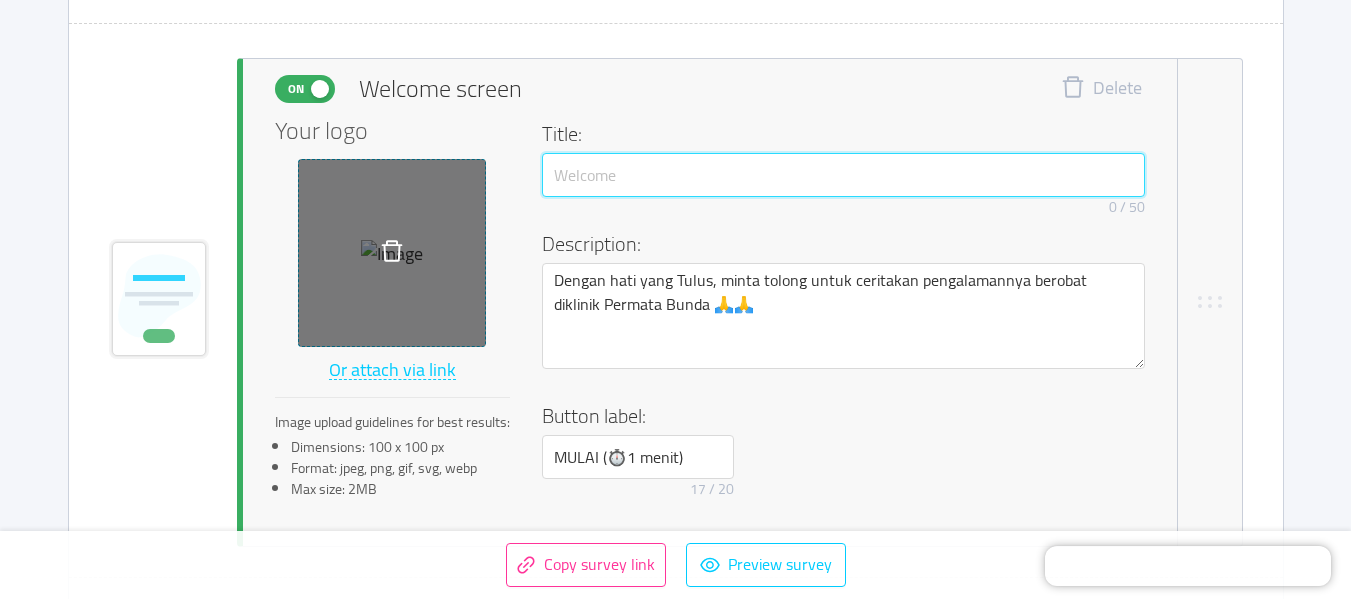 scroll, scrollTop: 500, scrollLeft: 0, axis: vertical 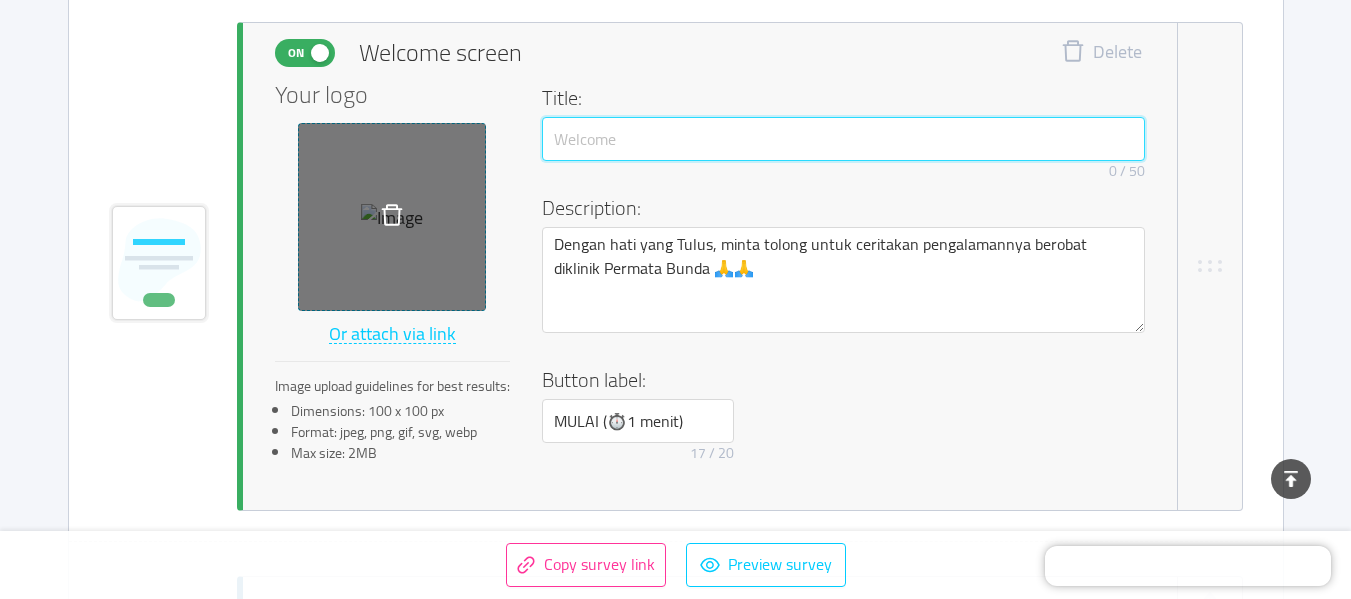 click at bounding box center [843, 139] 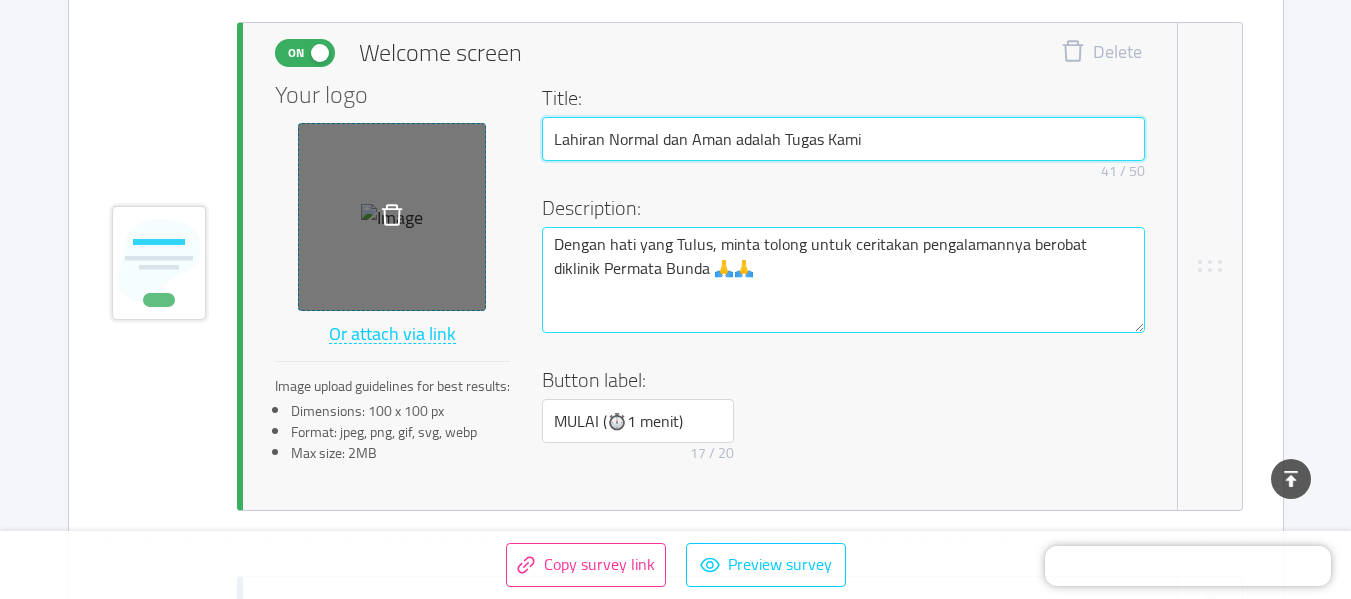 type on "Lahiran Normal dan Aman adalah Tugas Kami" 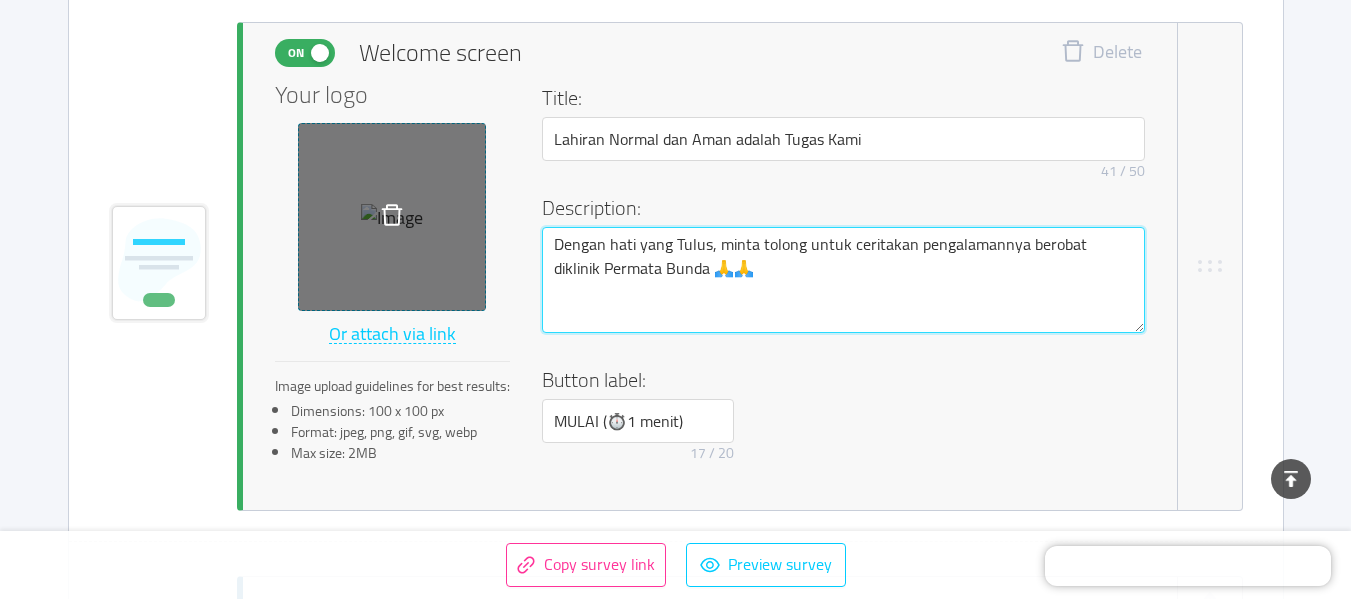 drag, startPoint x: 657, startPoint y: 271, endPoint x: 556, endPoint y: 265, distance: 101.17806 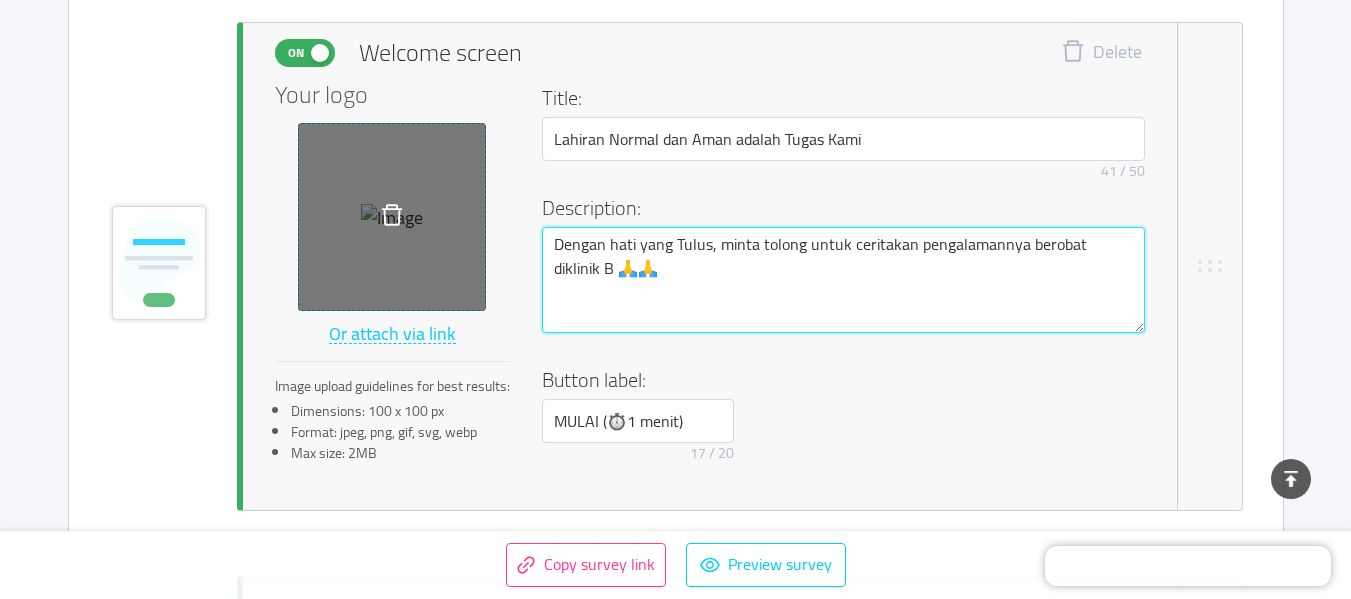 type on "Dengan hati yang [PERSON_NAME], minta tolong untuk ceritakan pengalamannya berobat diklinik BU 🙏🙏" 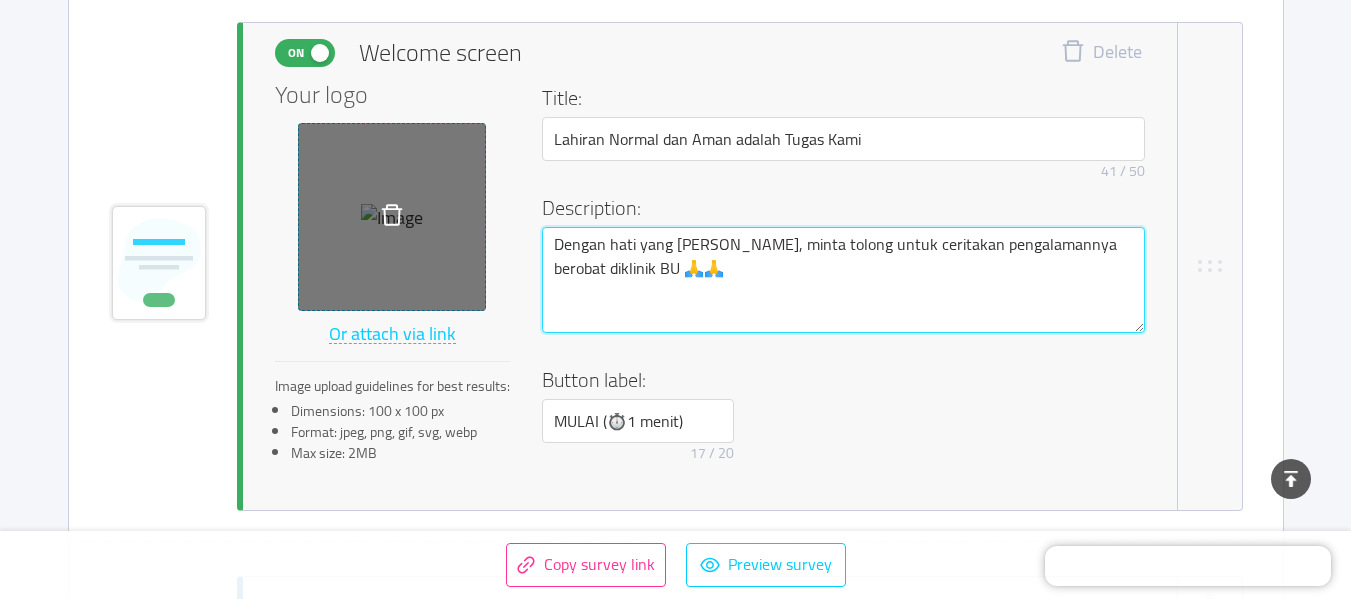 type 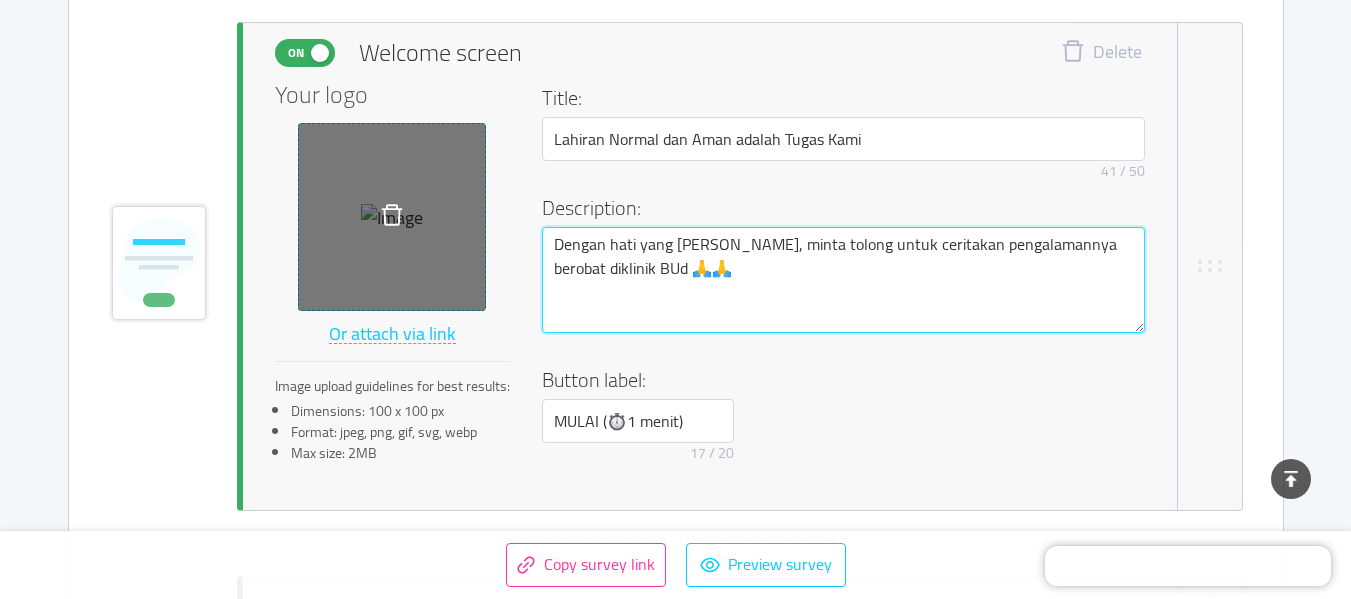 type 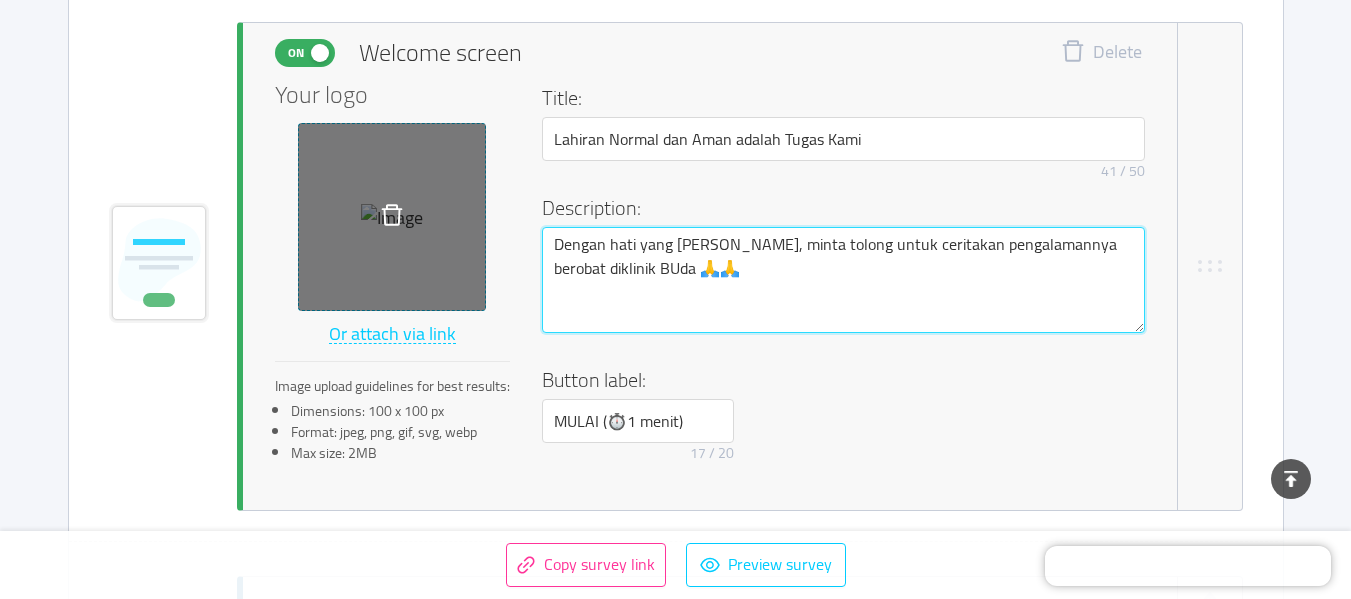 type 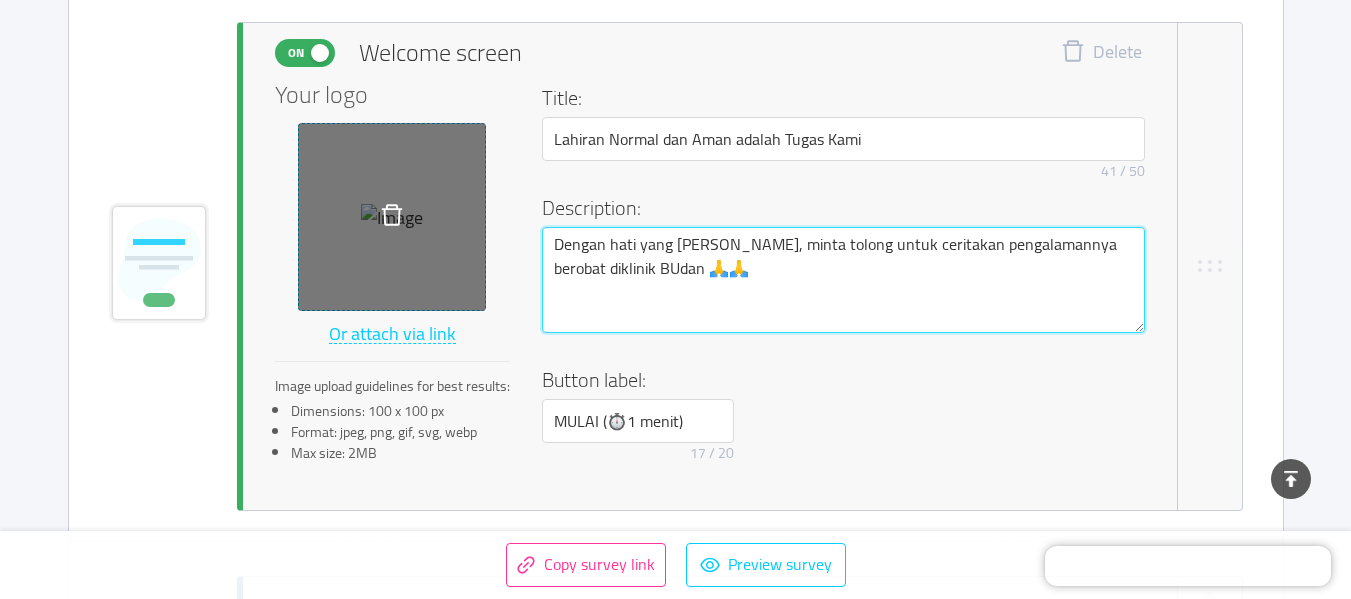 type 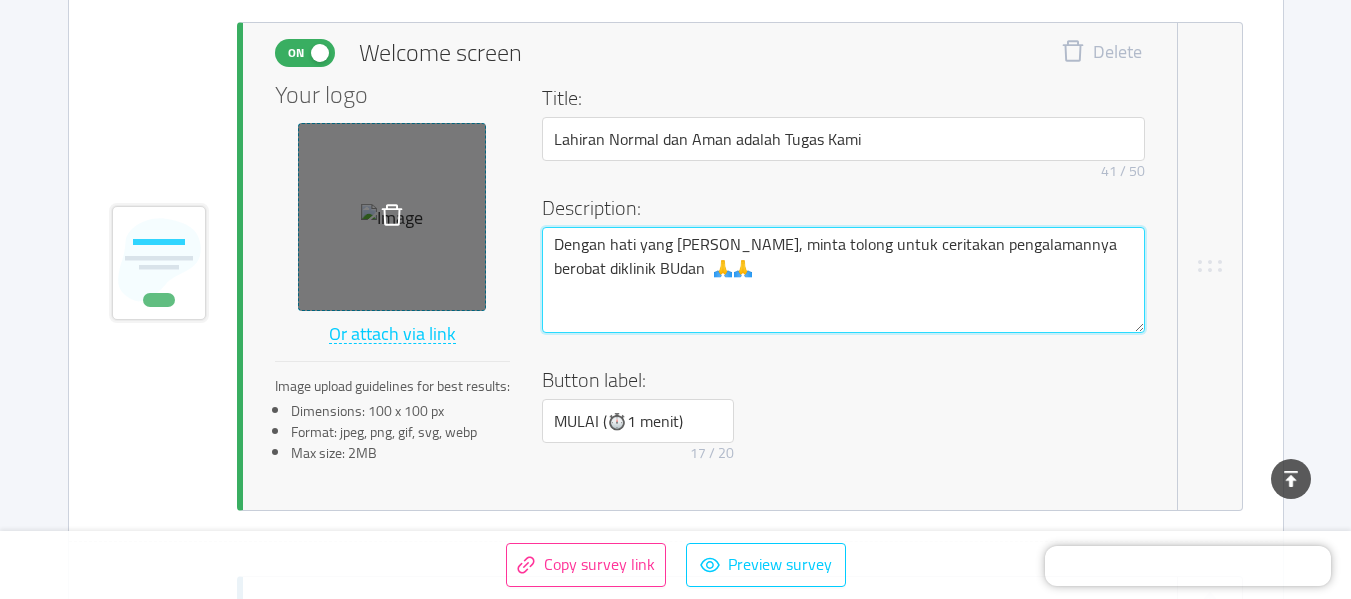type 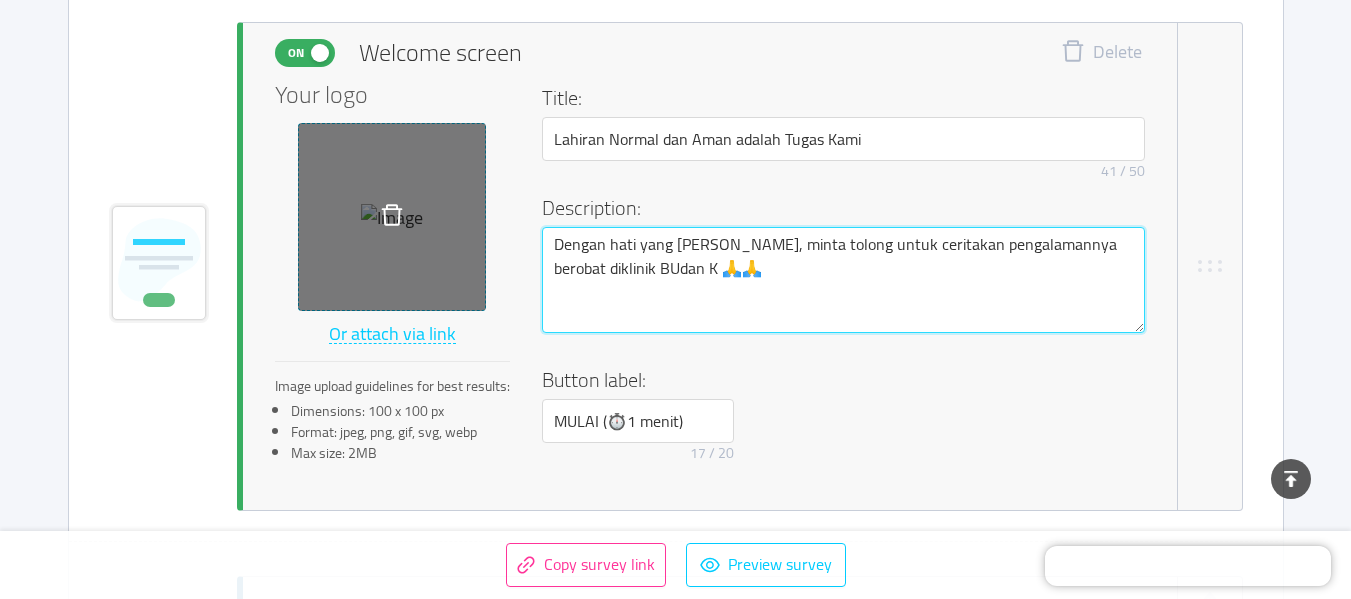type 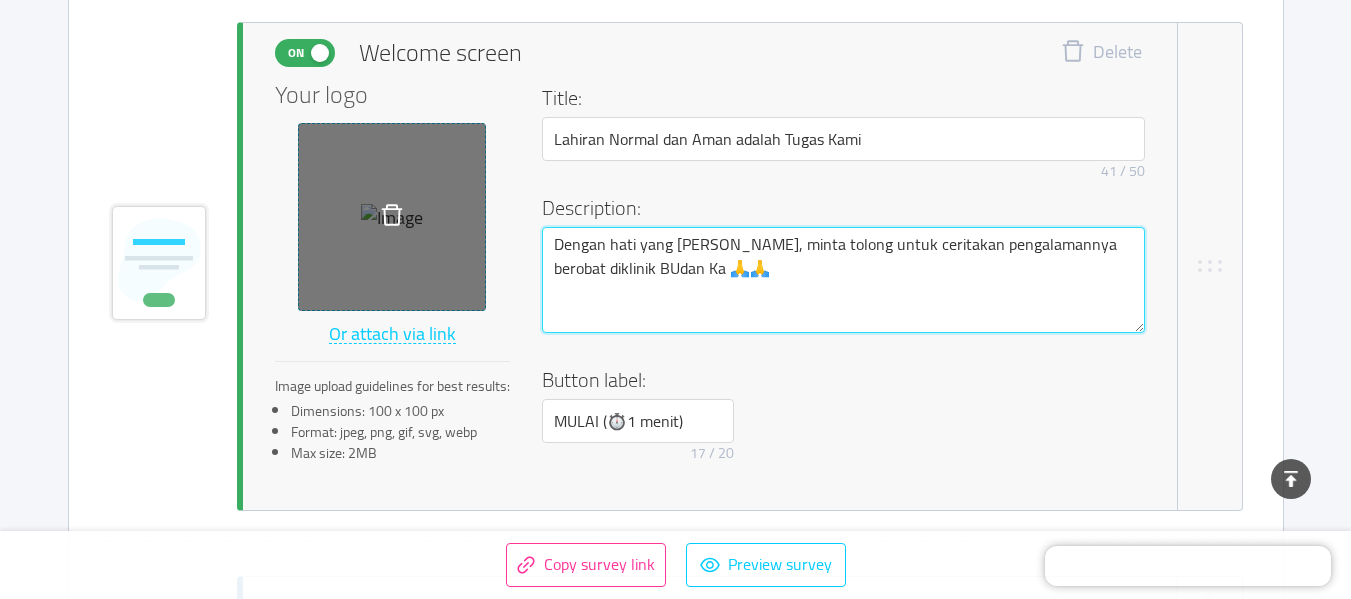 type 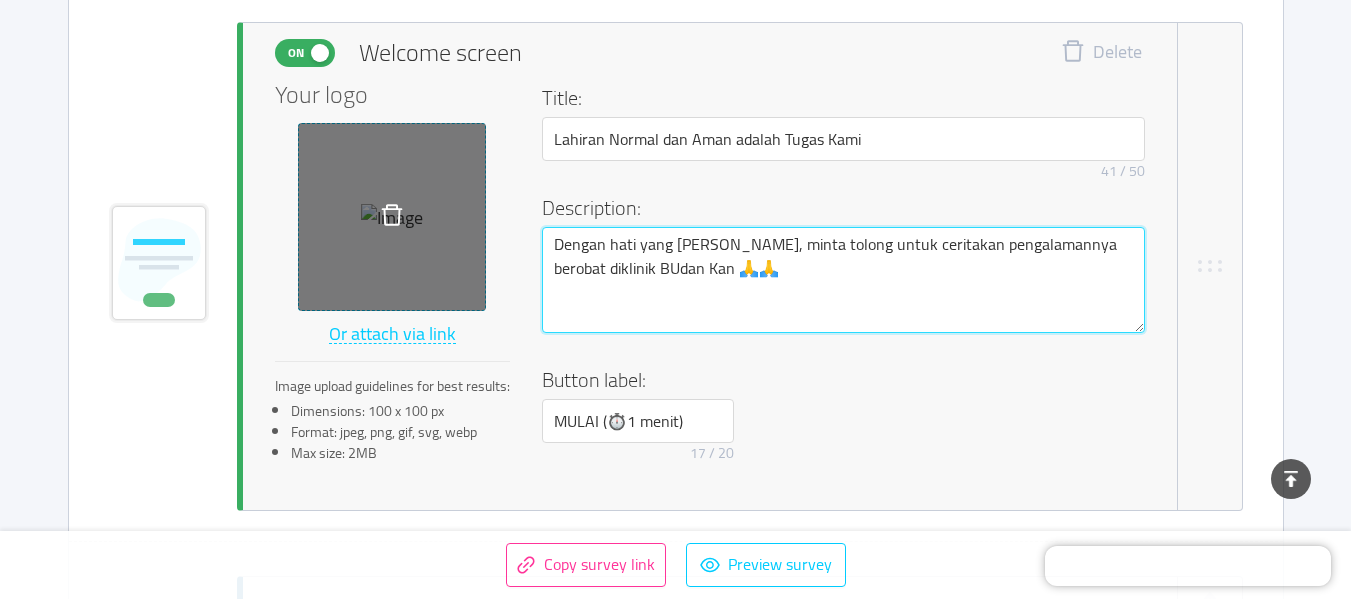 type 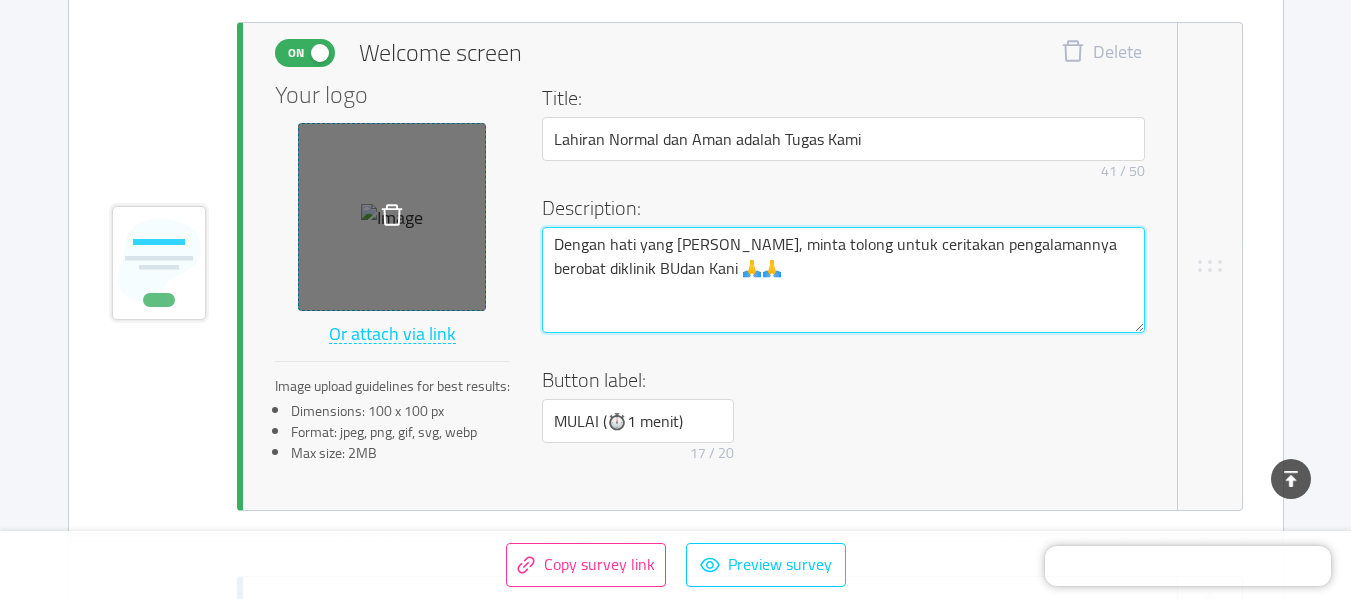 type 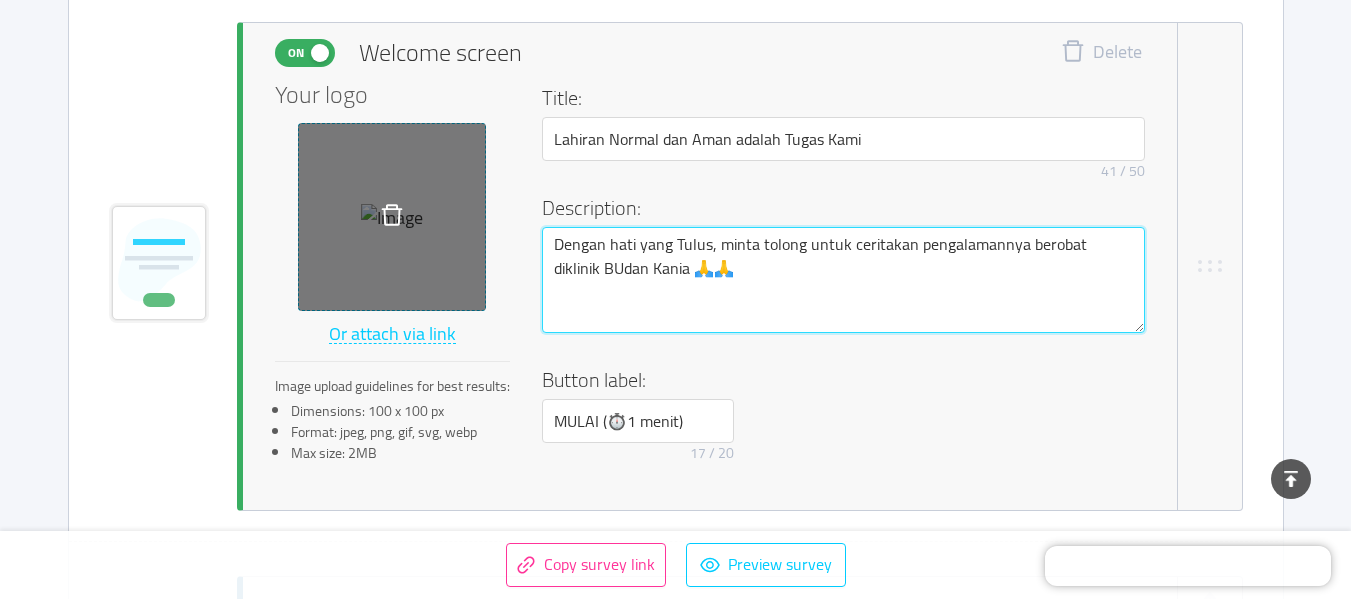 type 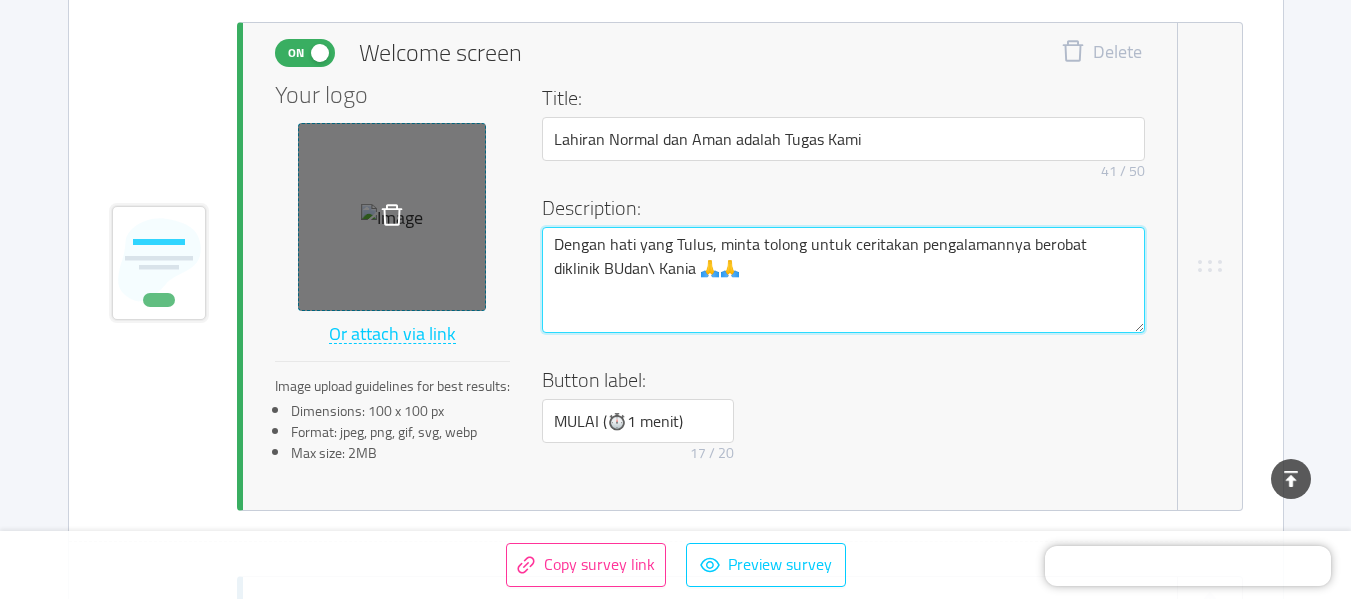 type 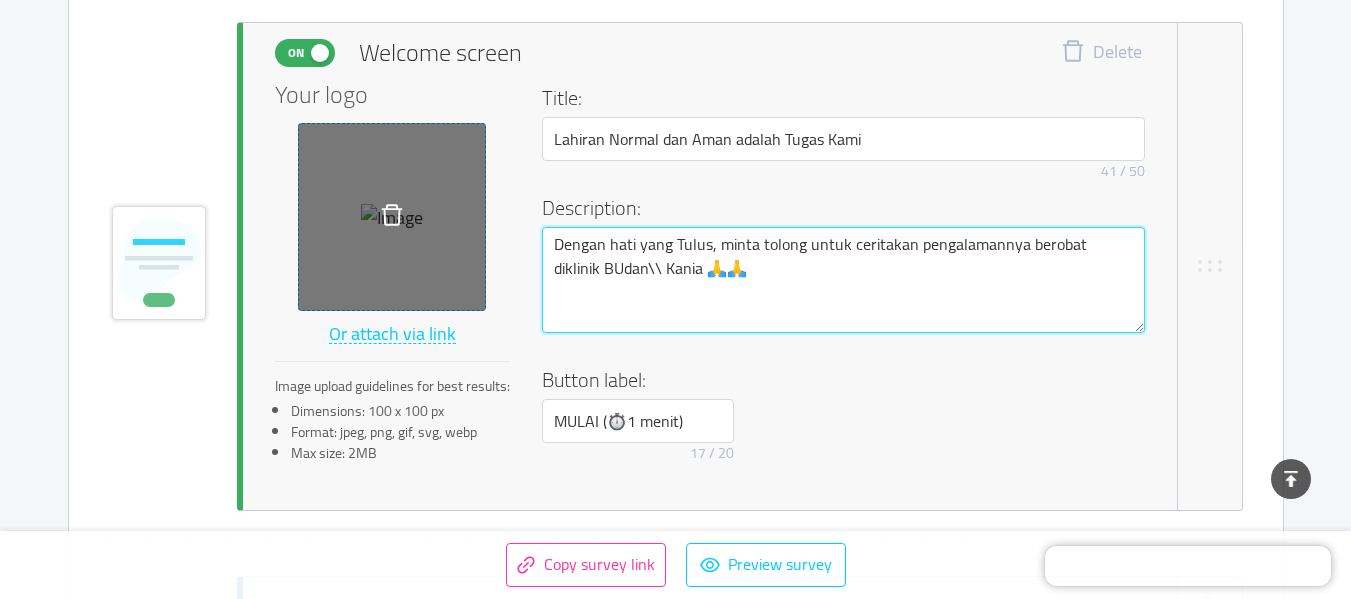 type 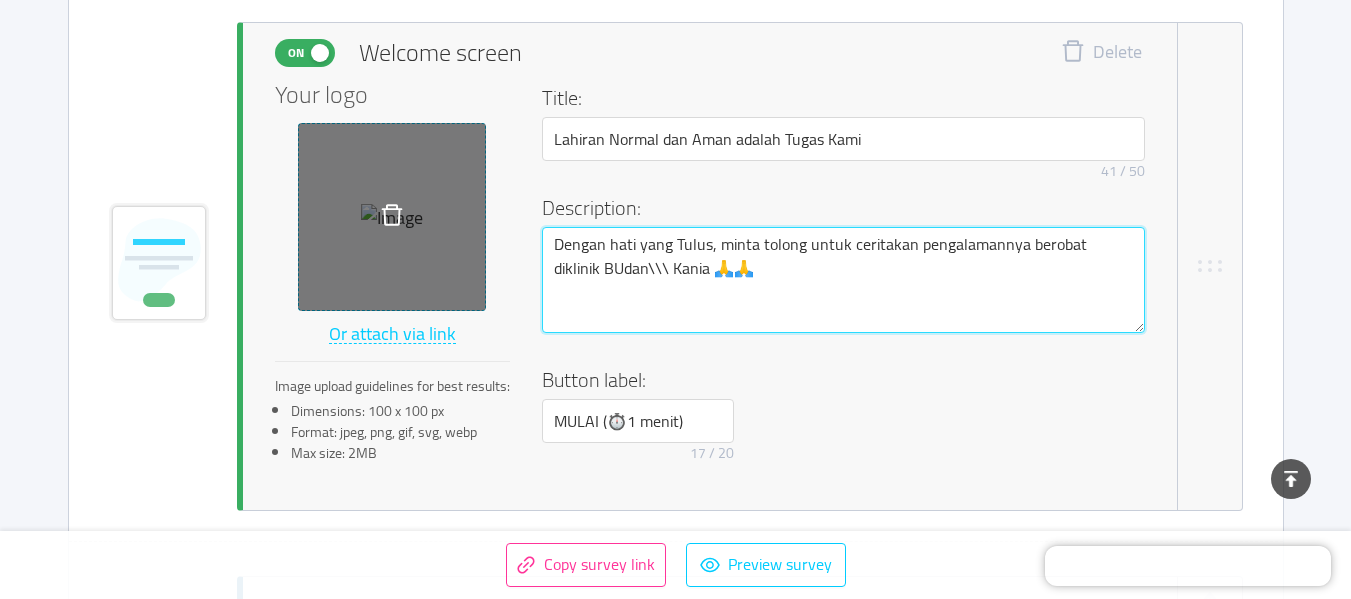 type 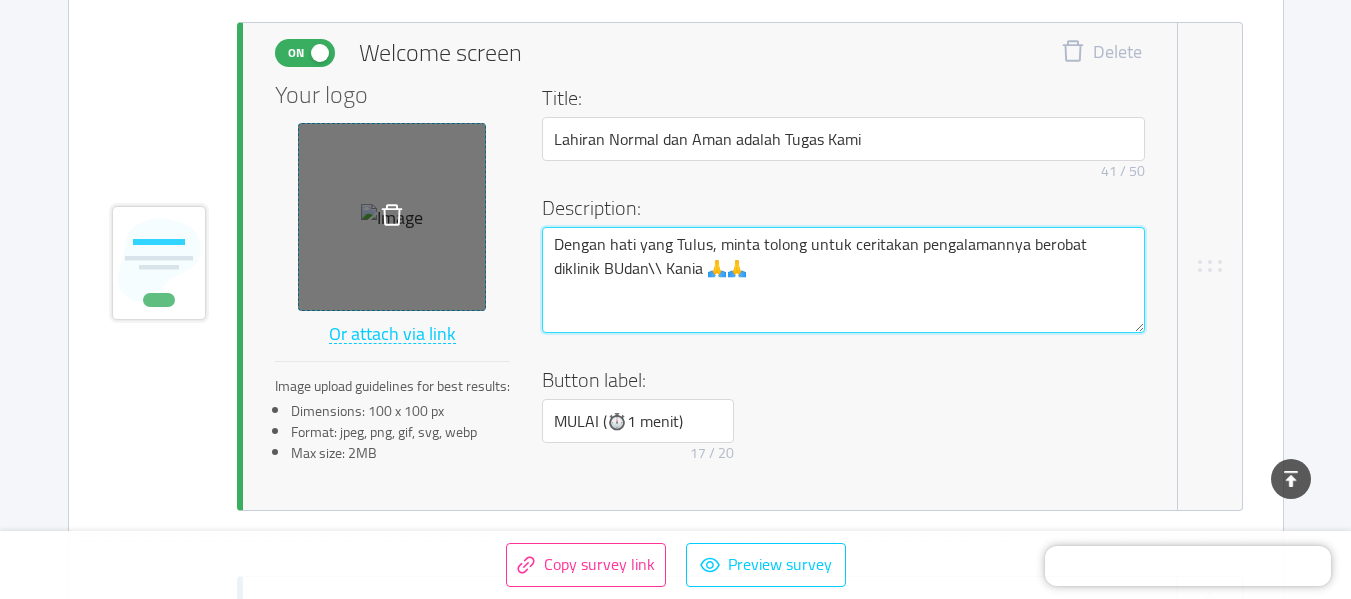 type 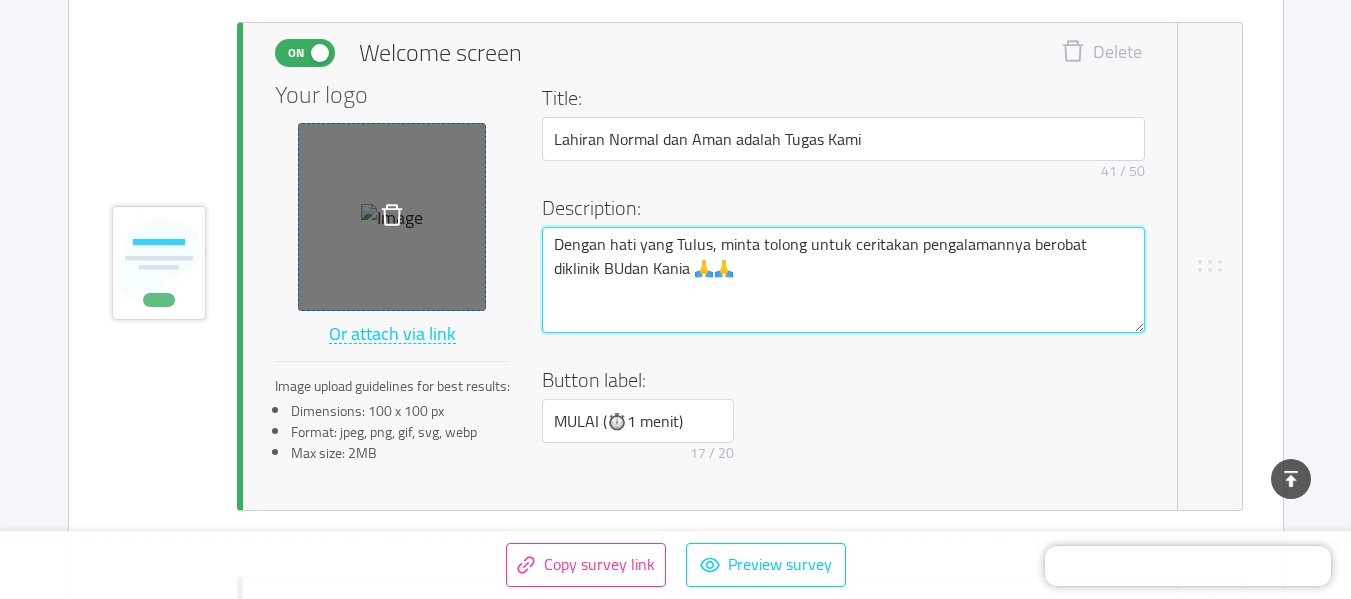 type on "Dengan hati yang Tulus, minta tolong untuk ceritakan pengalamannya berobat diklinik BUda Kania 🙏🙏" 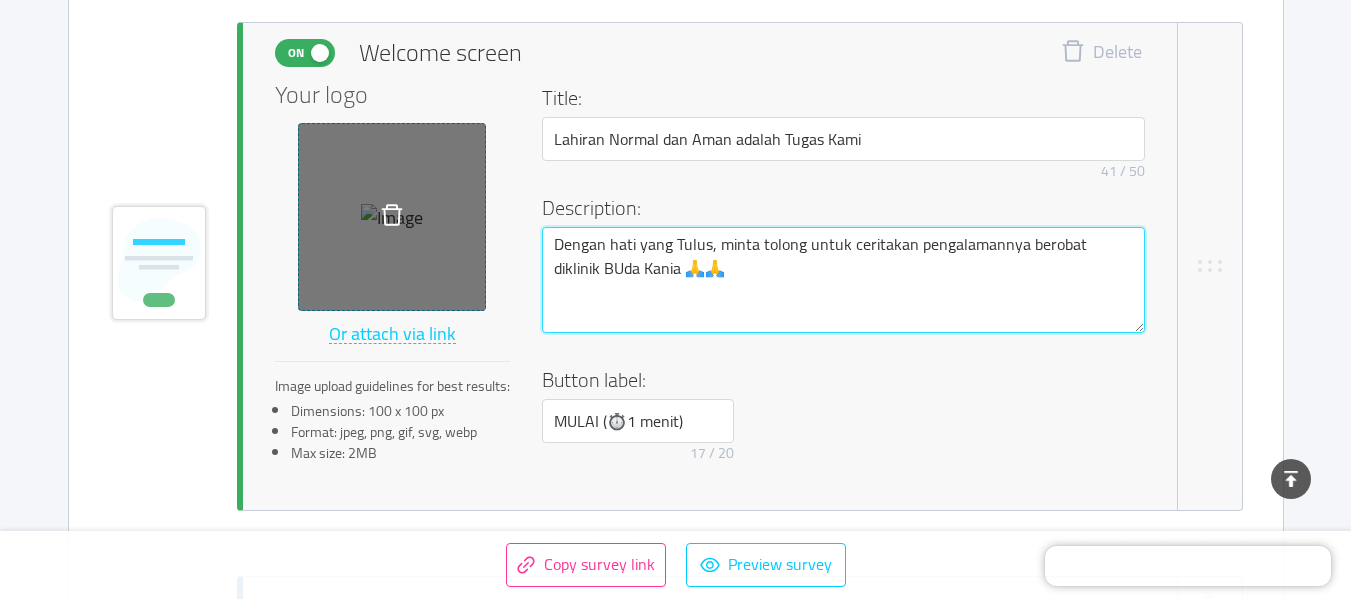 type 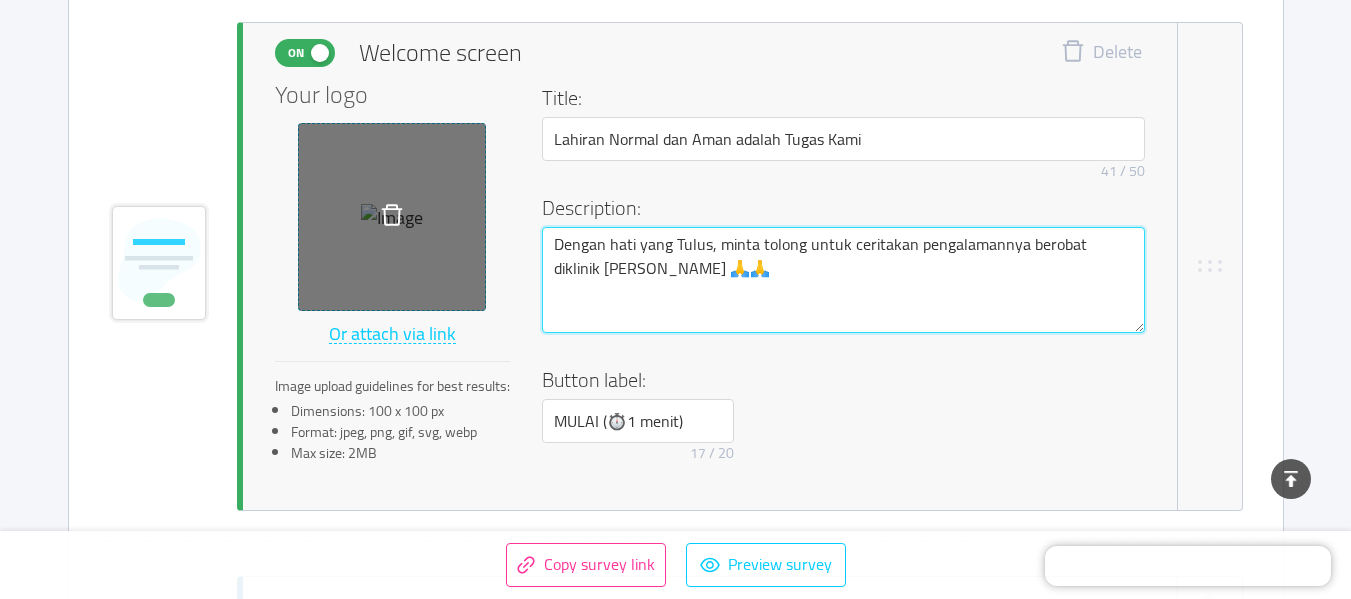 type 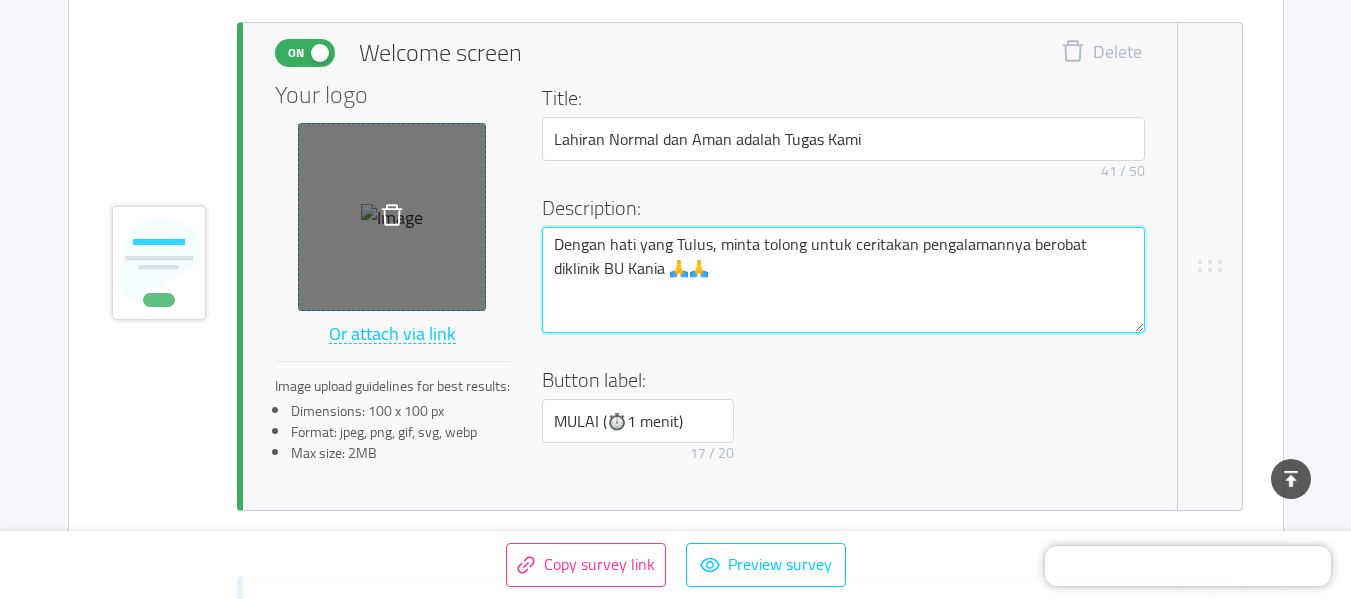 type 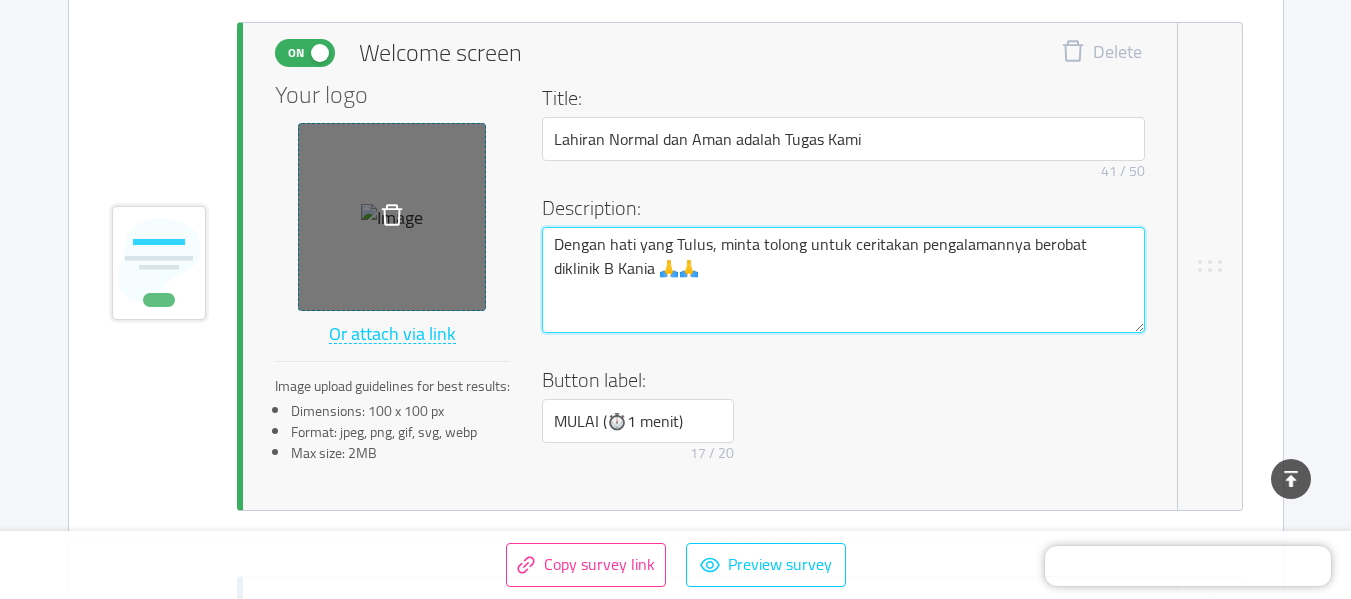 type 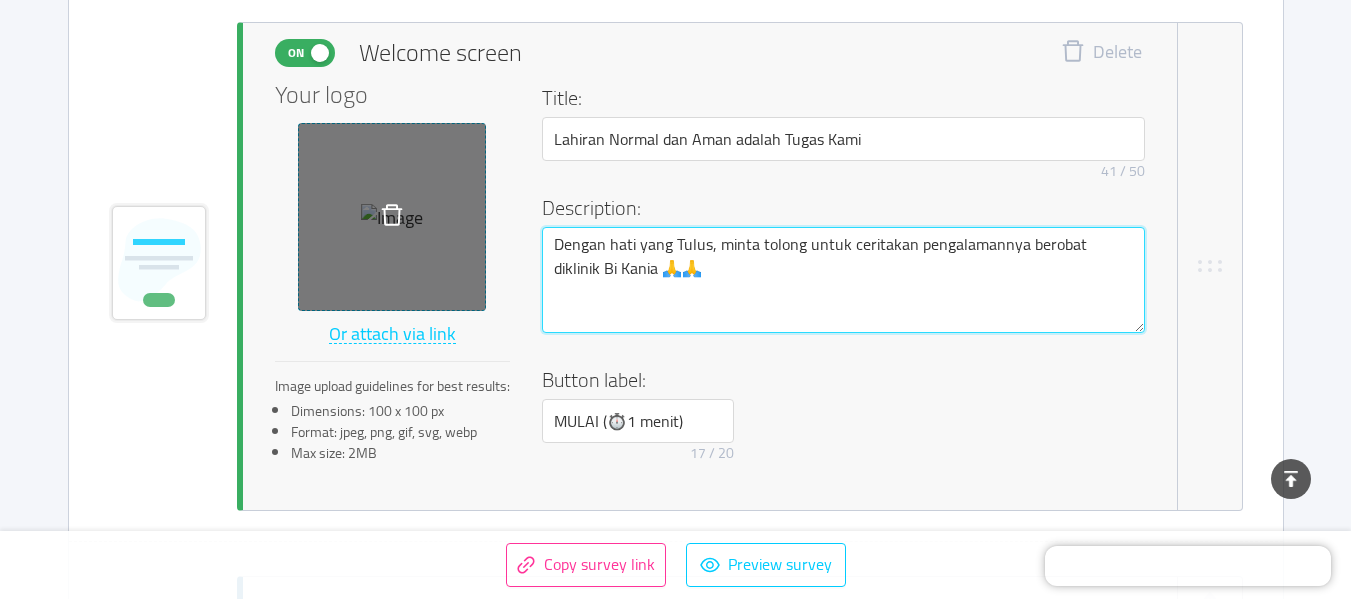 type 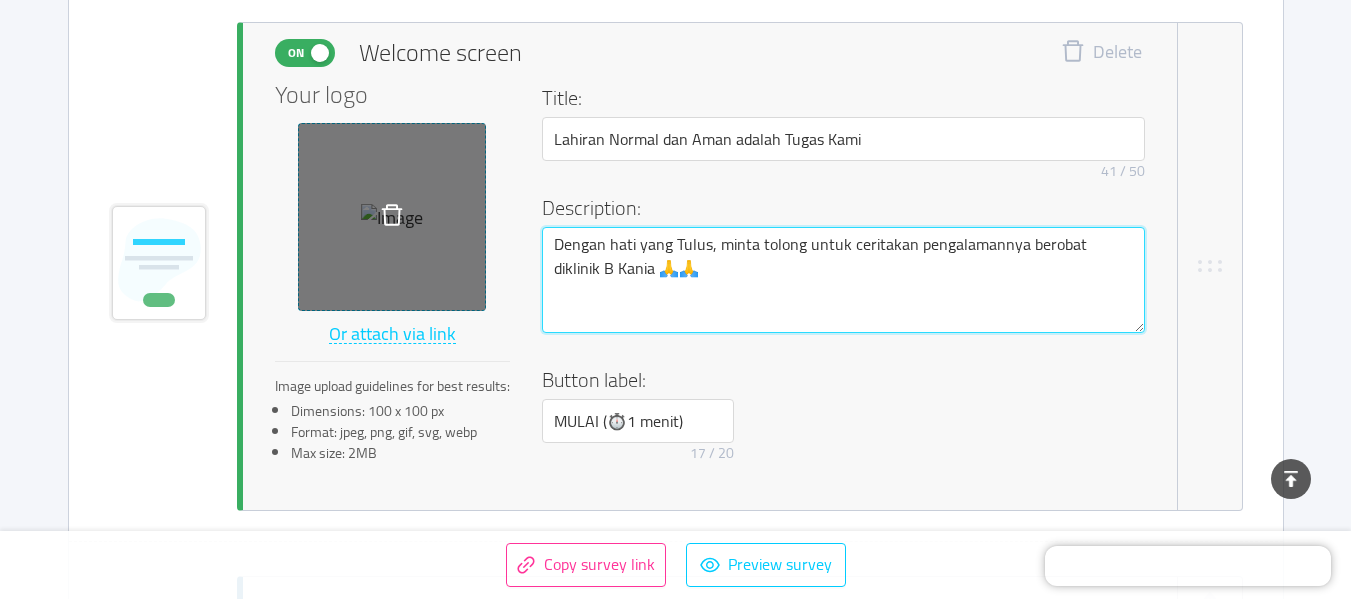 type 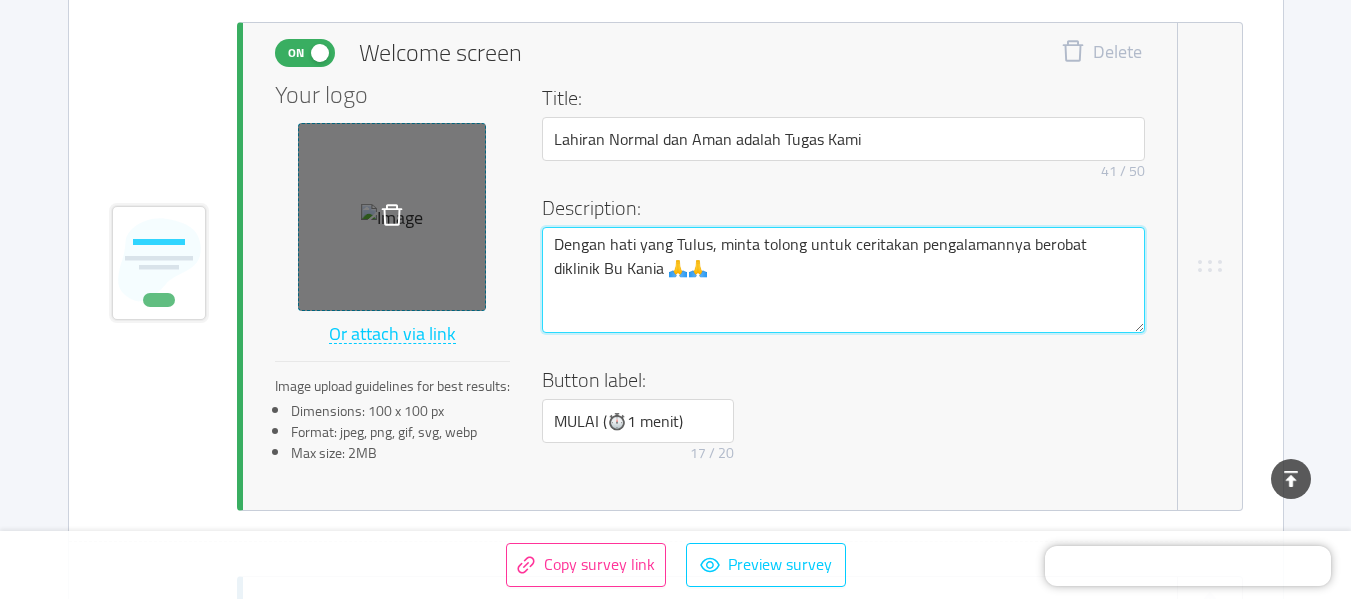 type 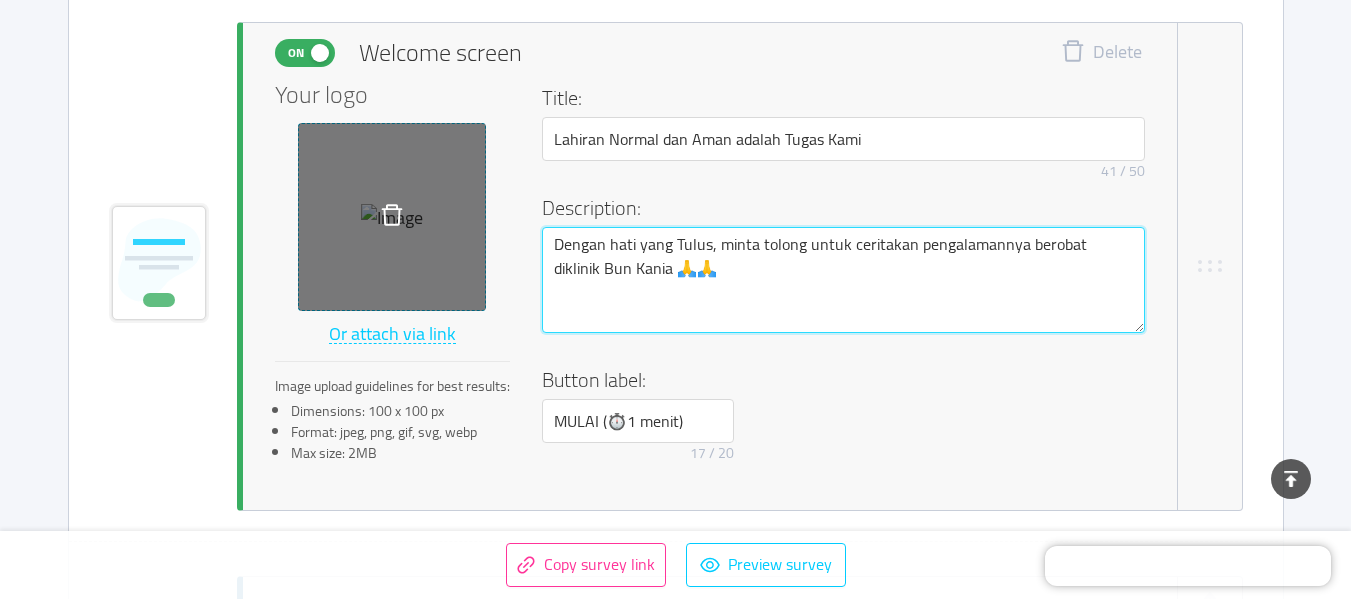 type on "Dengan hati yang Tulus, minta tolong untuk ceritakan pengalamannya berobat diklinik Bund Kania 🙏🙏" 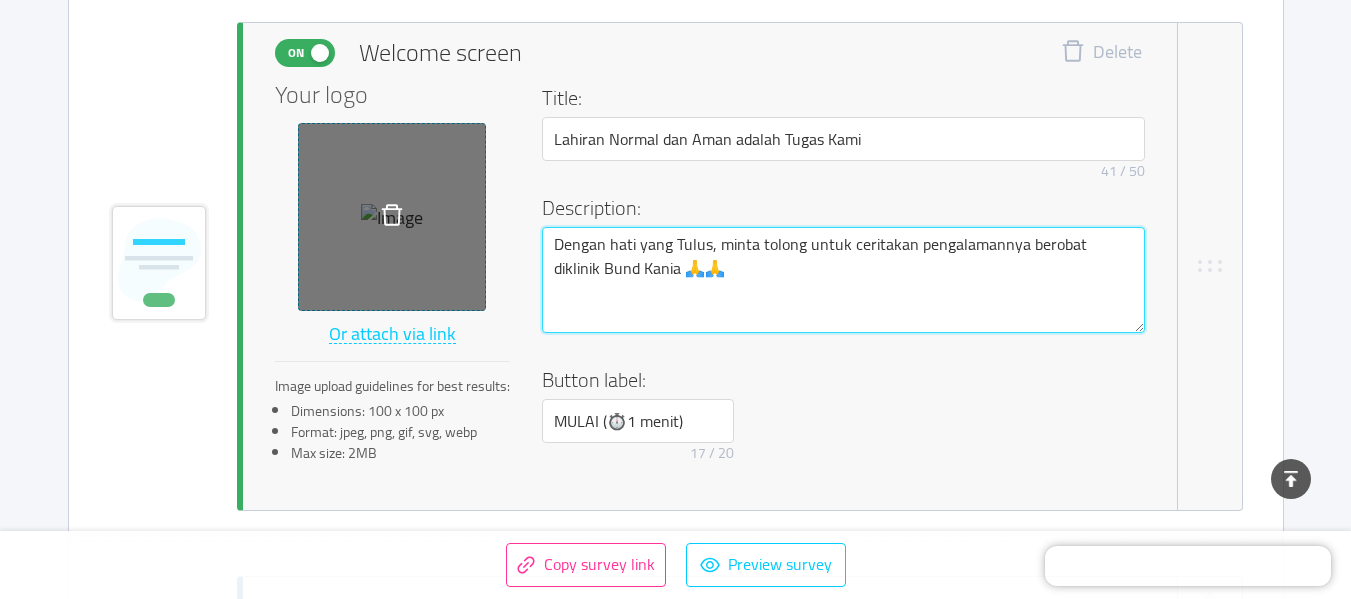 type 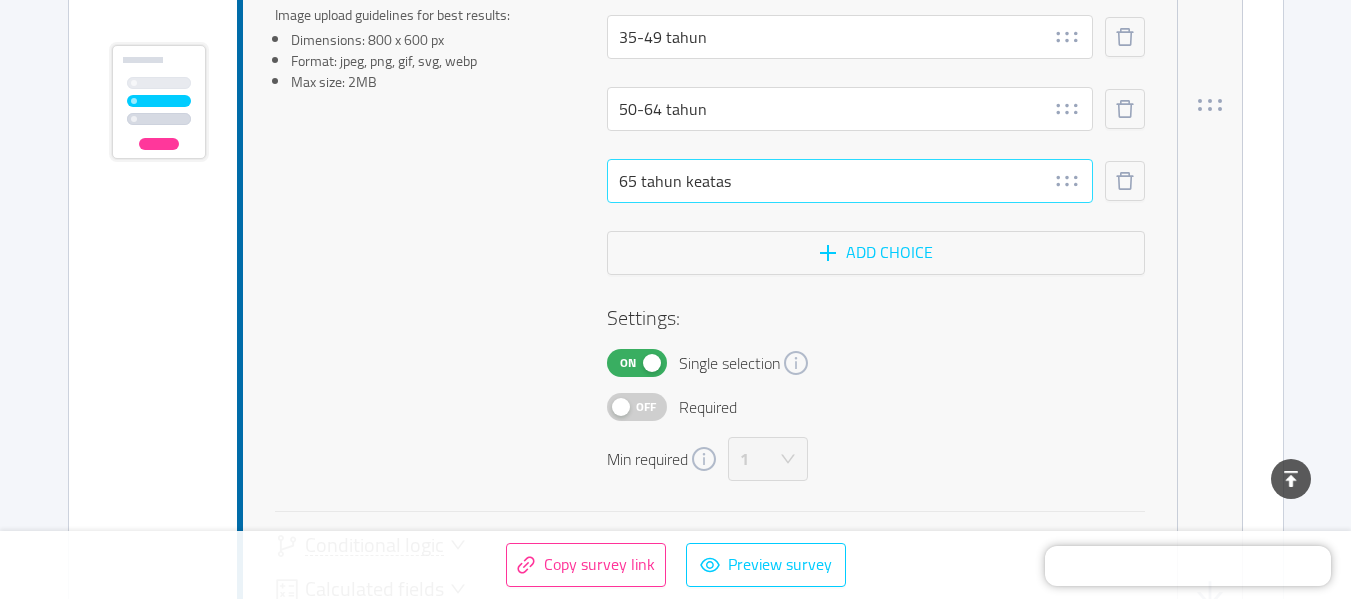 scroll, scrollTop: 2400, scrollLeft: 0, axis: vertical 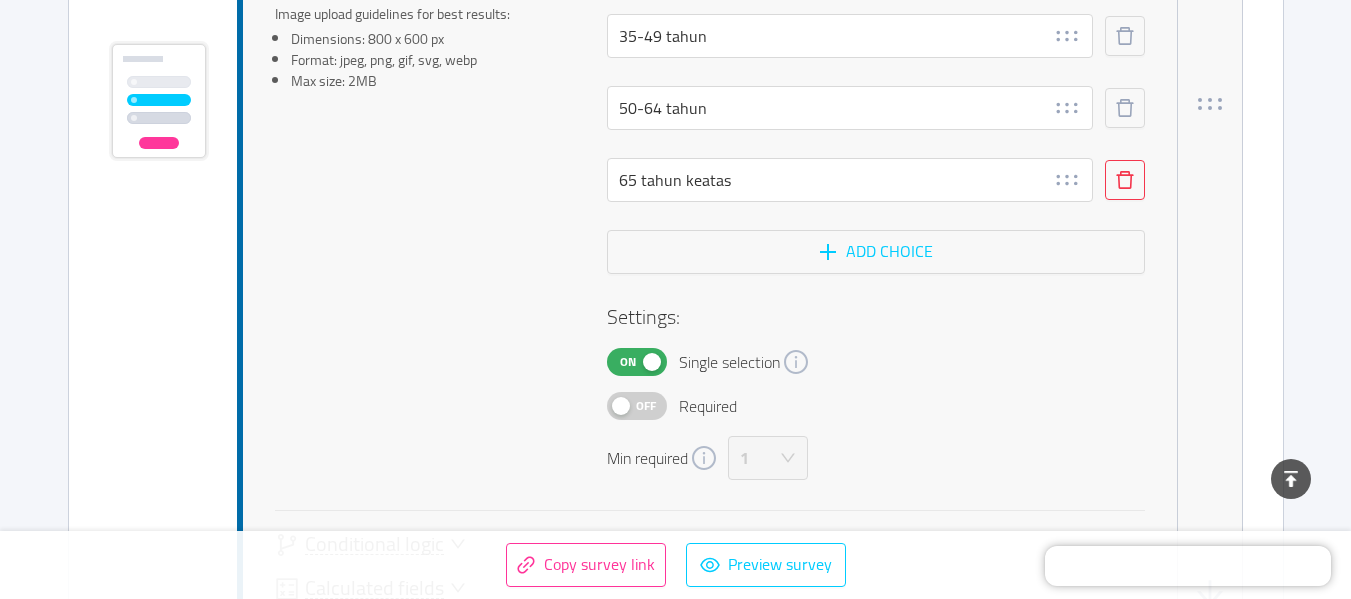 type on "Dengan hati yang Tulus, minta tolong untuk ceritakan pengalamannya berobat diklinik Bunda Kania 🙏🙏" 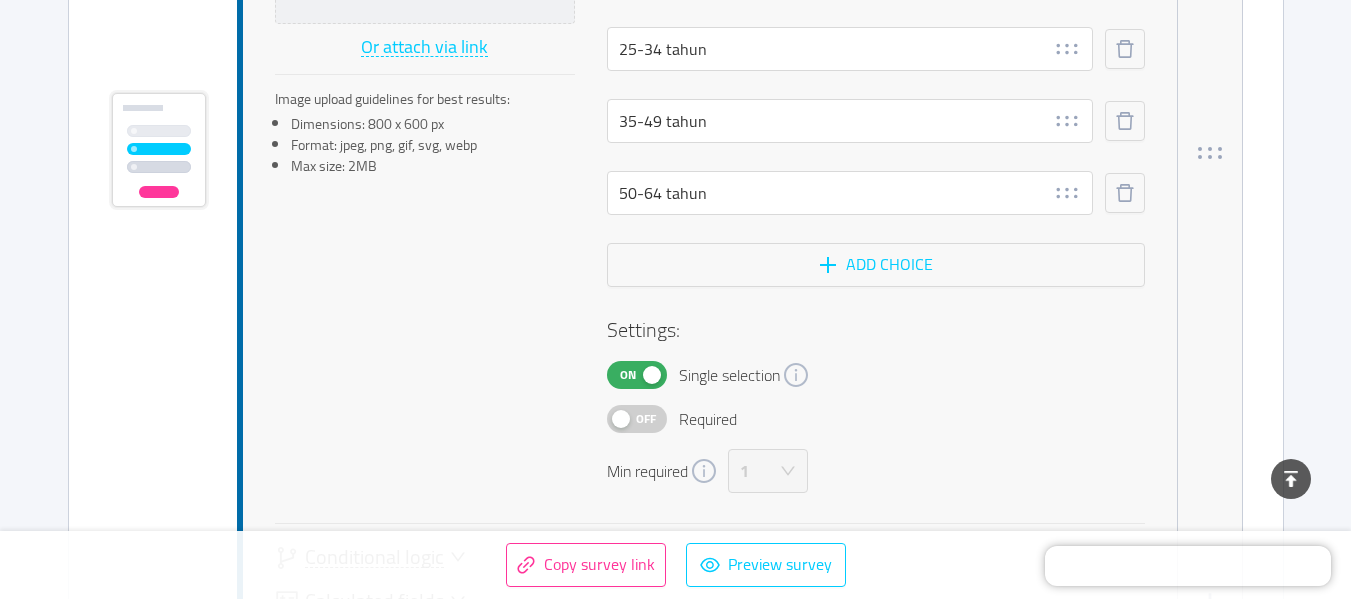 scroll, scrollTop: 2364, scrollLeft: 0, axis: vertical 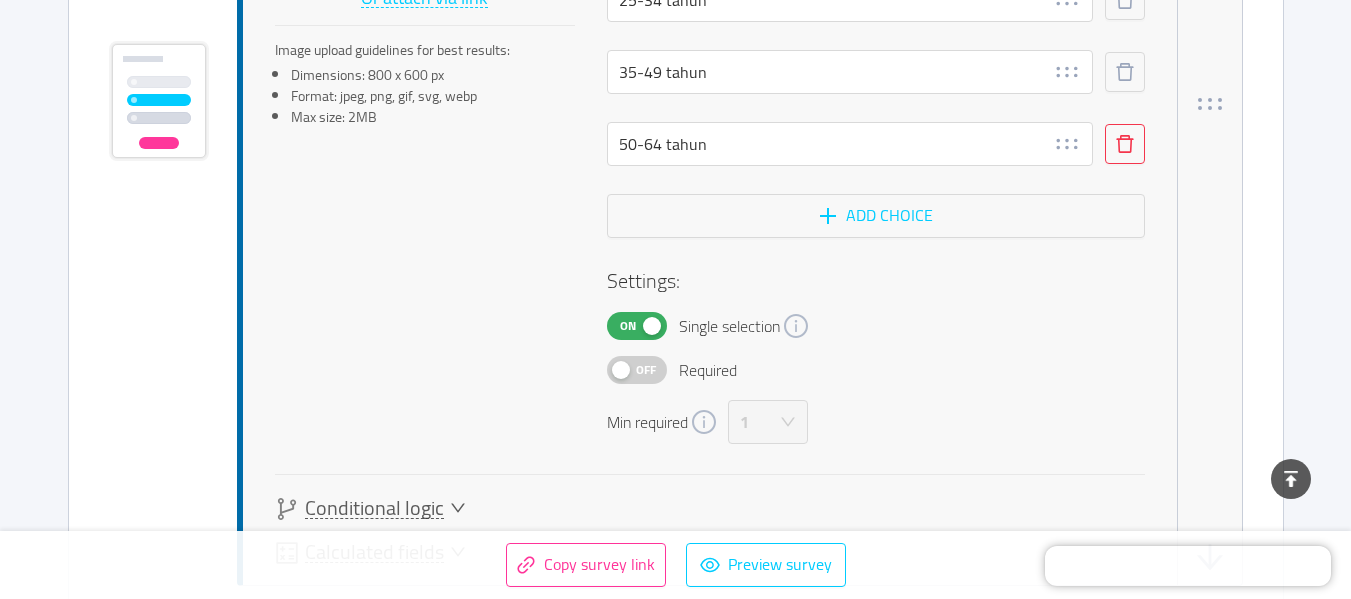 click at bounding box center [1125, 144] 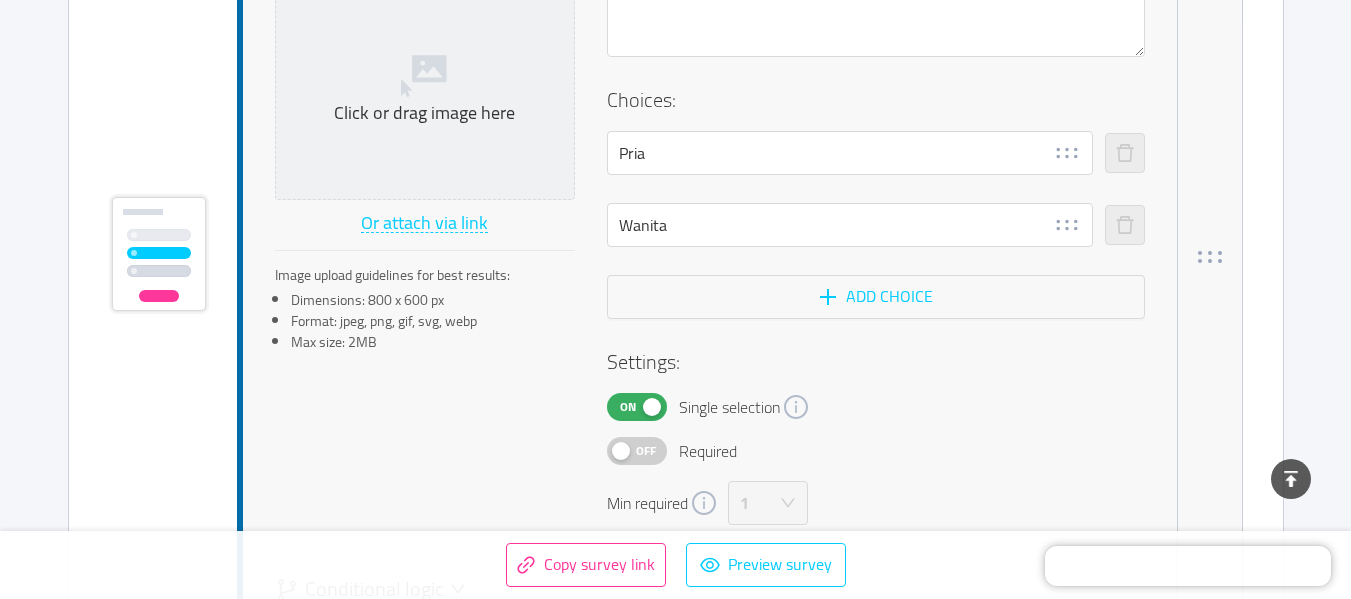 scroll, scrollTop: 1128, scrollLeft: 0, axis: vertical 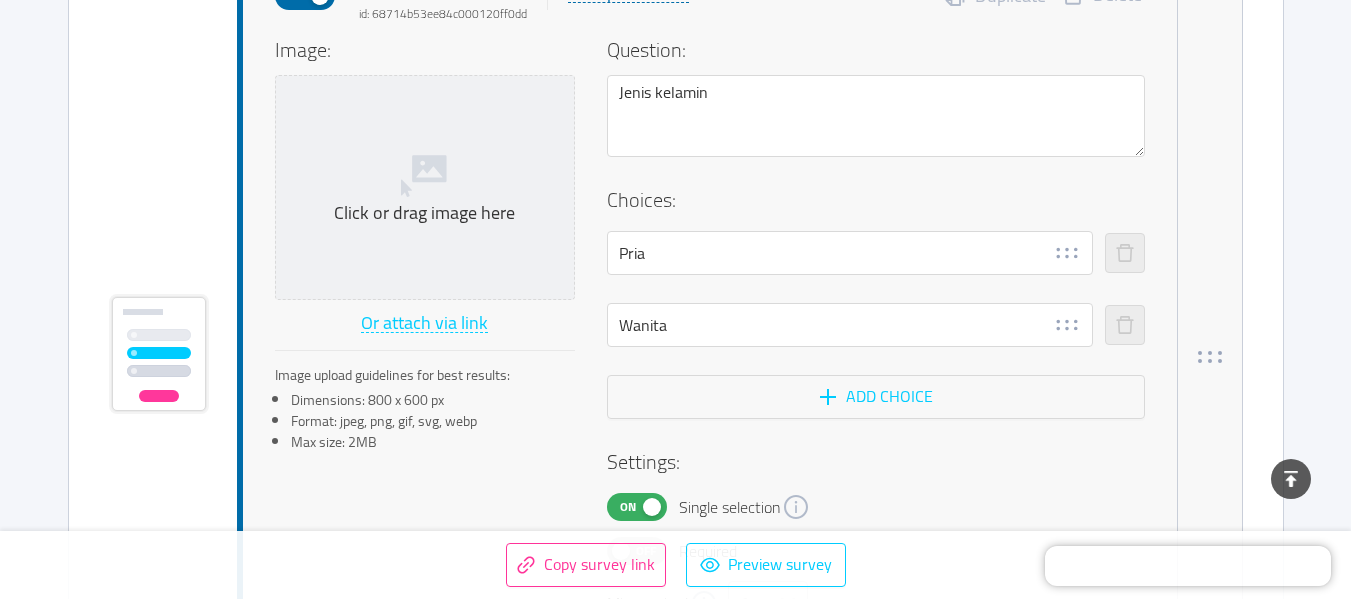 click on "Delete" at bounding box center (1101, -4) 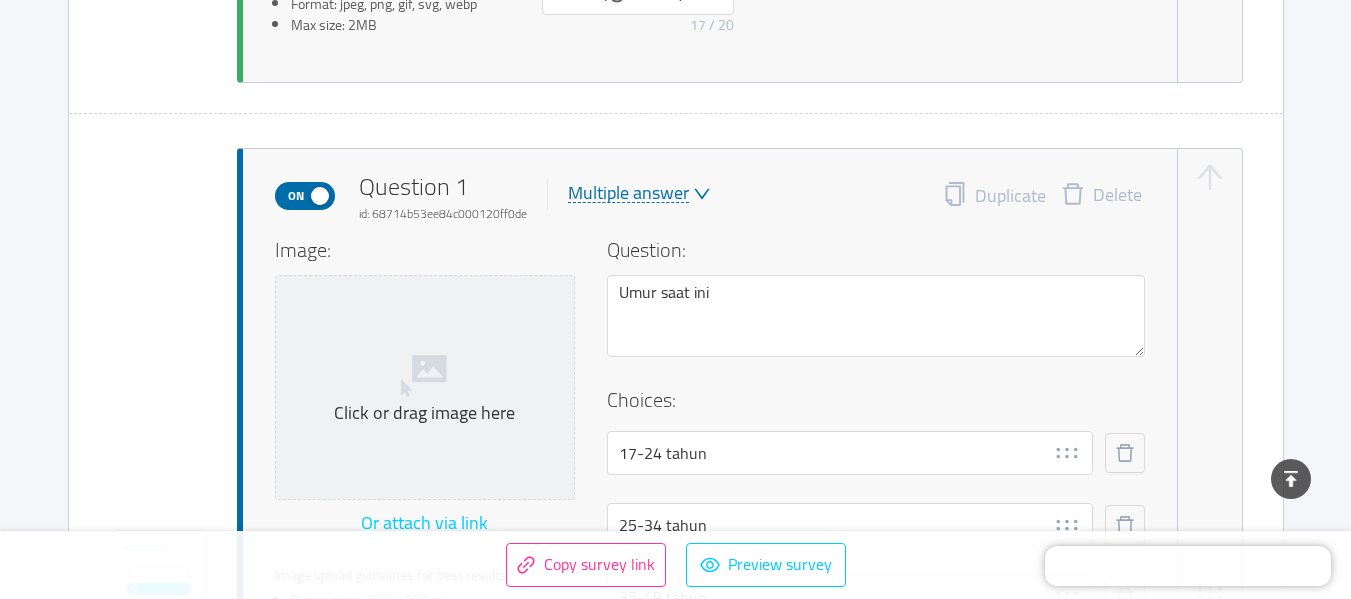 scroll, scrollTop: 1028, scrollLeft: 0, axis: vertical 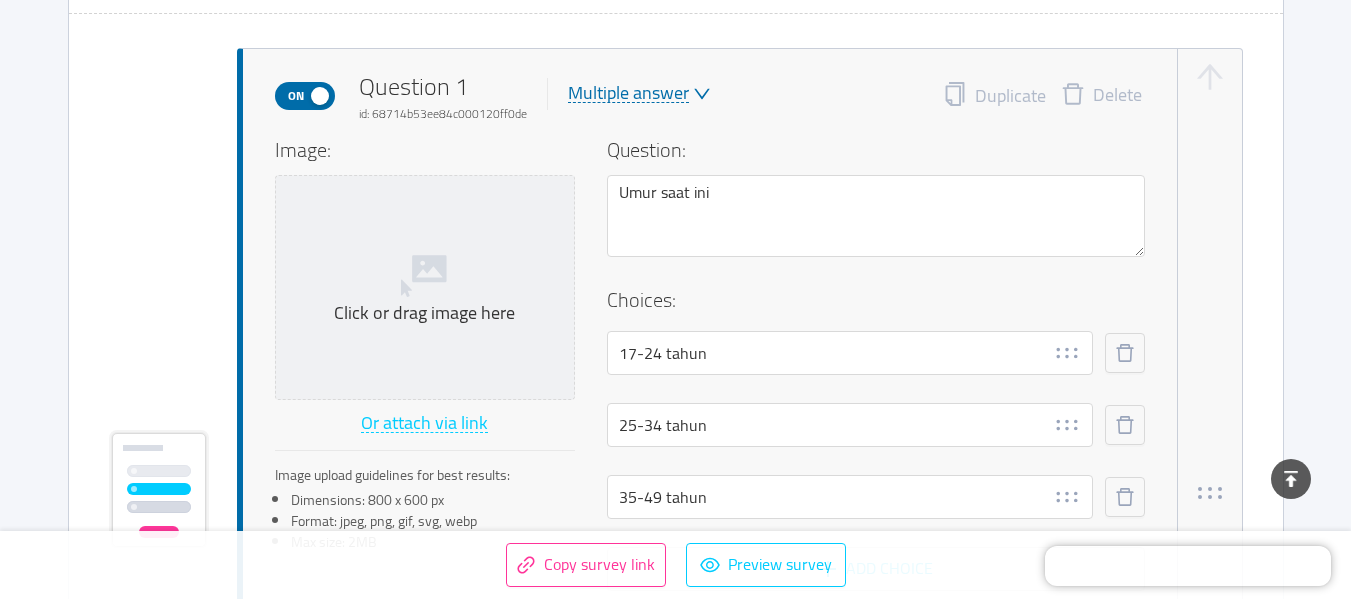 type 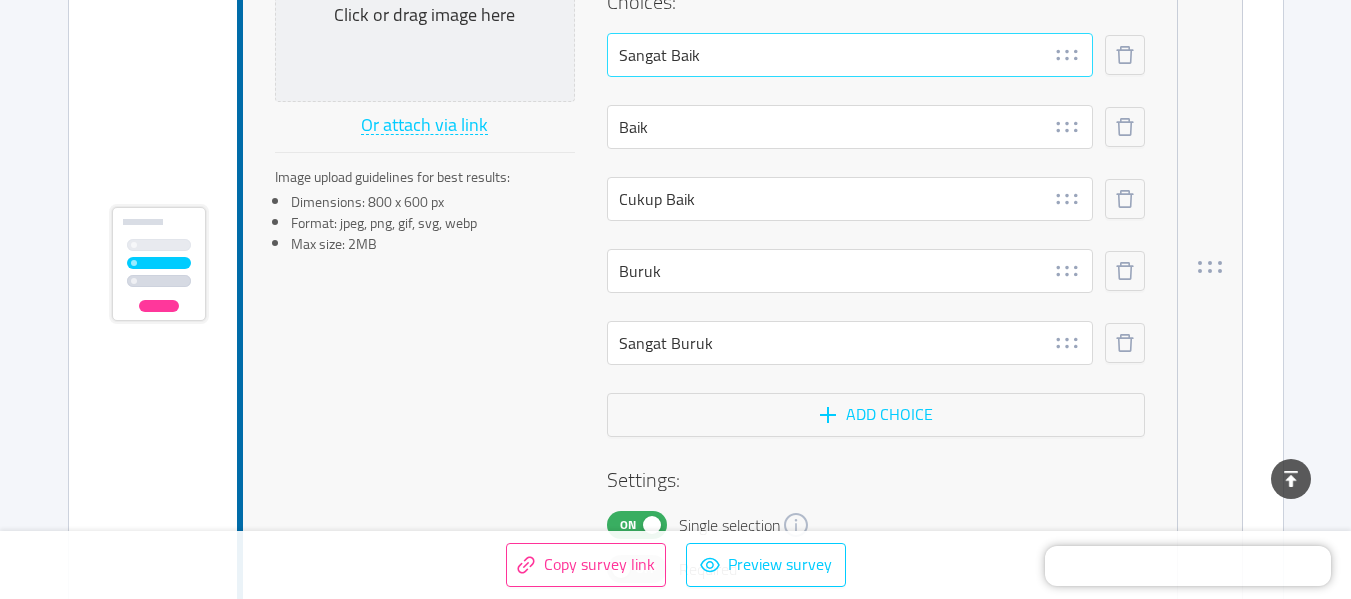 drag, startPoint x: 784, startPoint y: 214, endPoint x: 815, endPoint y: 274, distance: 67.53518 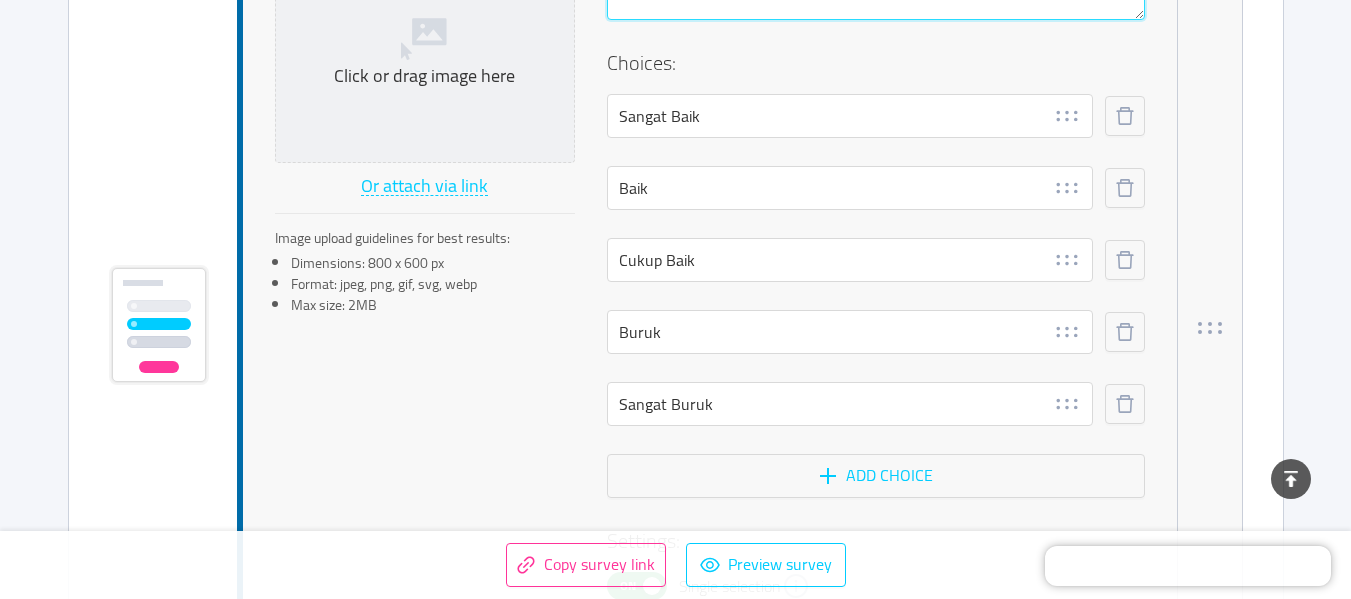 scroll, scrollTop: 3411, scrollLeft: 0, axis: vertical 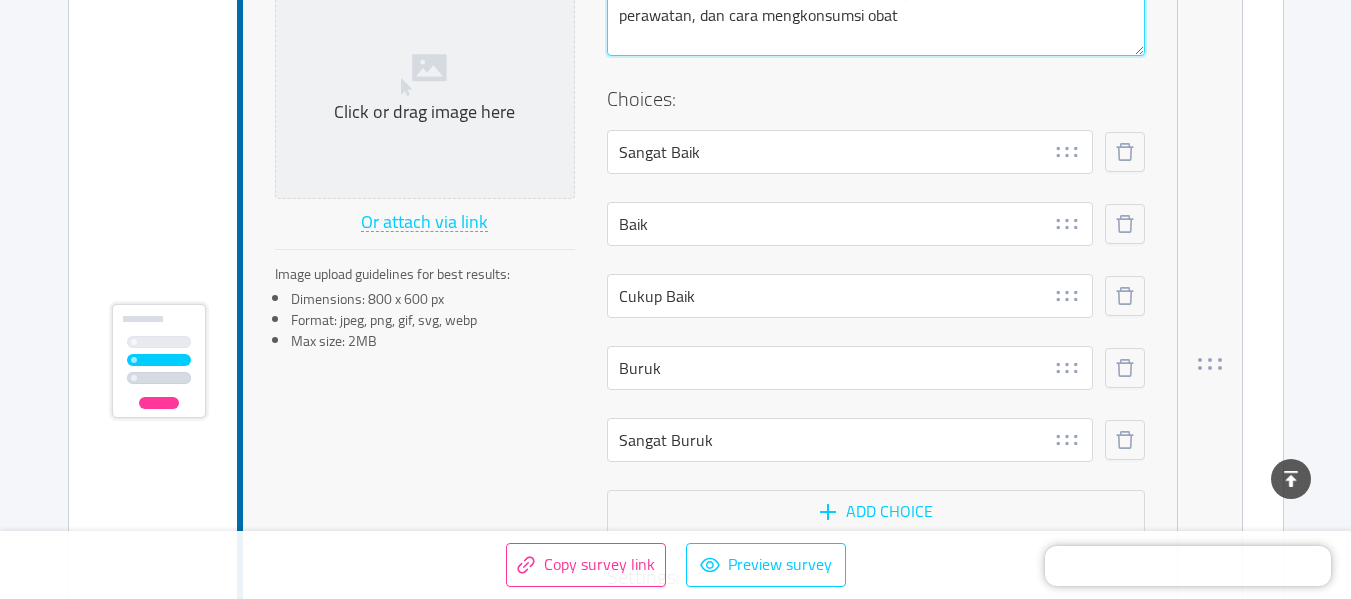 click on "[PERSON_NAME] dokter memberikan penjelasan tentang penyakit, perawatan, dan cara mengkonsumsi obat" at bounding box center (876, 15) 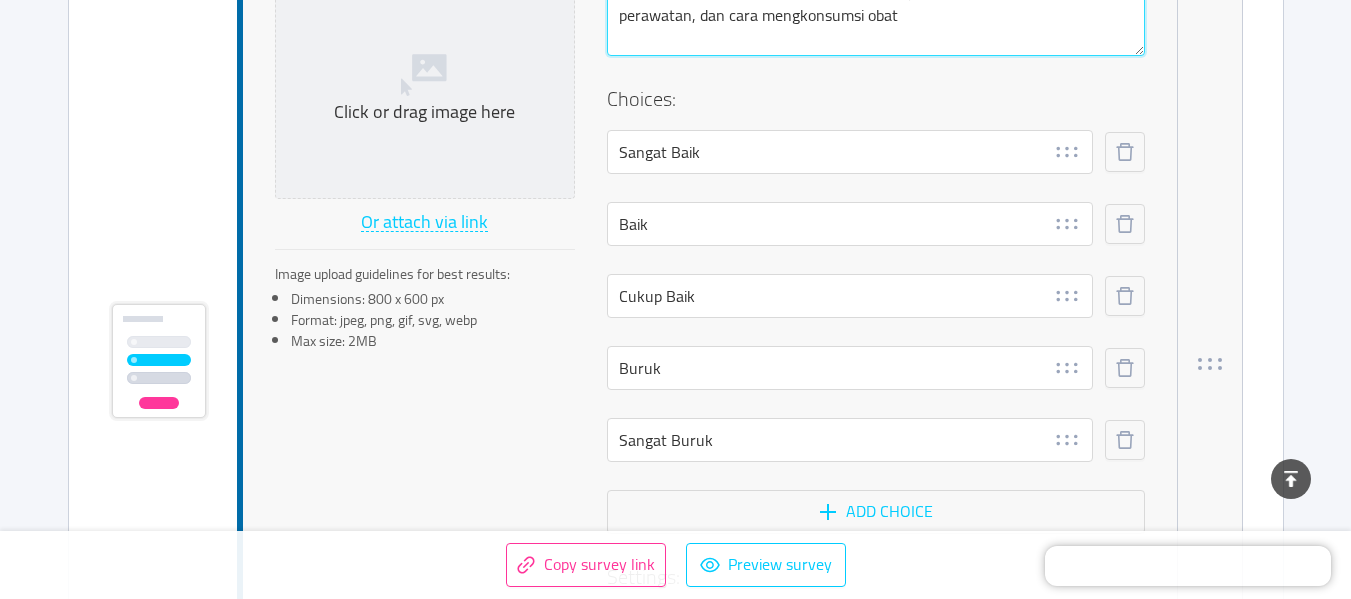 type 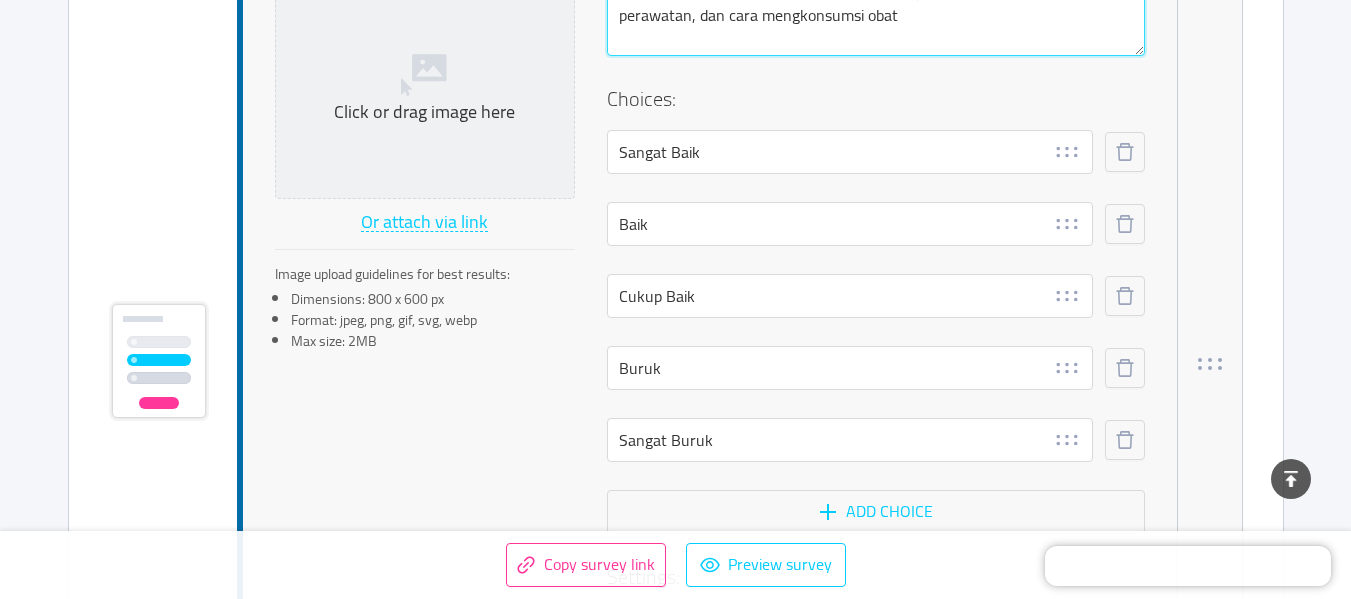 type on "[PERSON_NAME] dokter at memberikan penjelasan tentang penyakit, perawatan, dan cara mengkonsumsi obat" 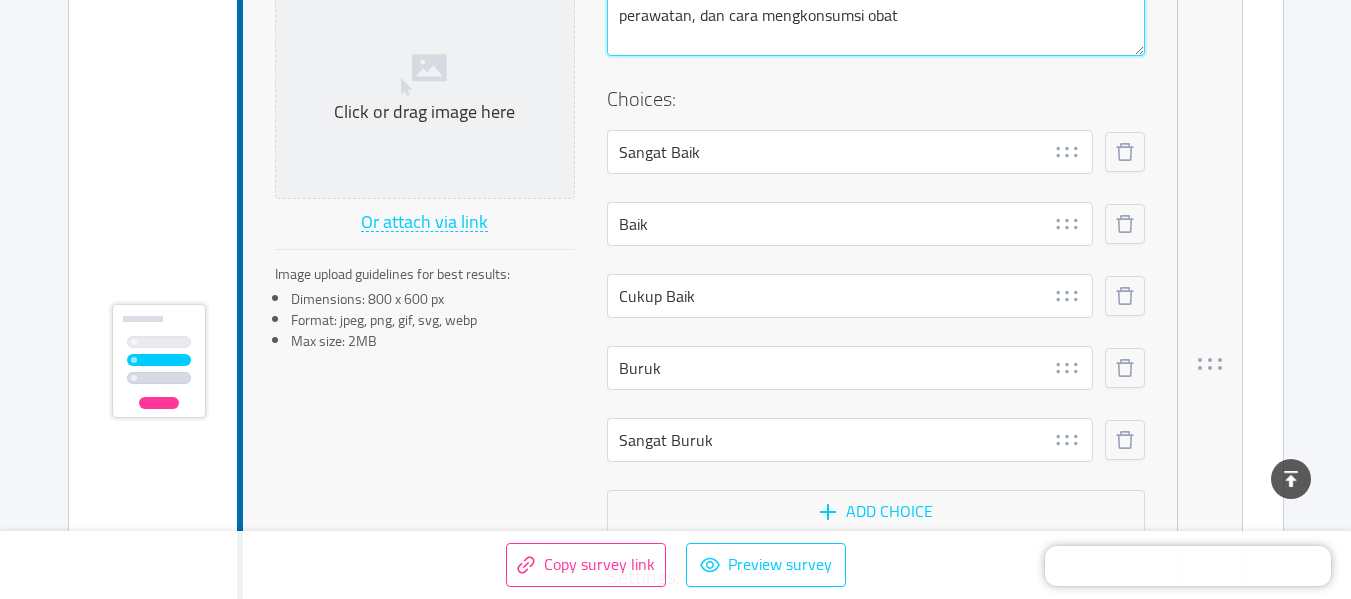 type 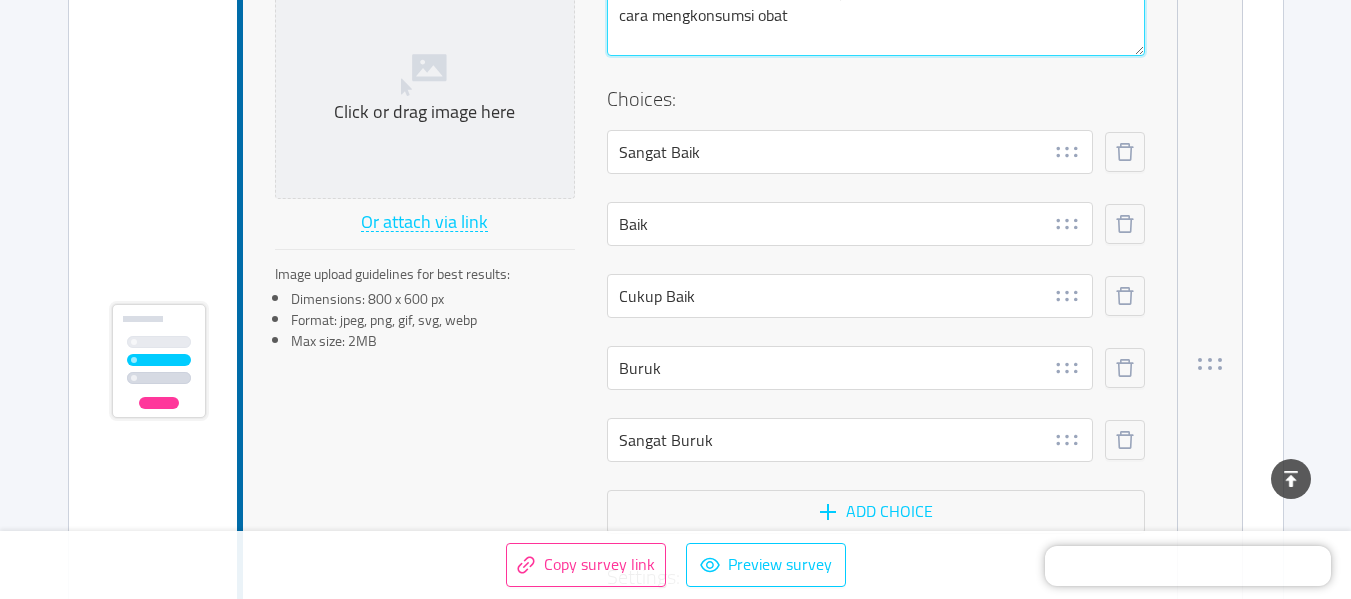 type 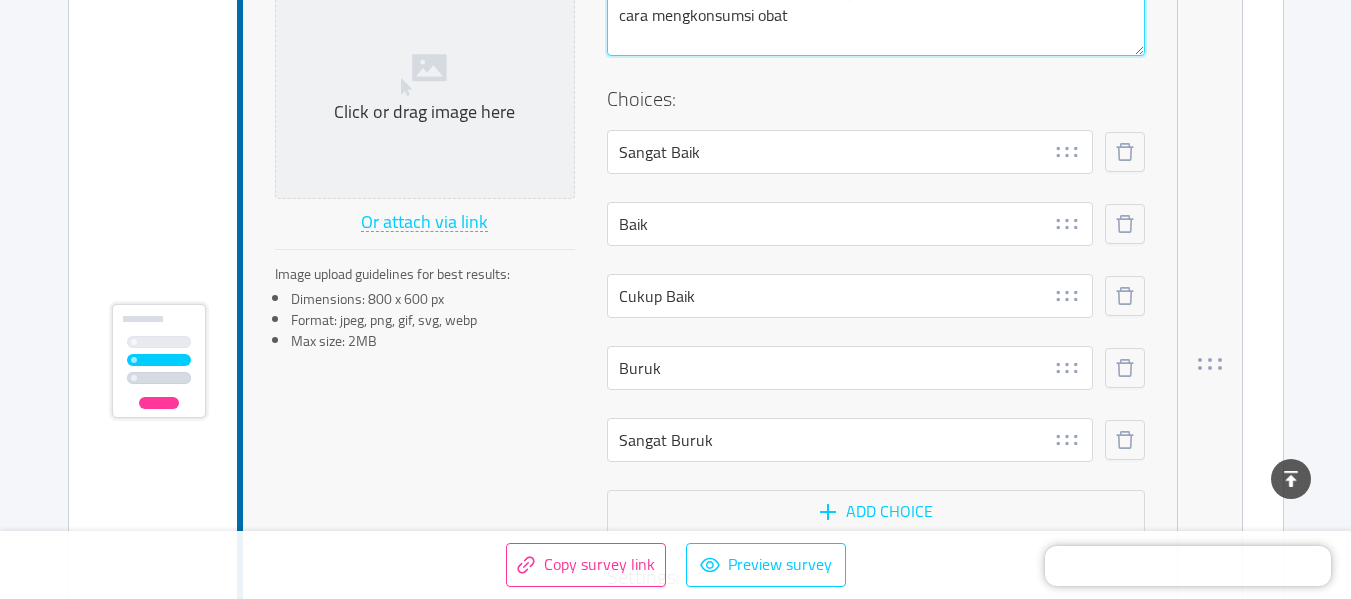 type 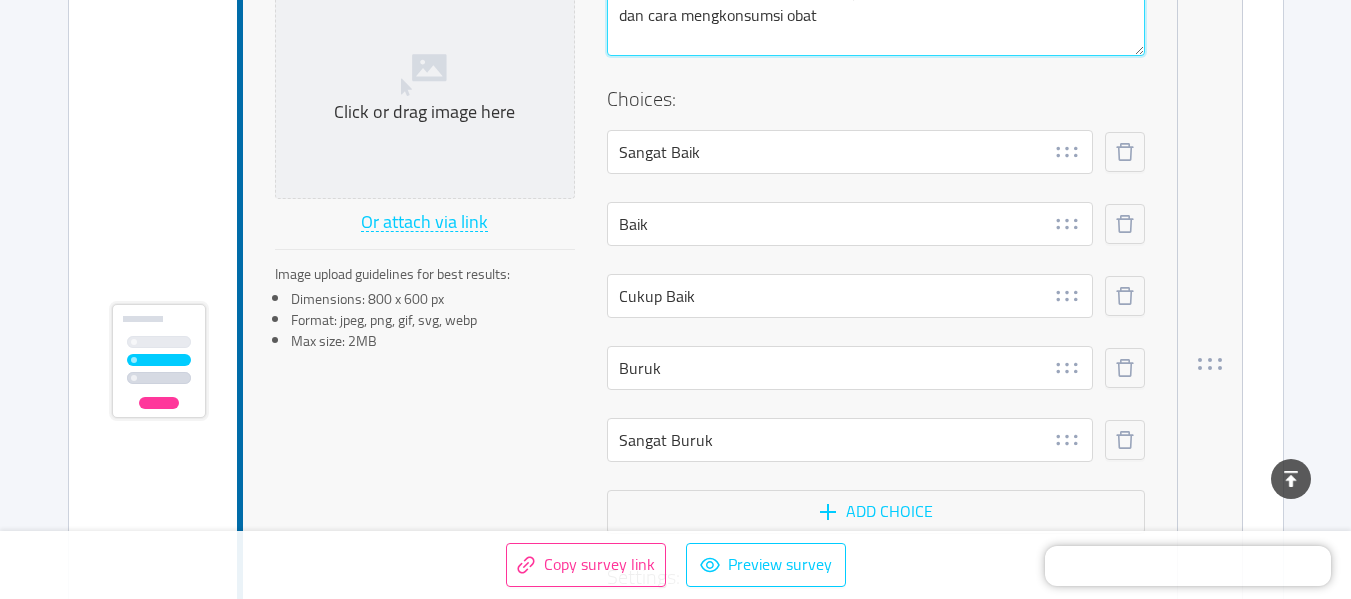 type 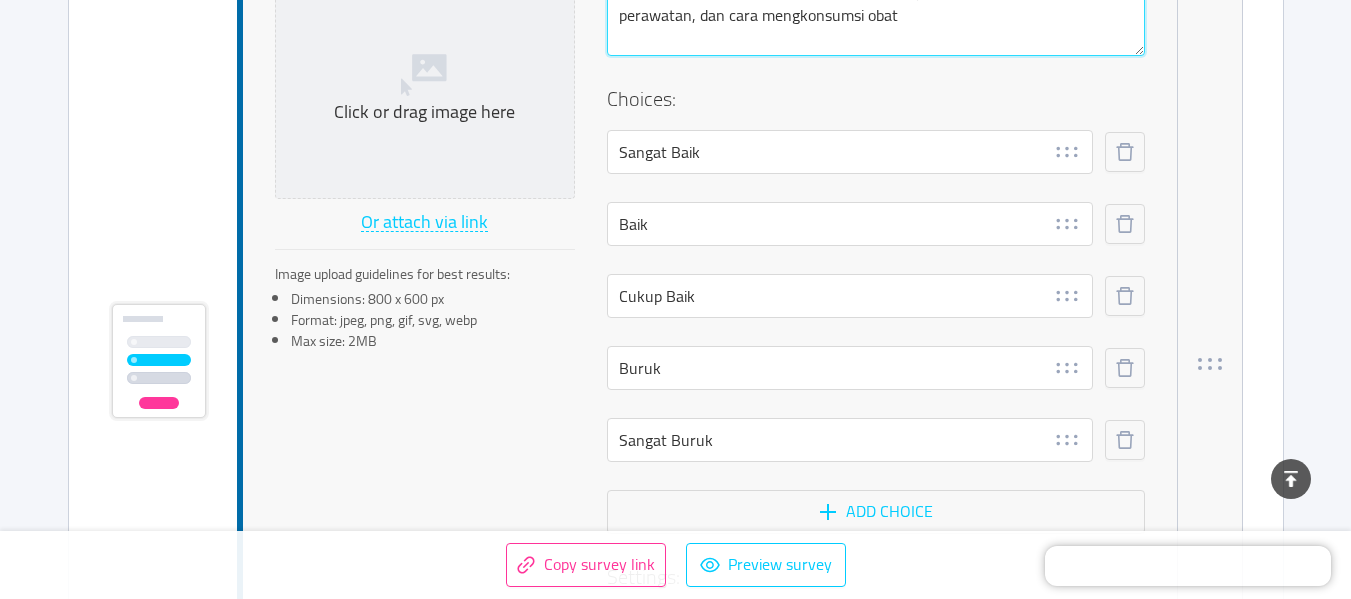 type on "[PERSON_NAME] dokter  memberikan penjelasan tentang penyakit, perawatan, dan cara mengkonsumsi obat" 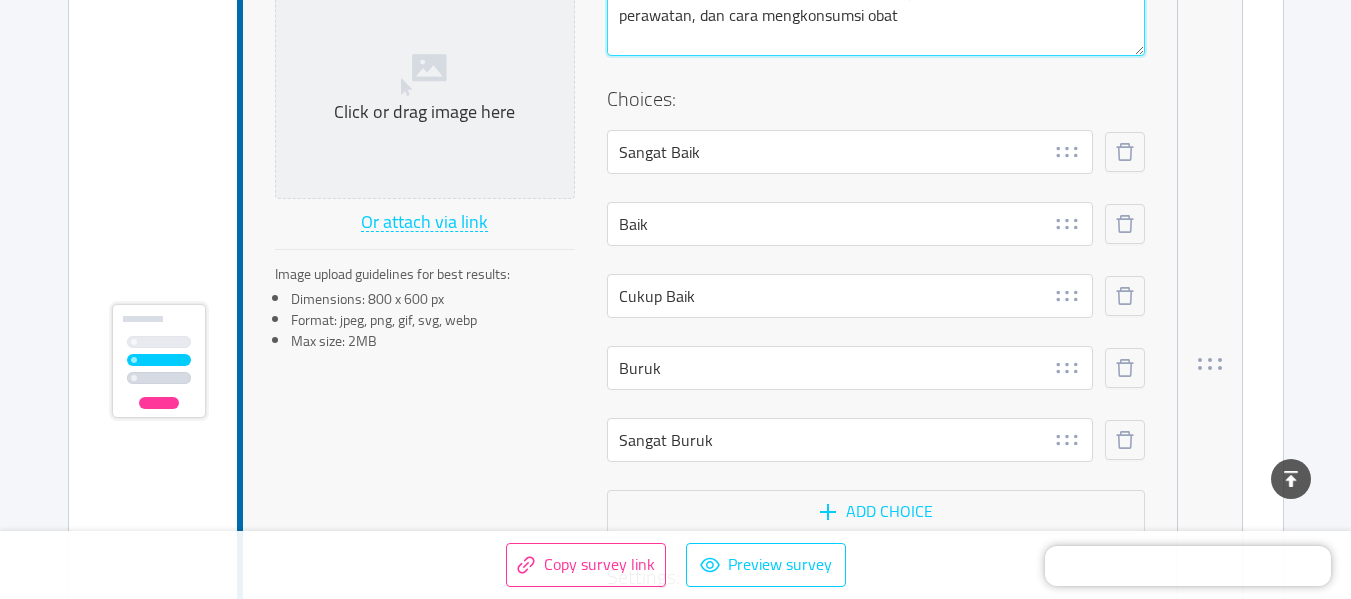 type 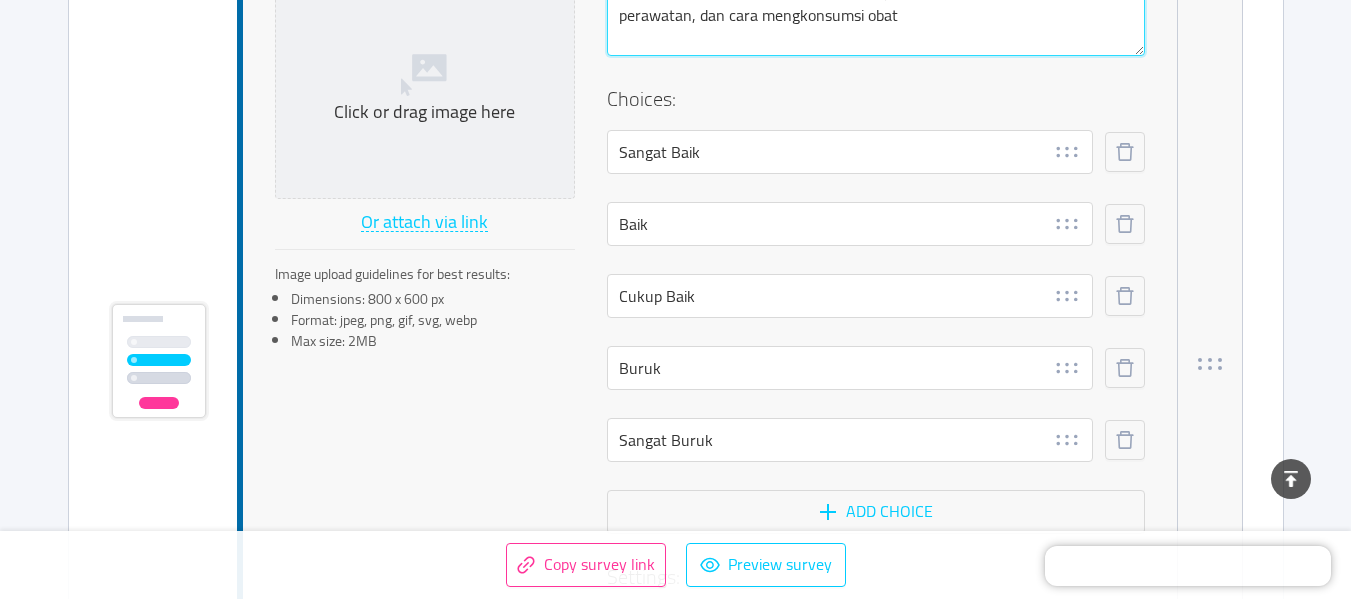 type on "[PERSON_NAME] do memberikan penjelasan tentang penyakit, perawatan, dan cara mengkonsumsi obat" 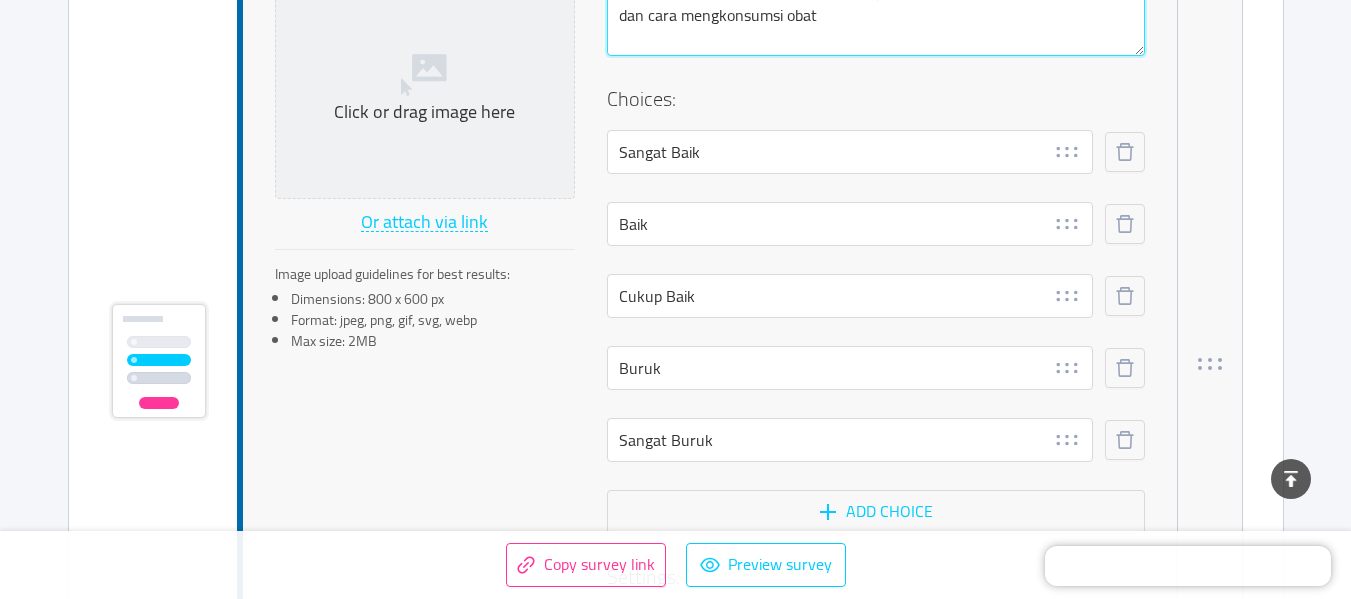 type 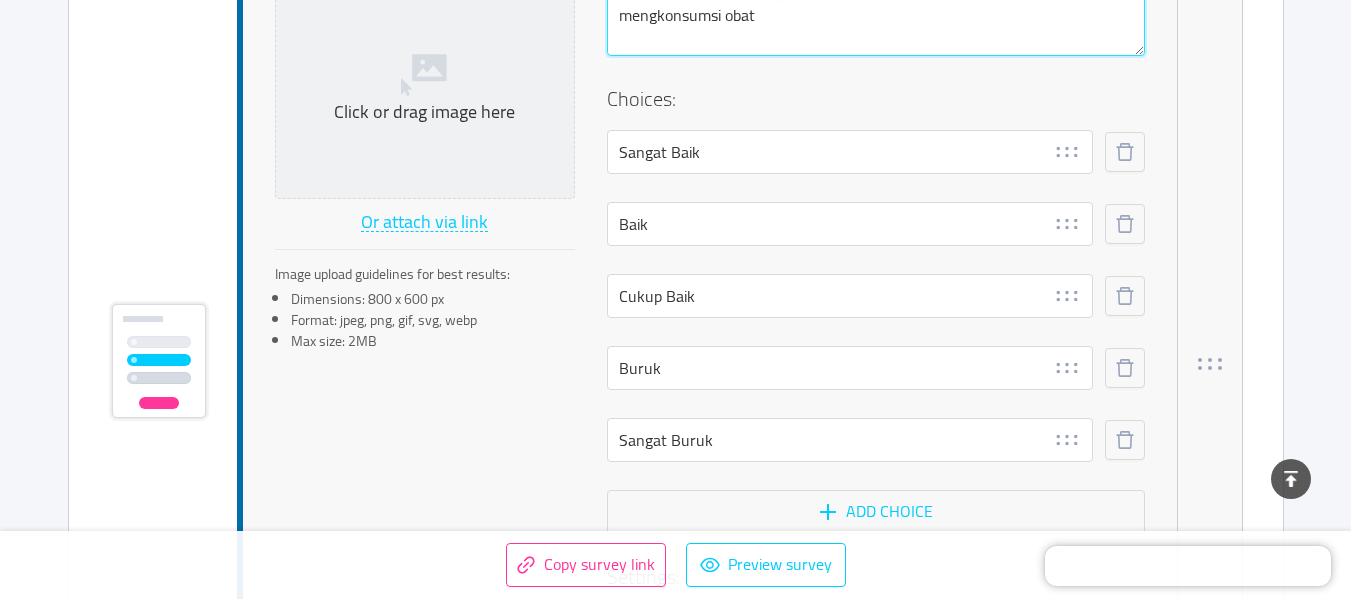 type on "[PERSON_NAME]  memberikan penjelasan tentang penyakit, perawatan, dan cara mengkonsumsi obat" 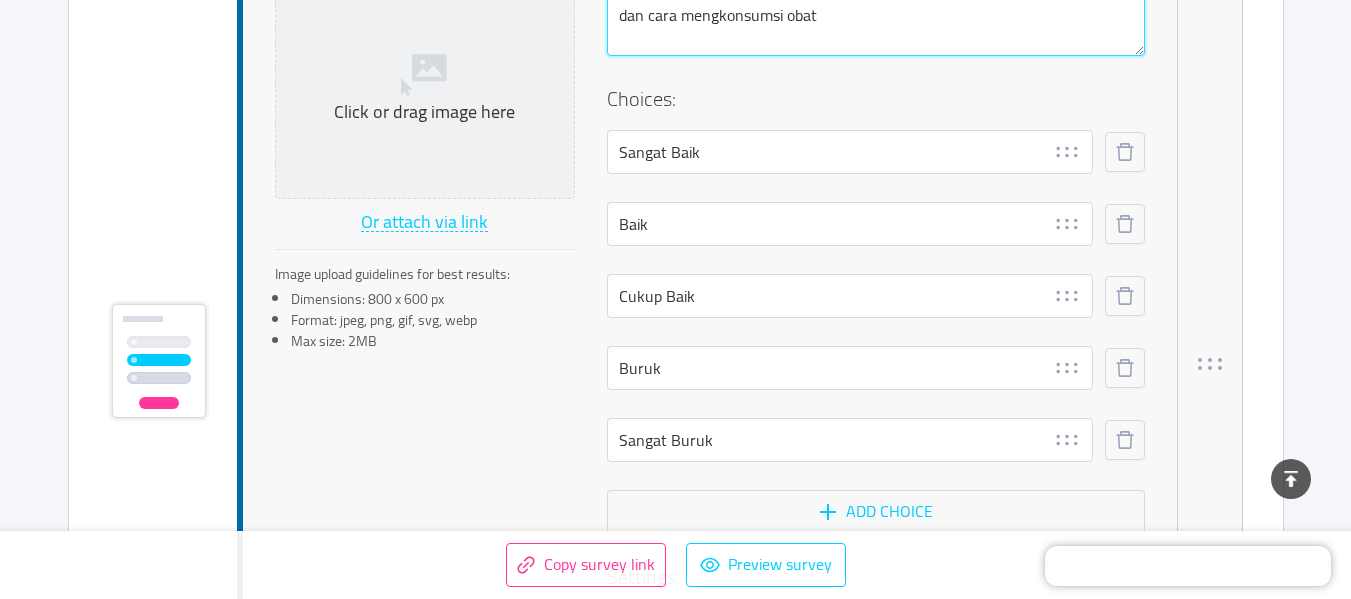 type 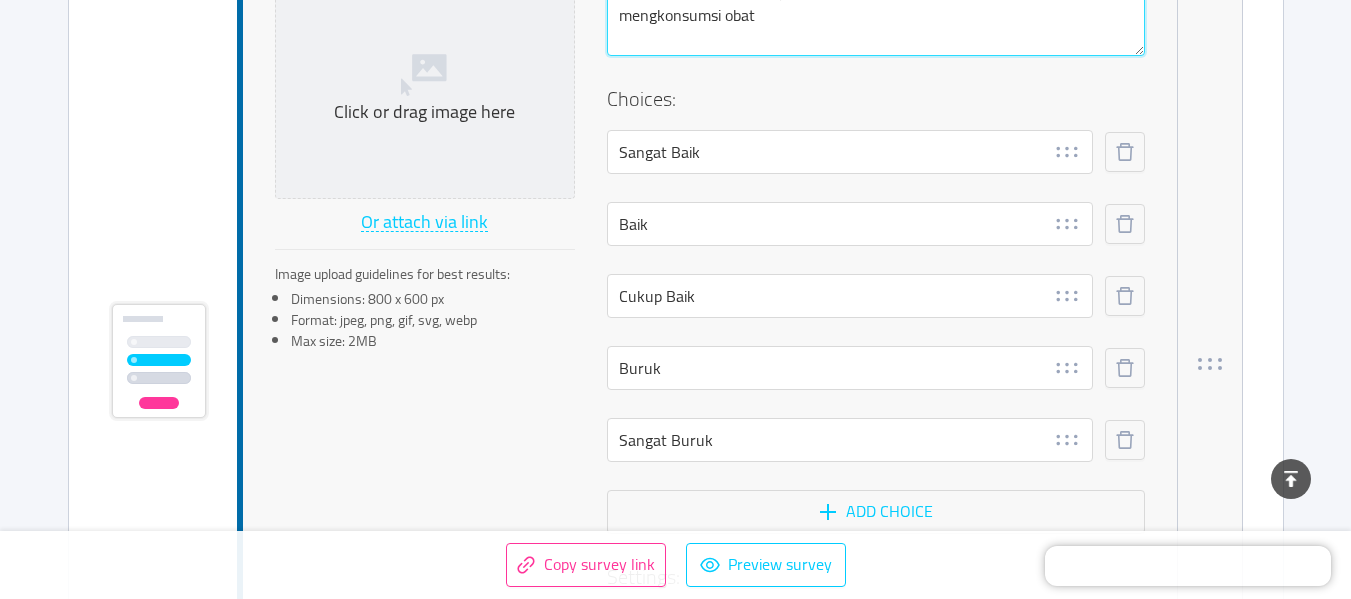type 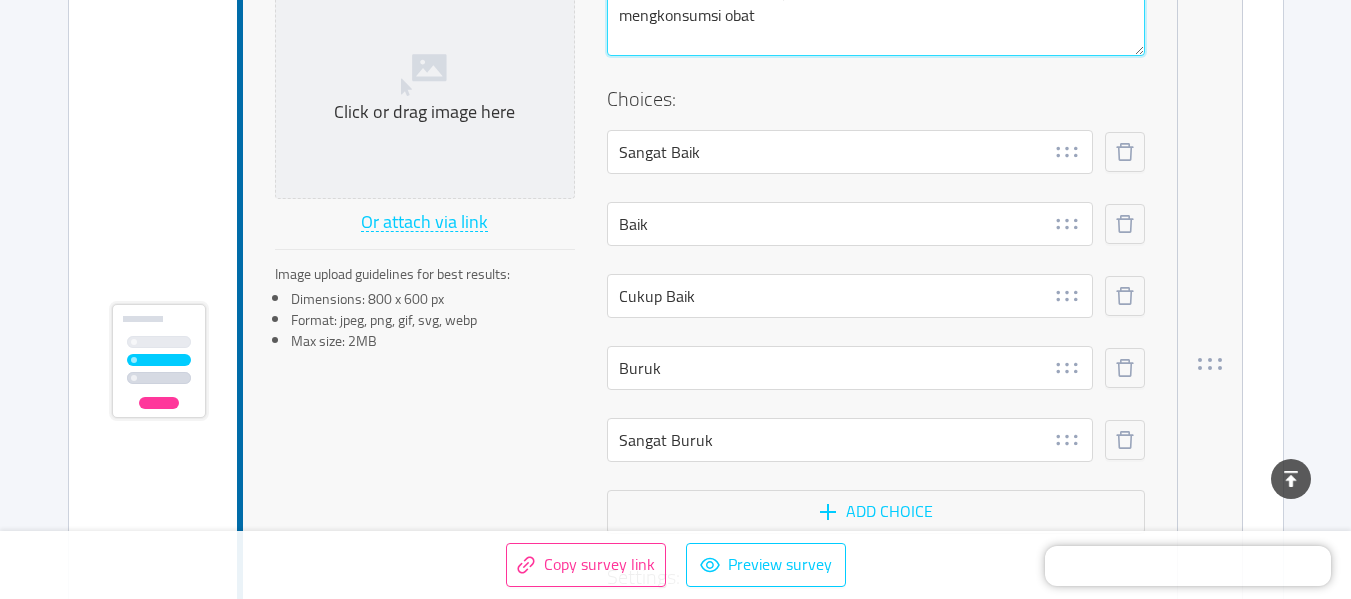 type 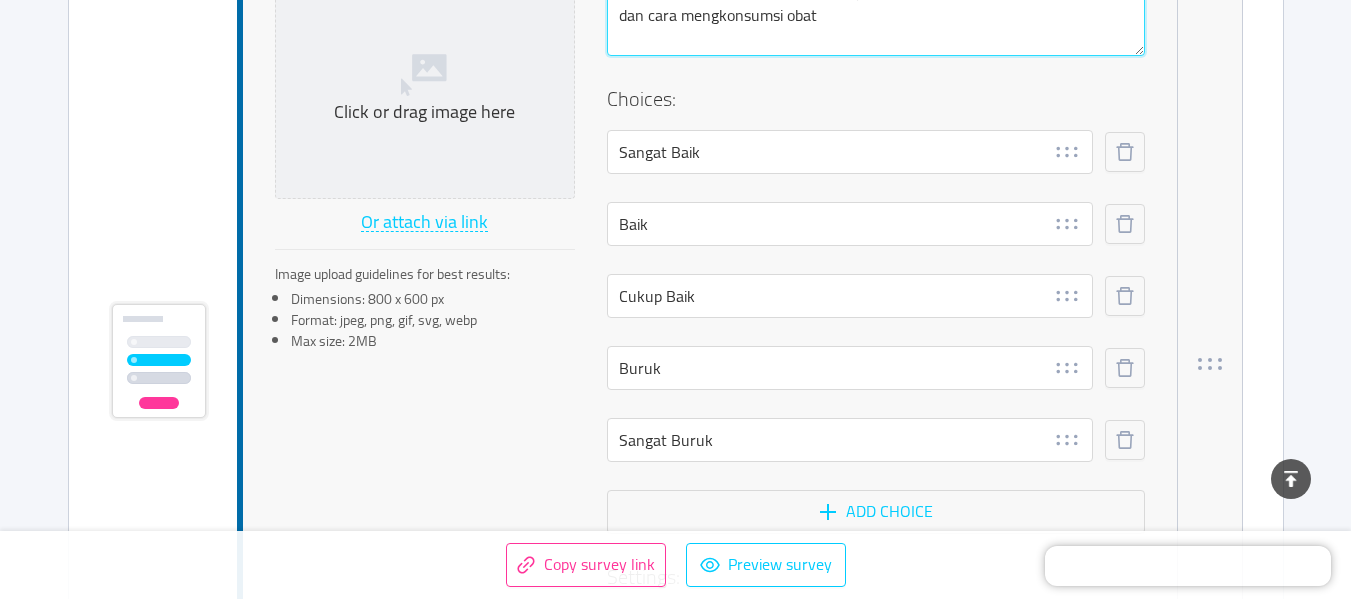 type 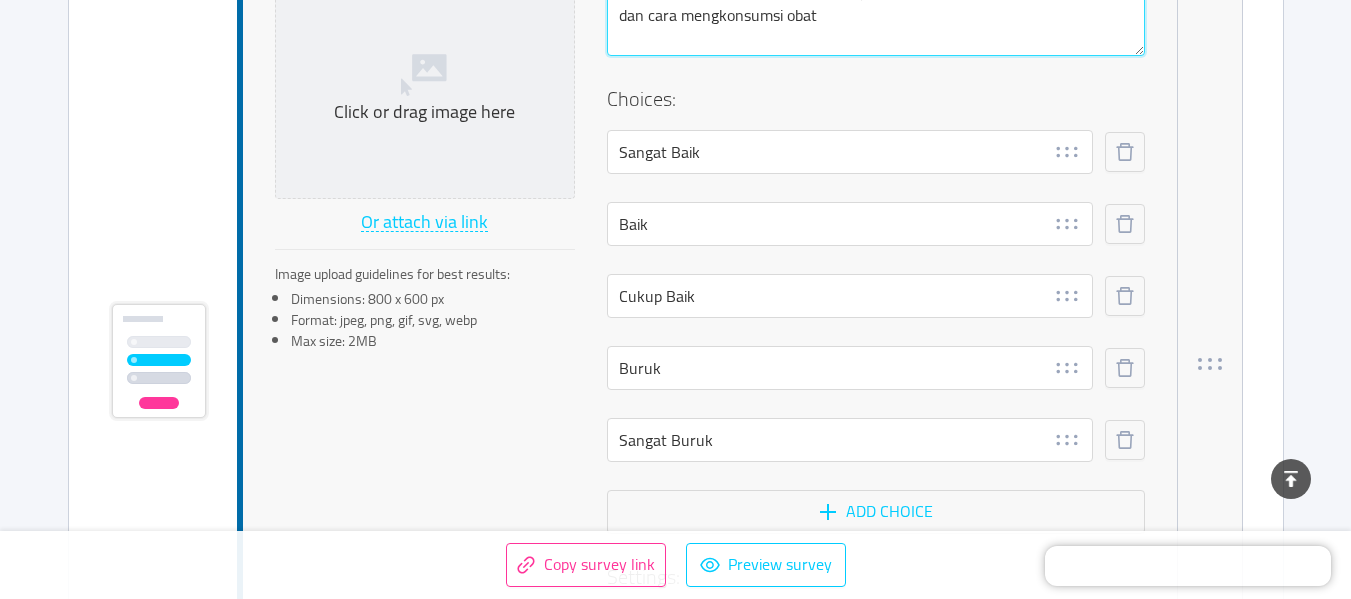 type 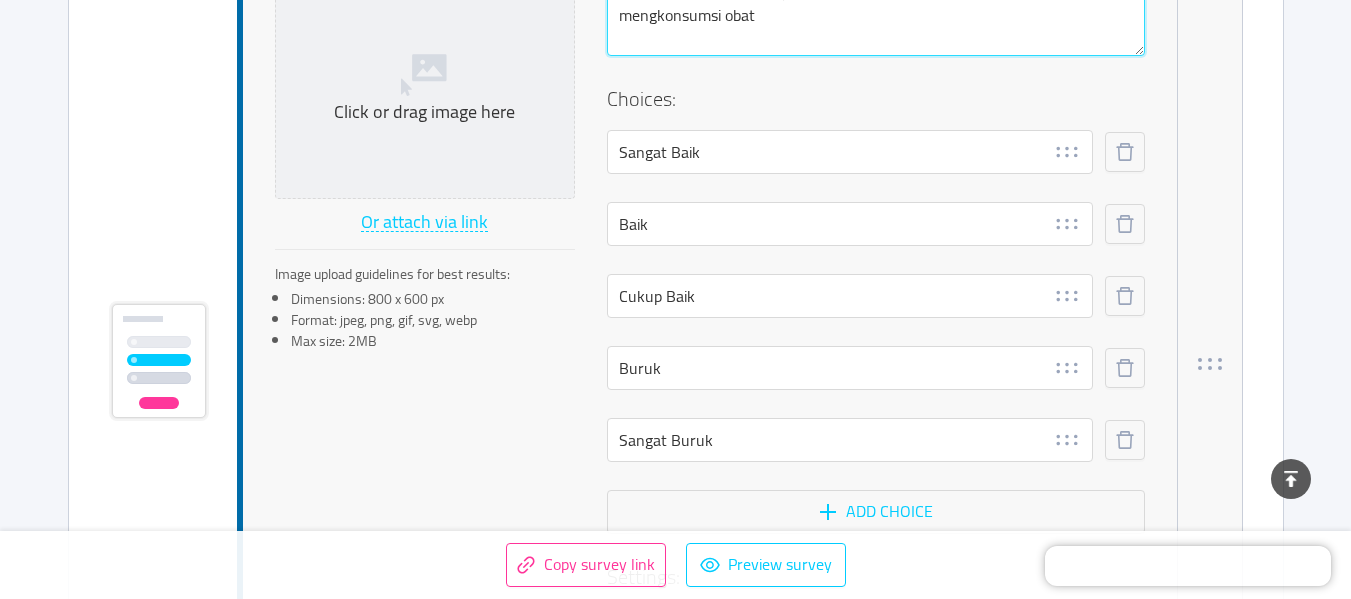 type on "Cara B memberikan penjelasan tentang penyakit, perawatan, dan cara mengkonsumsi obat" 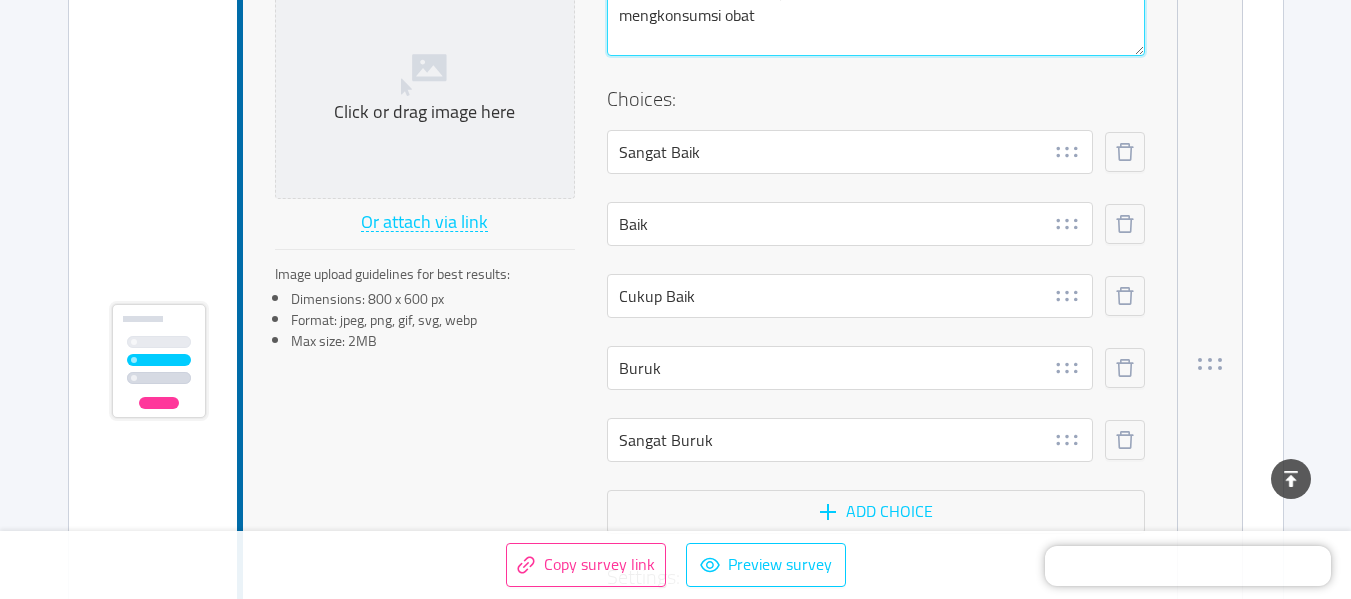 type 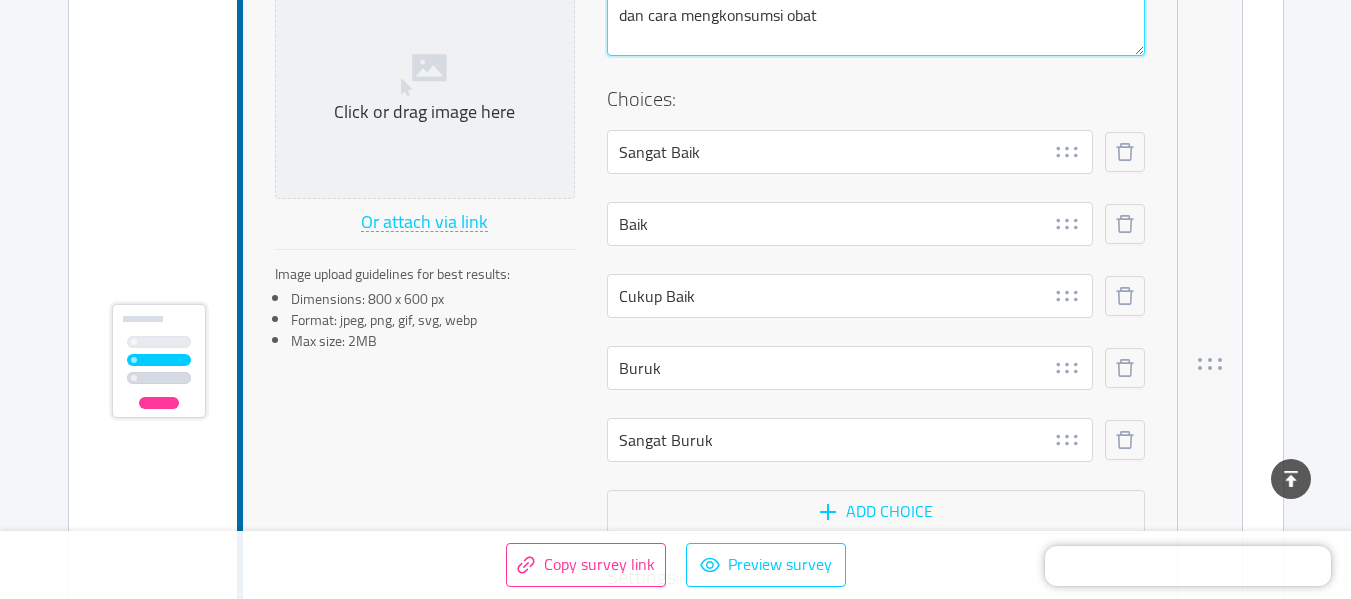type 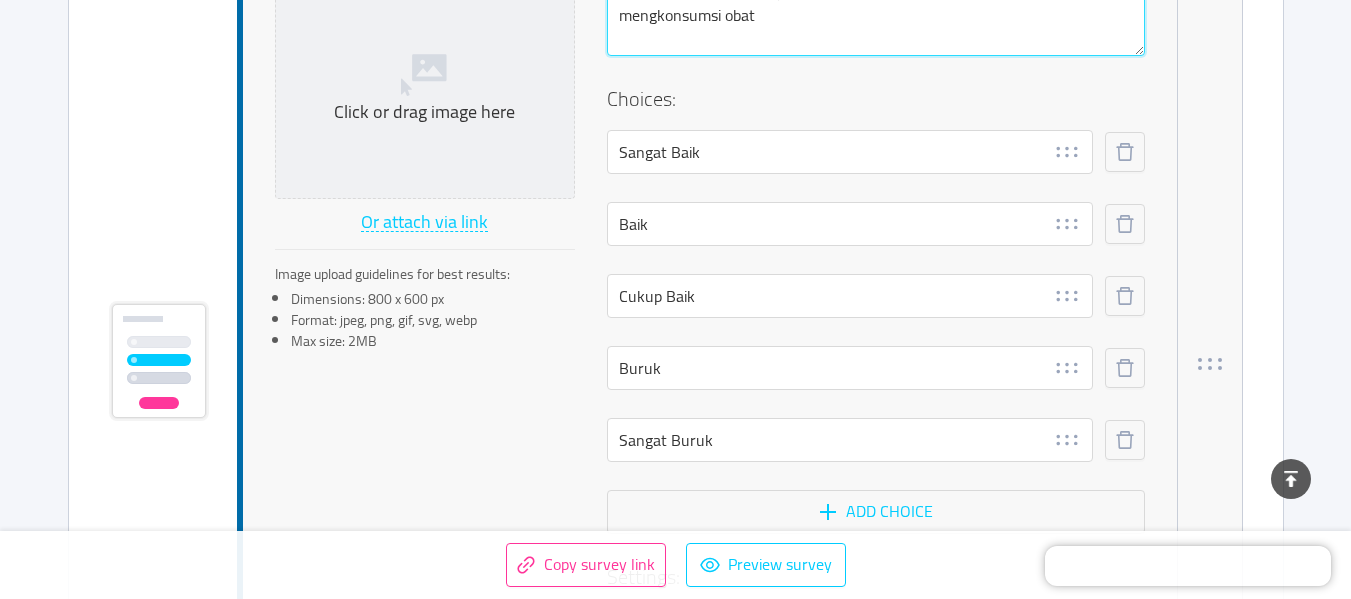 type on "Cara bi memberikan penjelasan tentang penyakit, perawatan, dan cara mengkonsumsi obat" 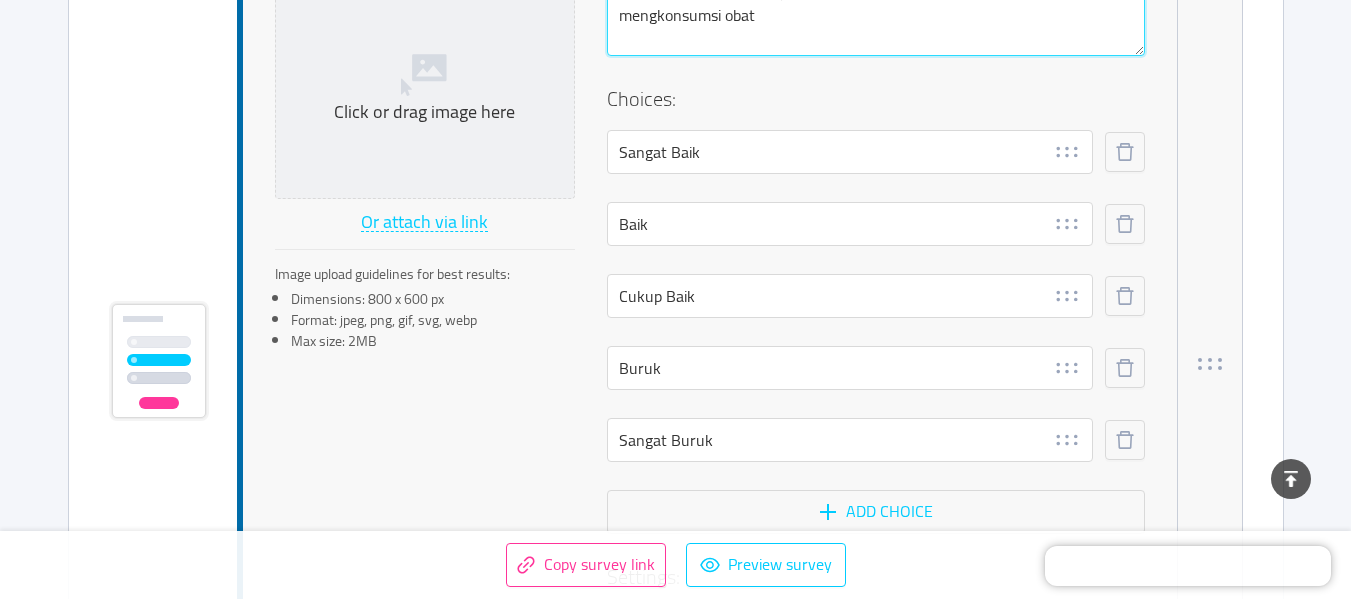 type 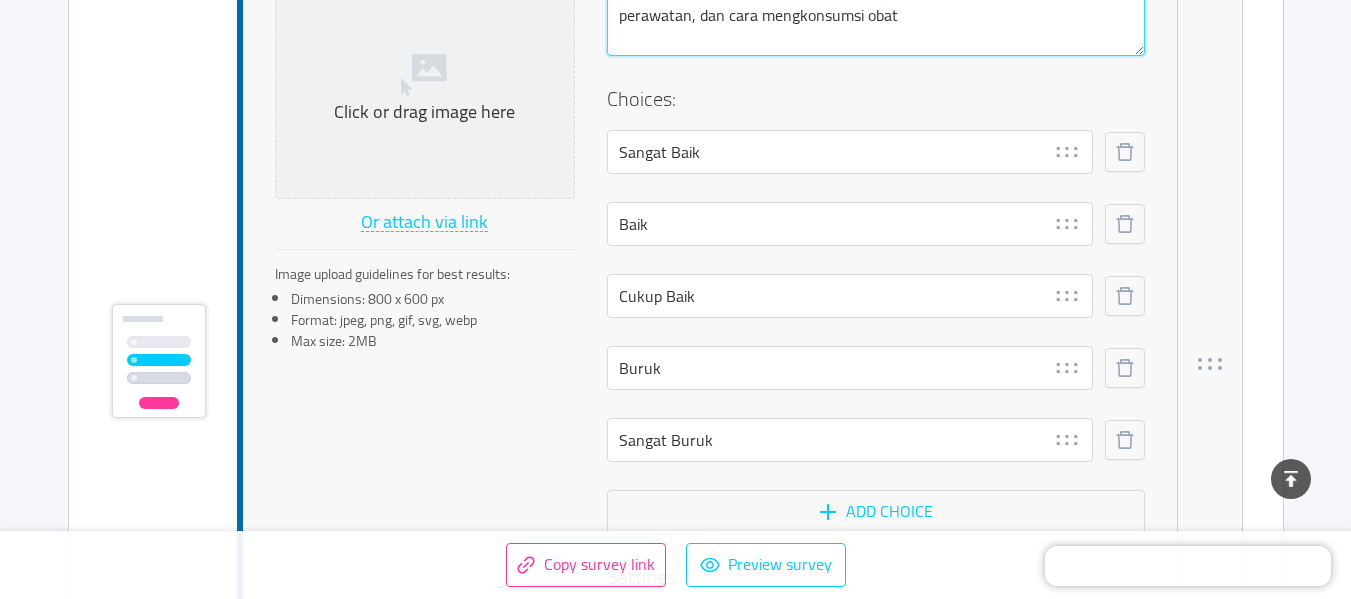 type 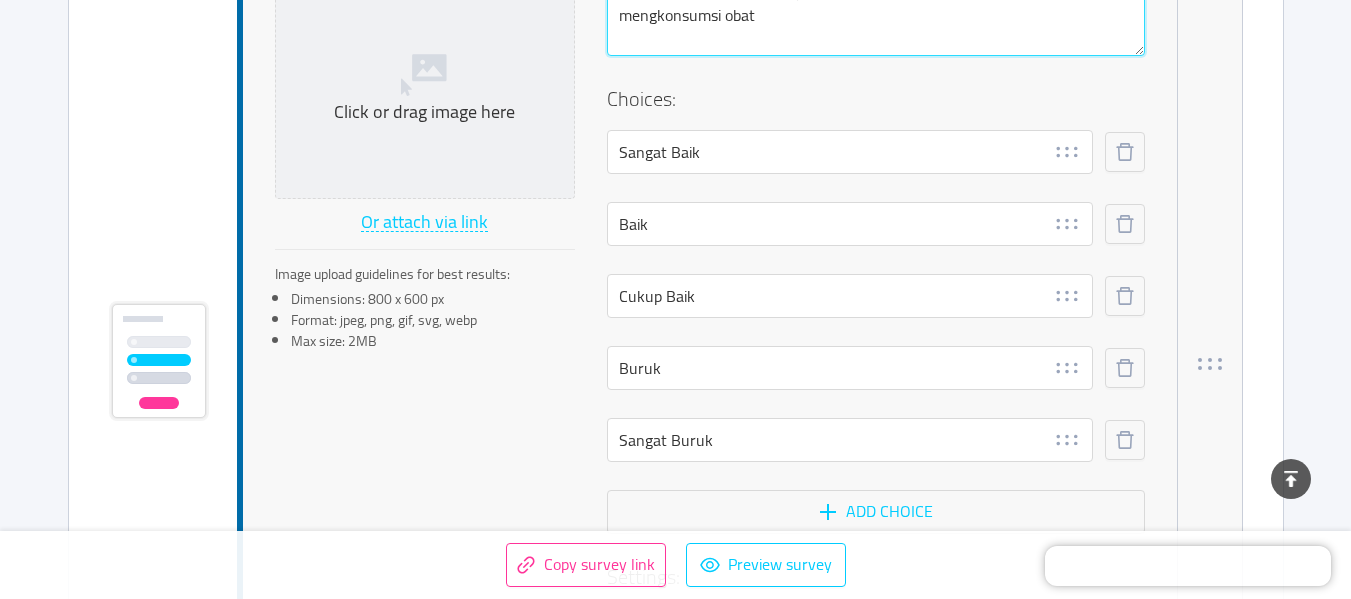 type on "Cara bidan memberikan penjelasan tentang penyakit, perawatan, dan cara mengkonsumsi obat" 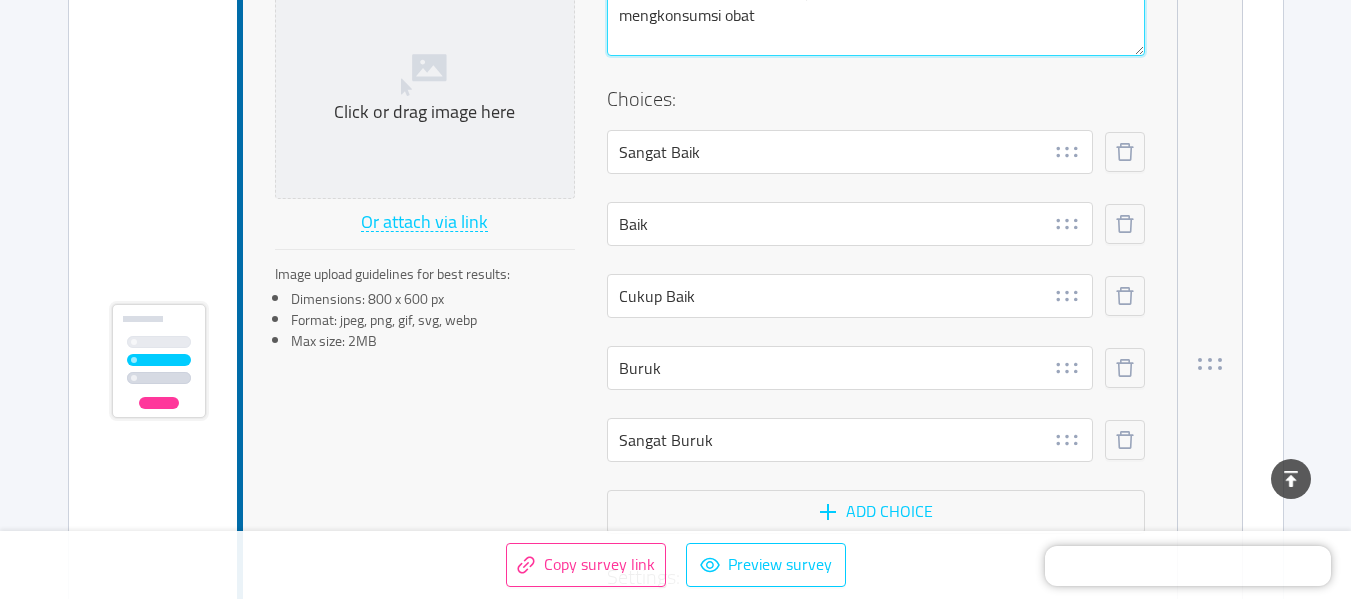 type 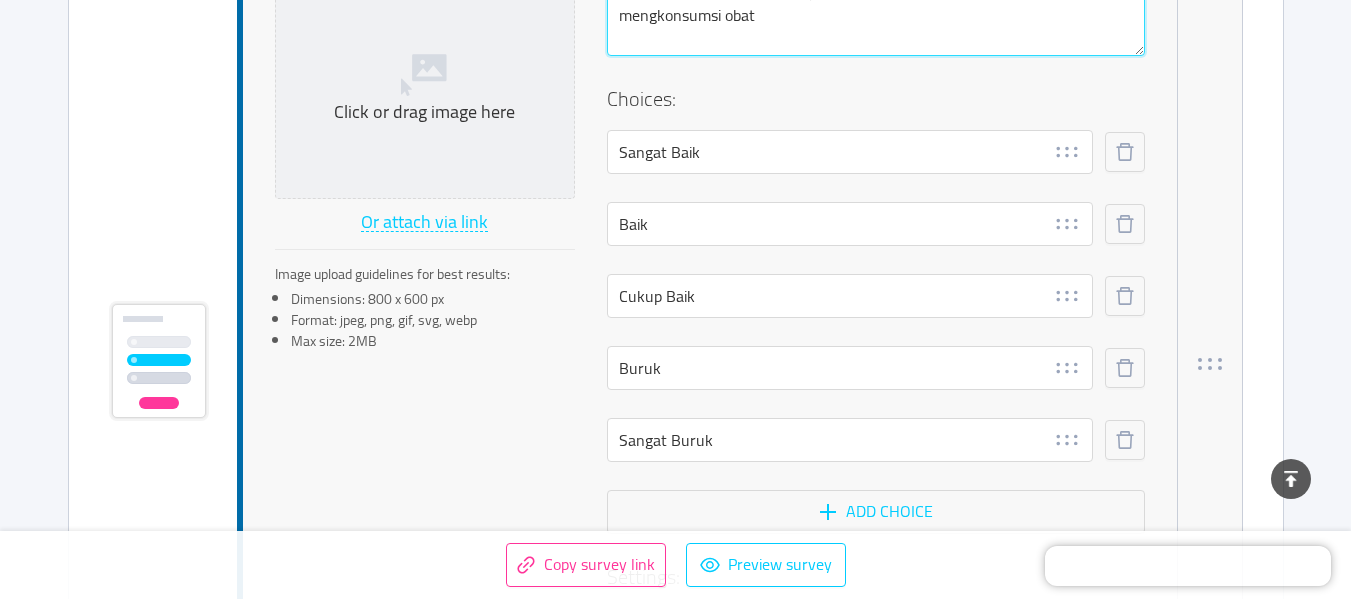 type 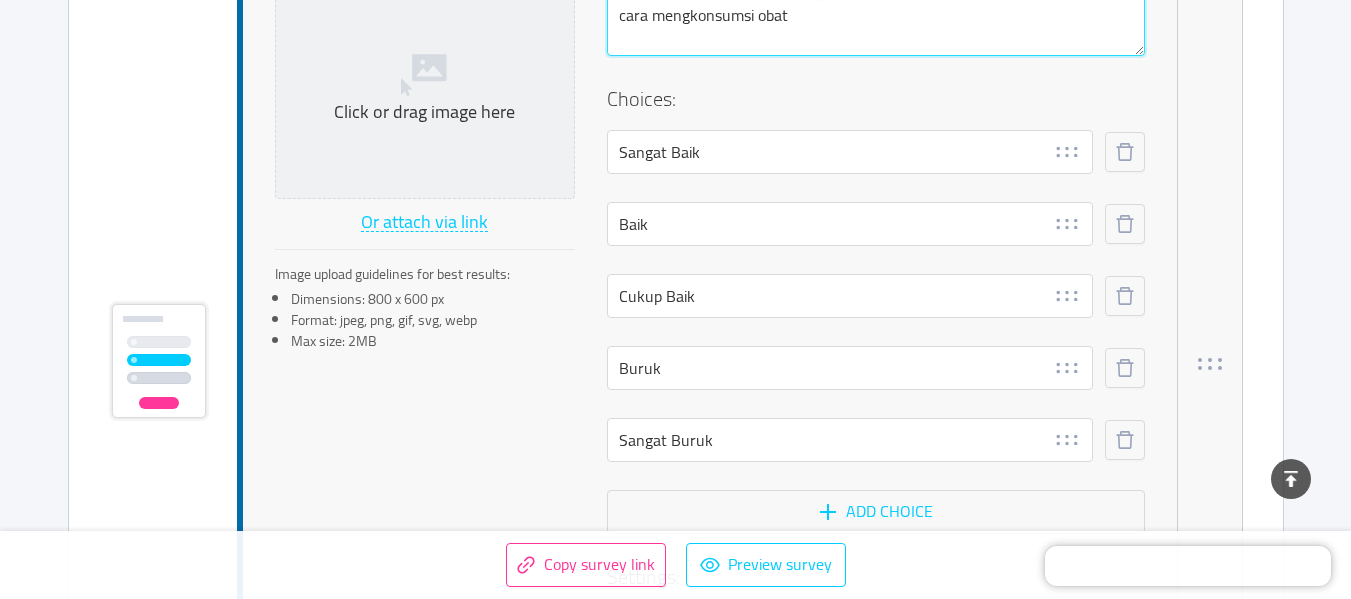 type on "Cara bidan at memberikan penjelasan tentang penyakit, perawatan, dan cara mengkonsumsi obat" 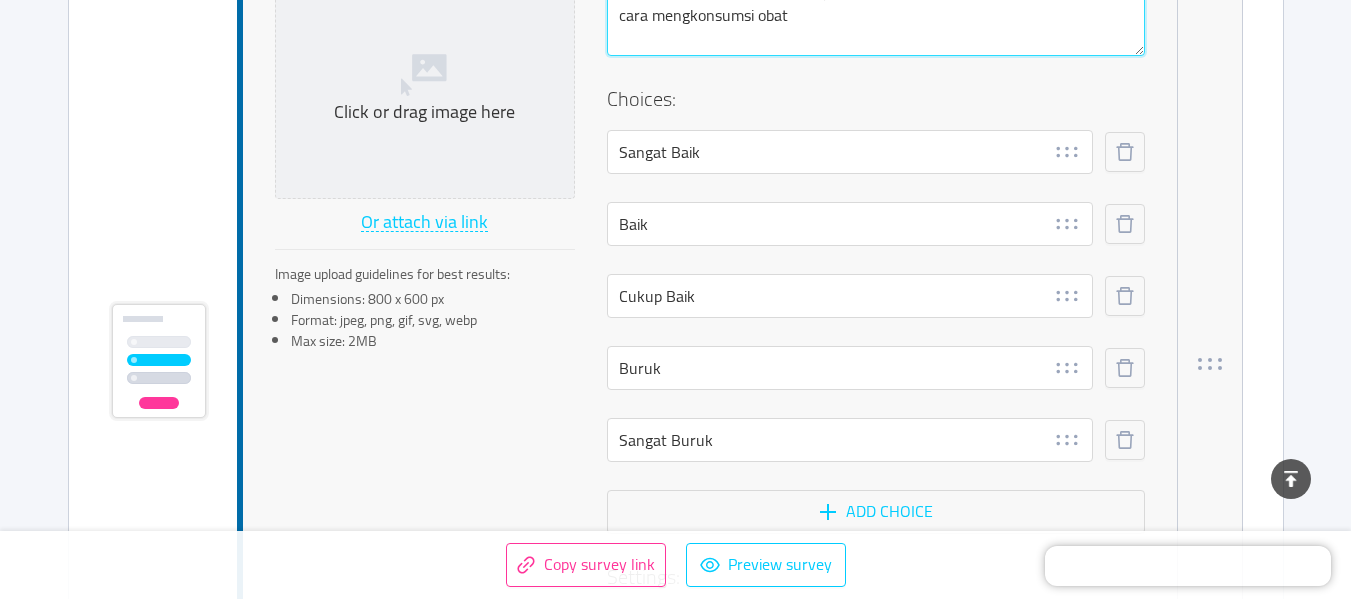 type 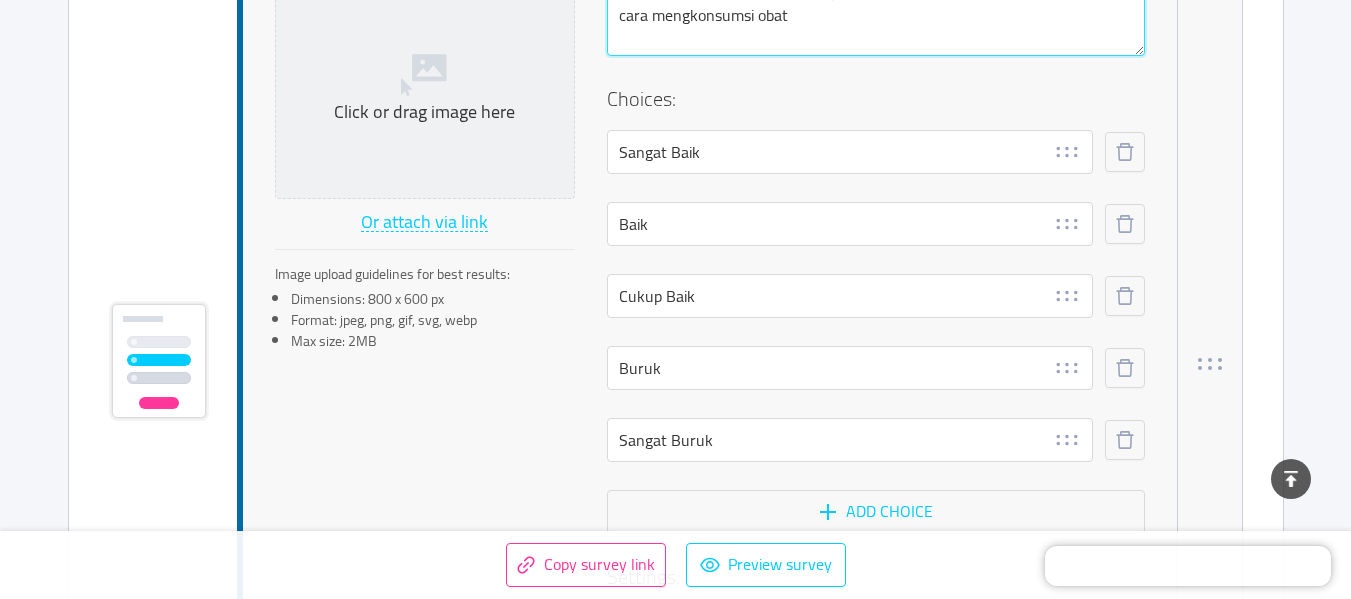 type 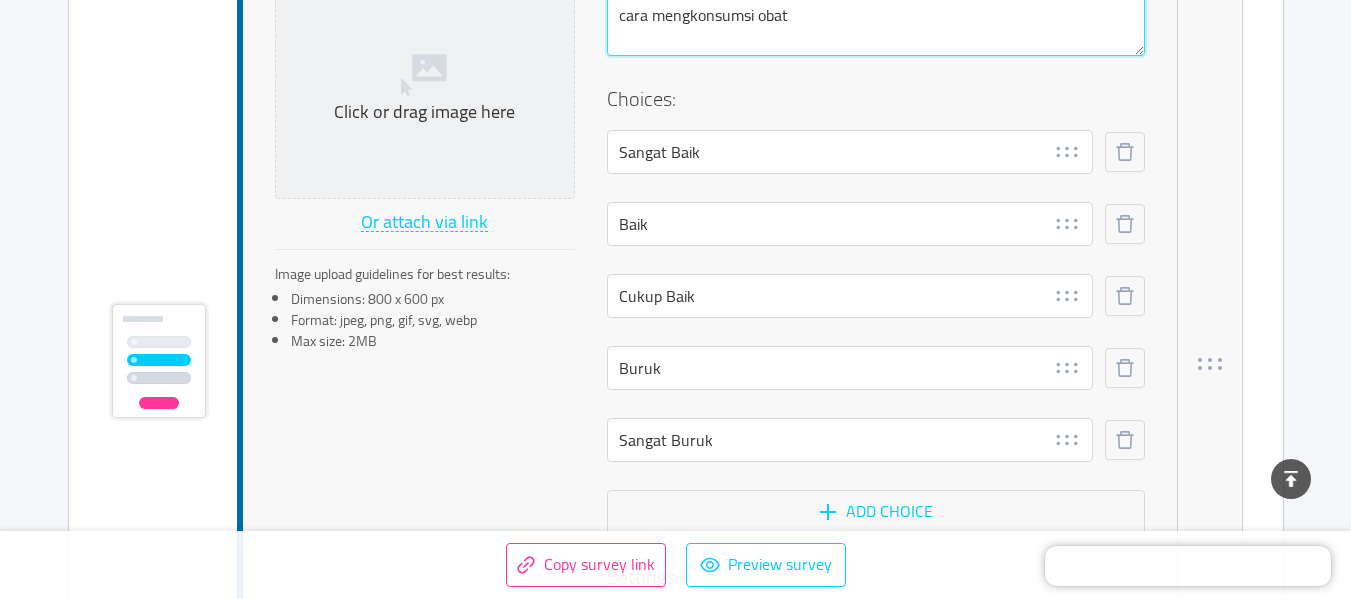 type 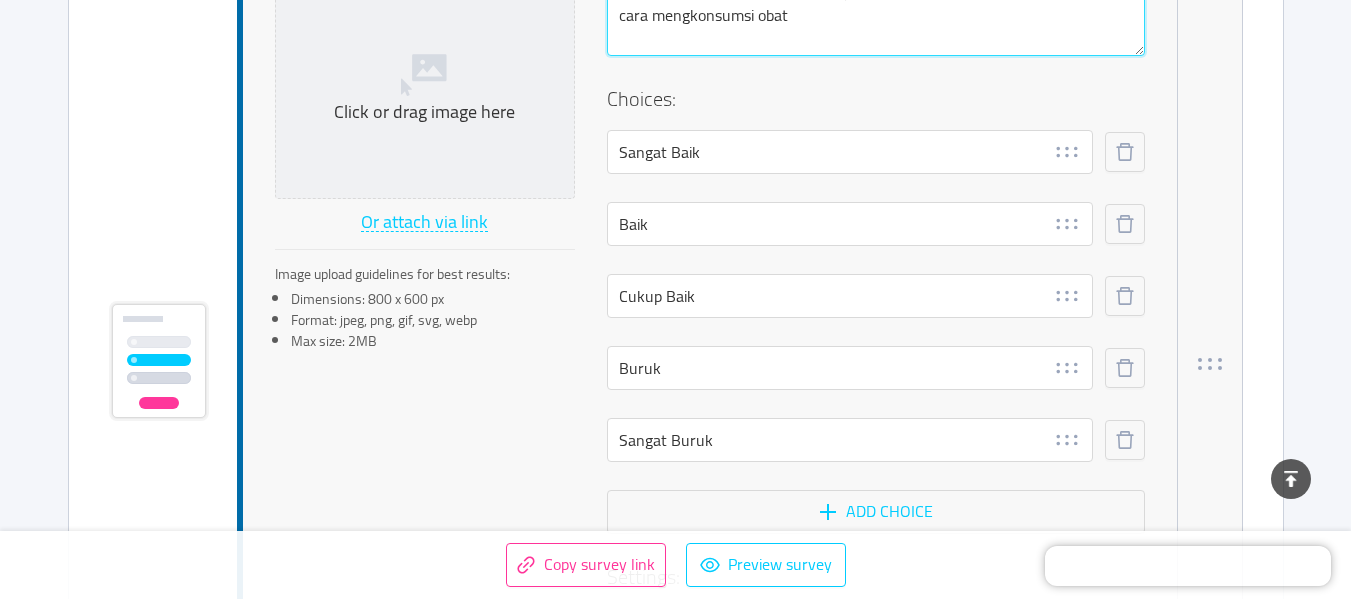 type 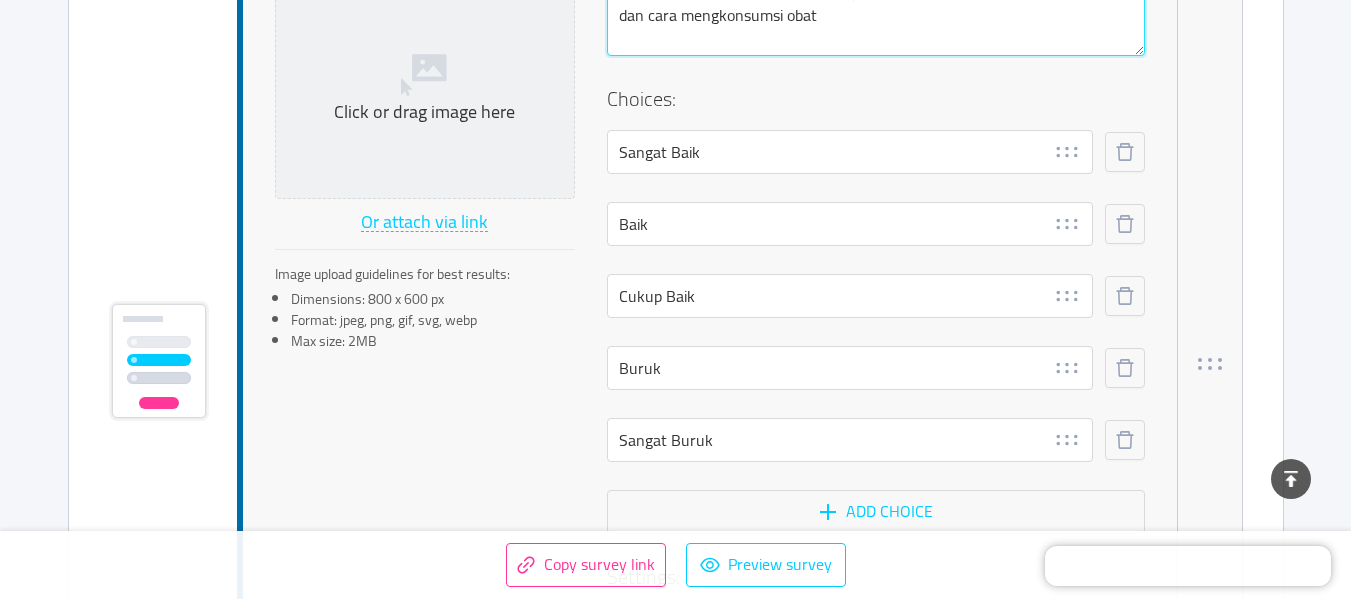 type 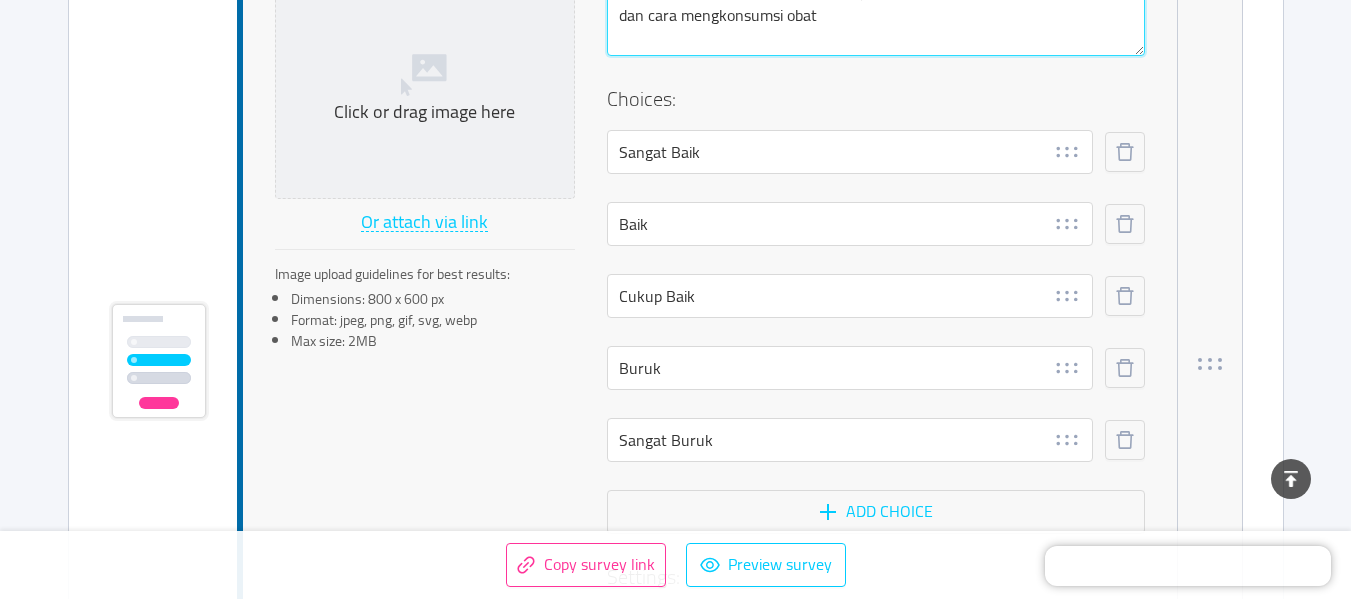 type 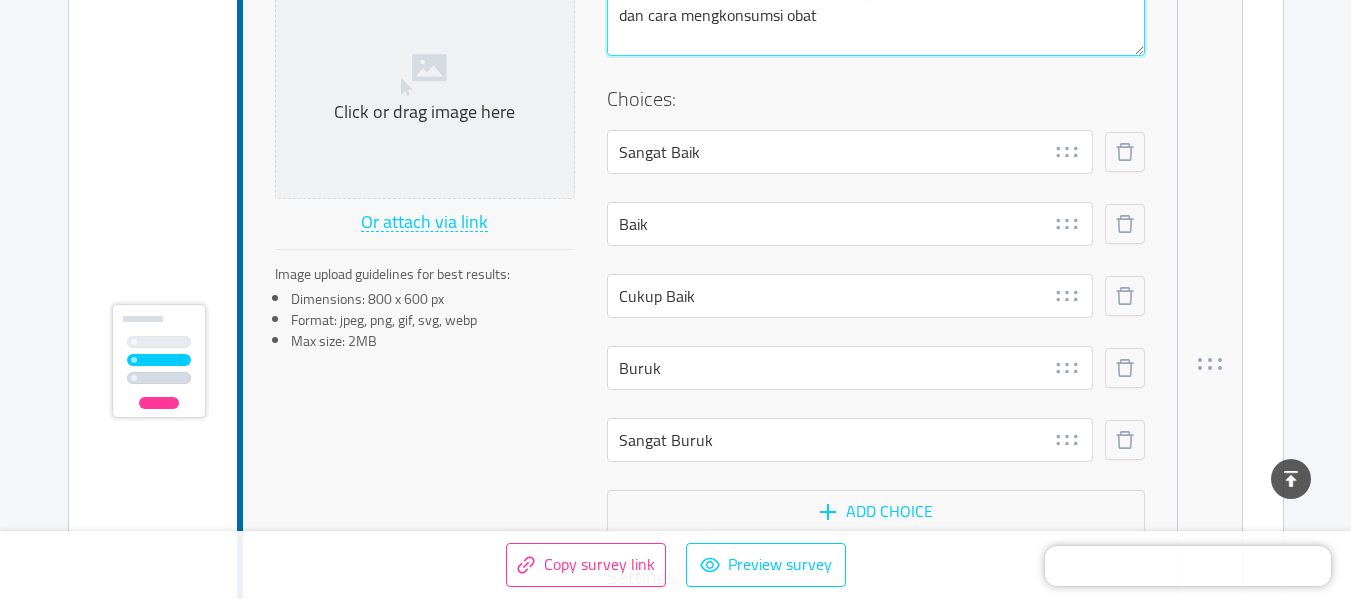 type 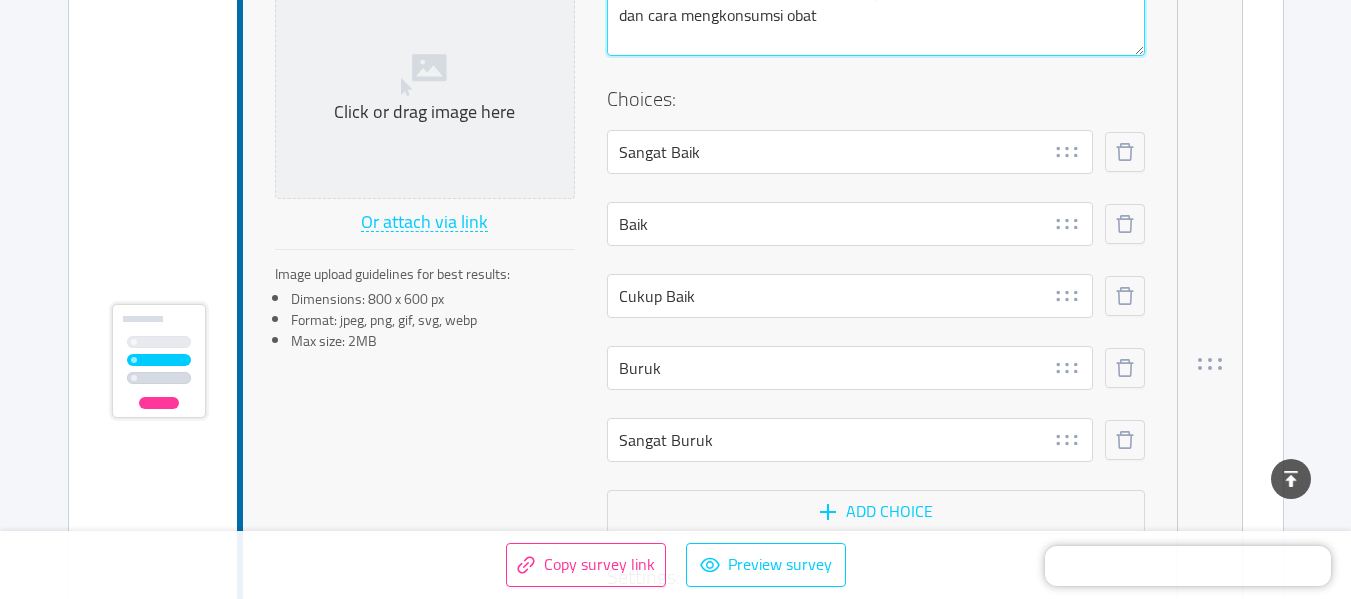 type 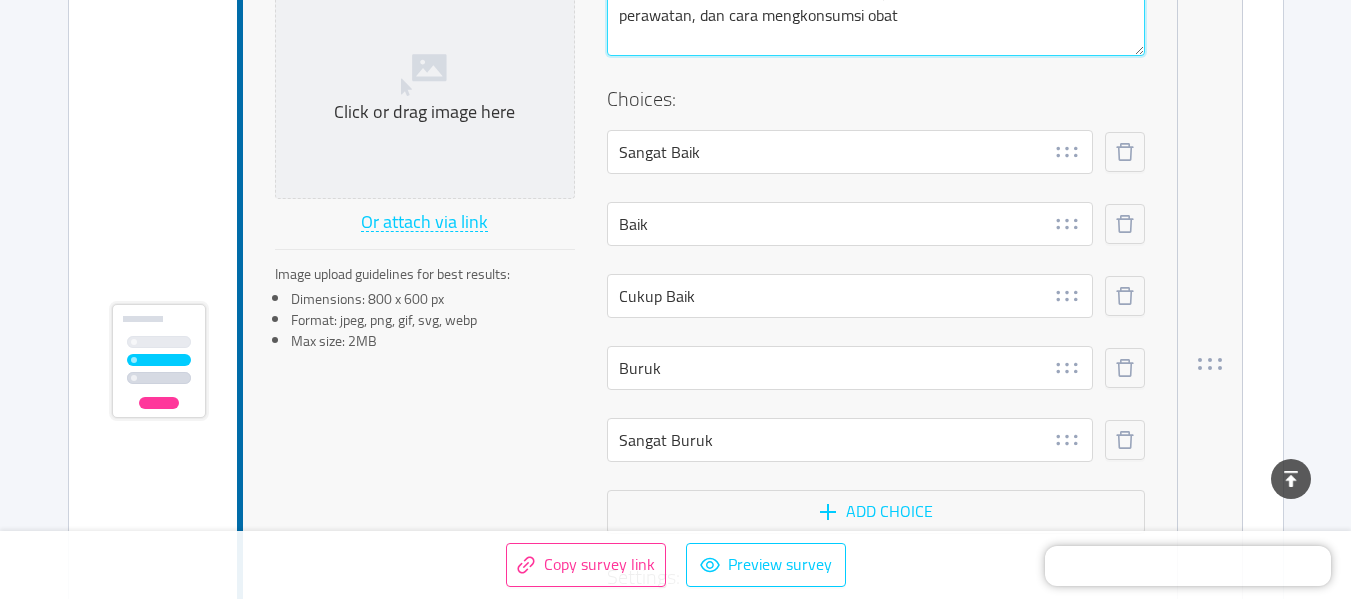 type 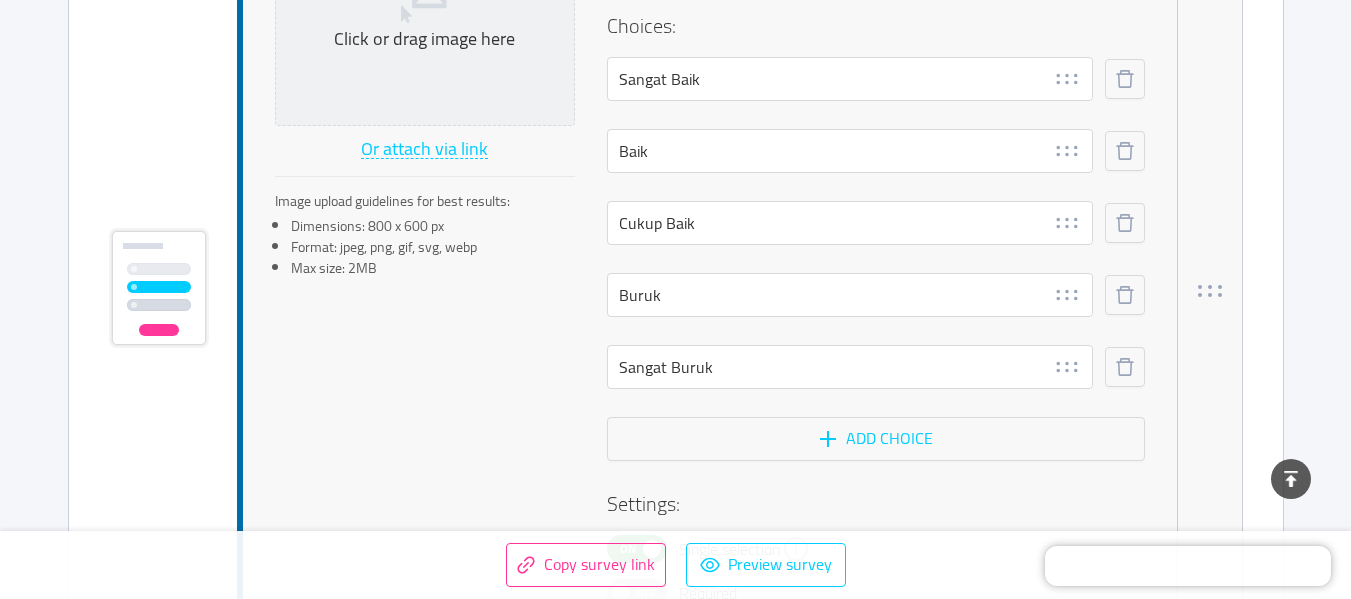 type on "Cara bidan atau dokter memberikan penjelasan tentang penyakit, perawatan, dan cara mengkonsumsi obat" 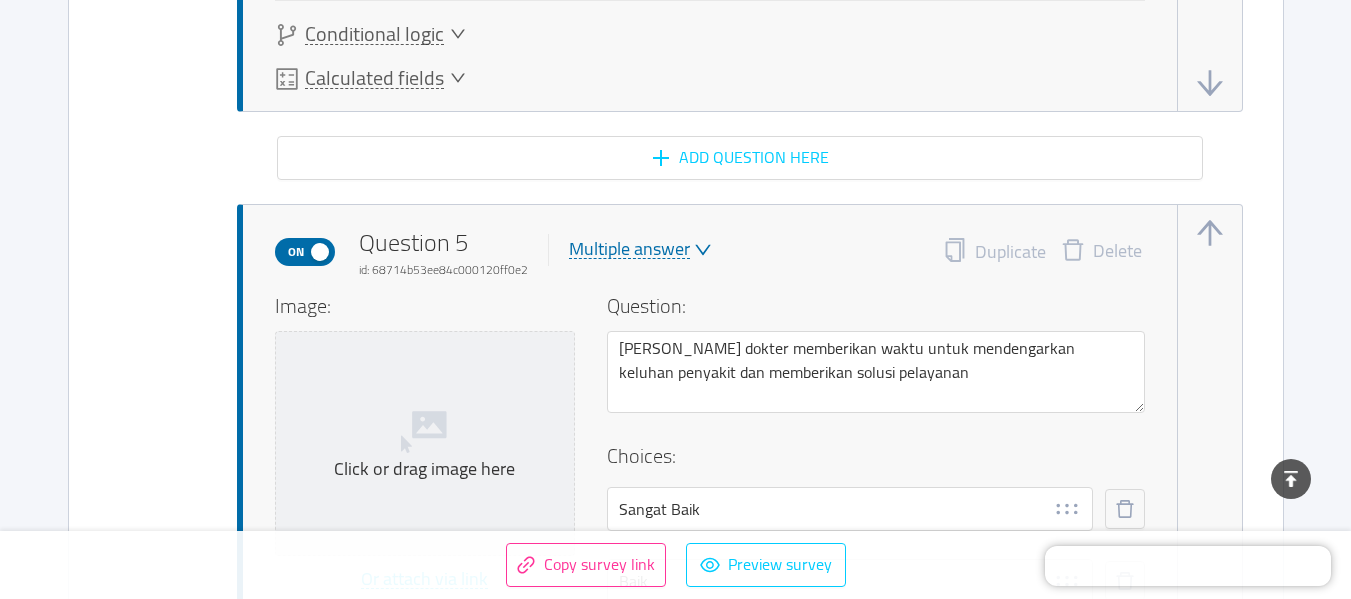 drag, startPoint x: 830, startPoint y: 191, endPoint x: 827, endPoint y: 365, distance: 174.02586 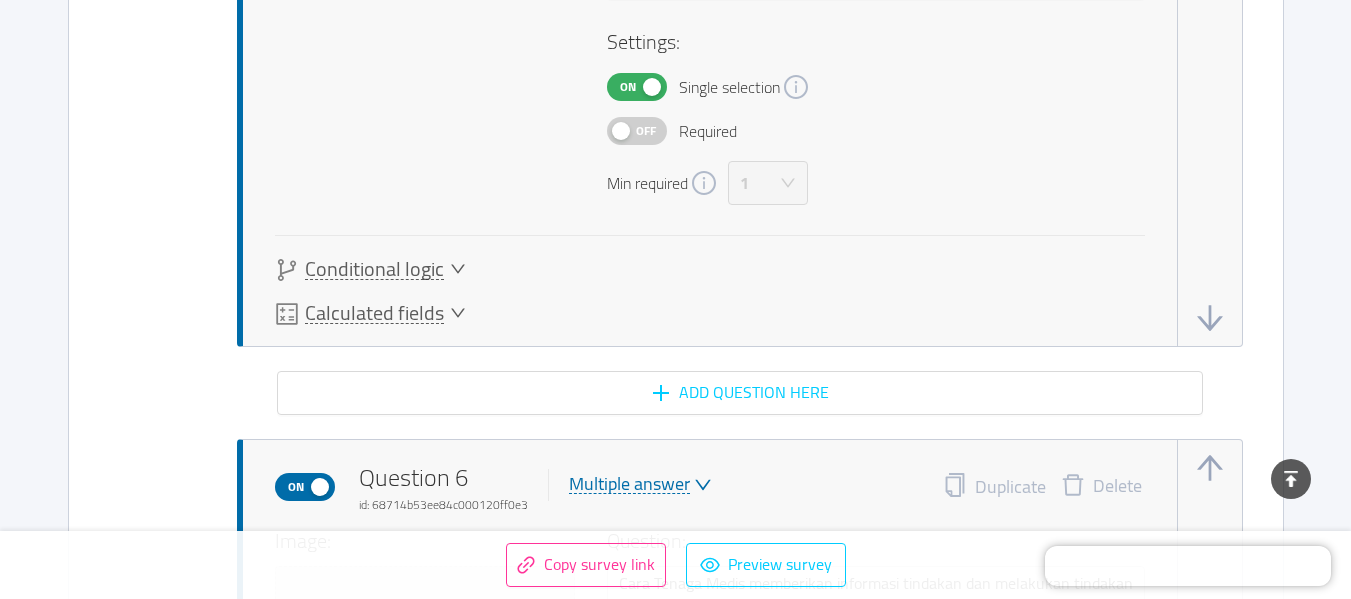 drag, startPoint x: 827, startPoint y: 365, endPoint x: 773, endPoint y: 465, distance: 113.64858 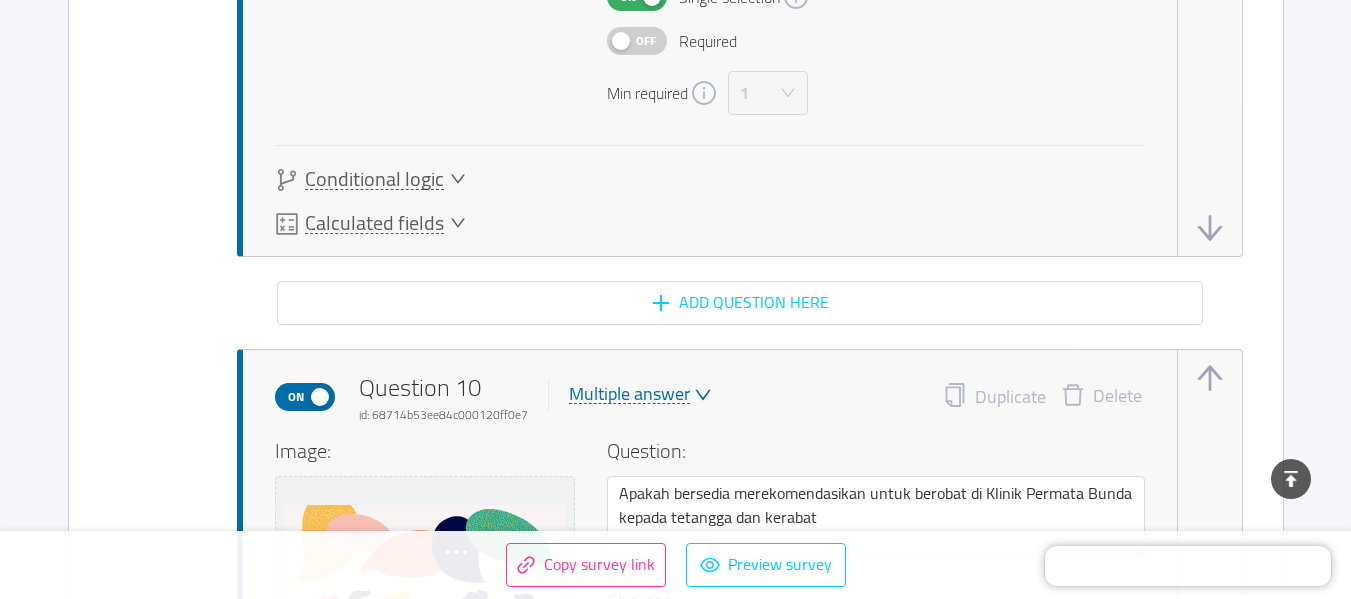 scroll, scrollTop: 10800, scrollLeft: 0, axis: vertical 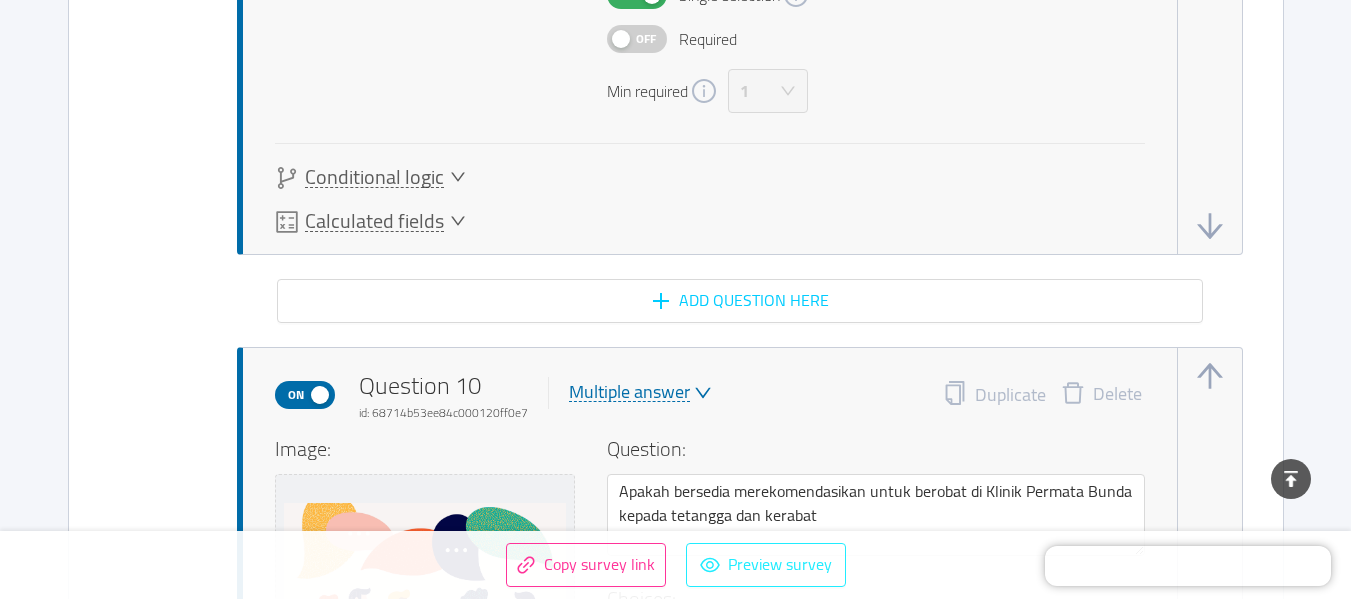 click on "Preview survey" at bounding box center [766, 565] 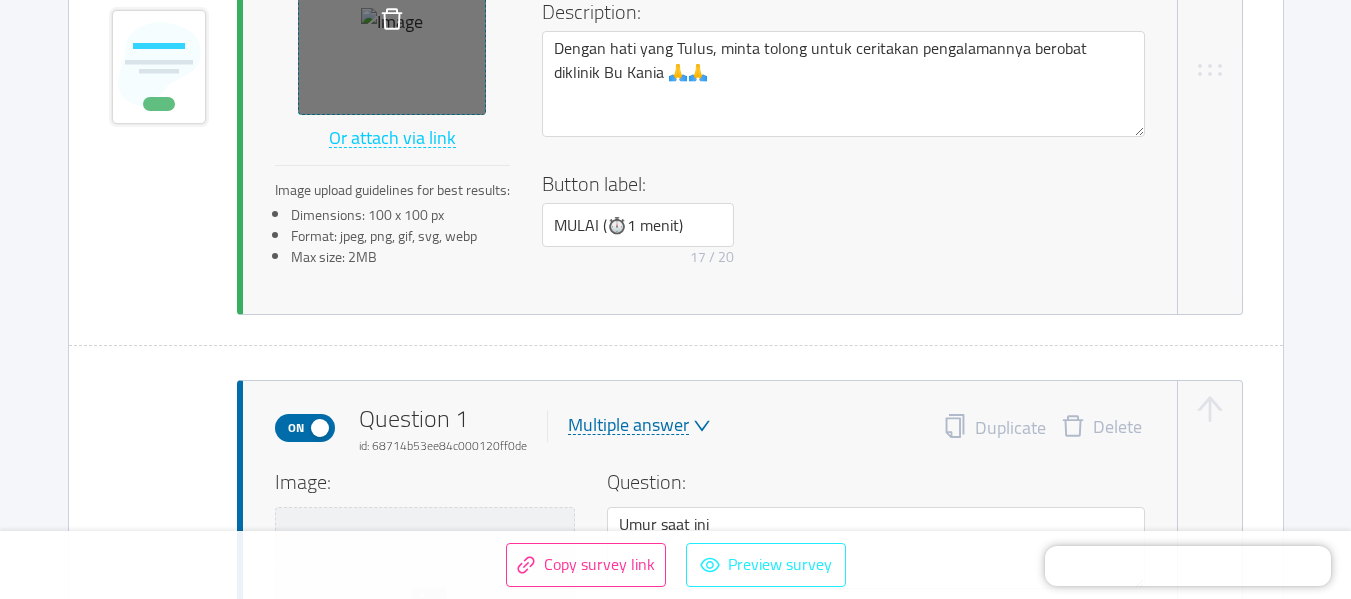 scroll, scrollTop: 700, scrollLeft: 0, axis: vertical 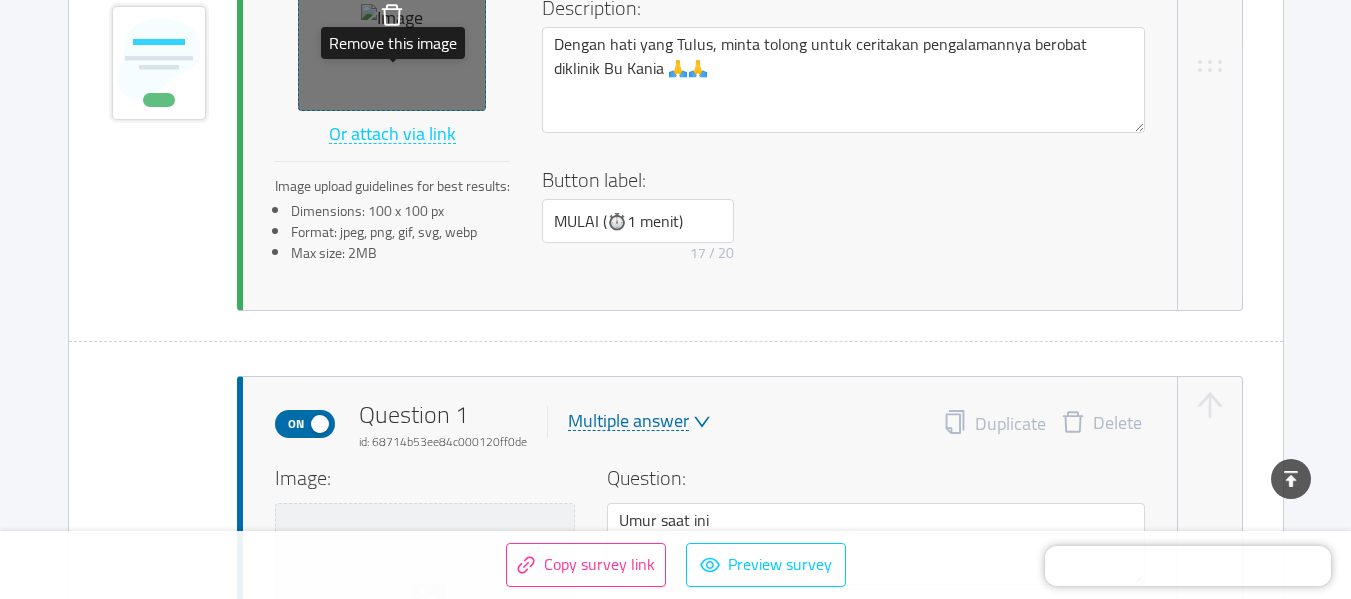 click 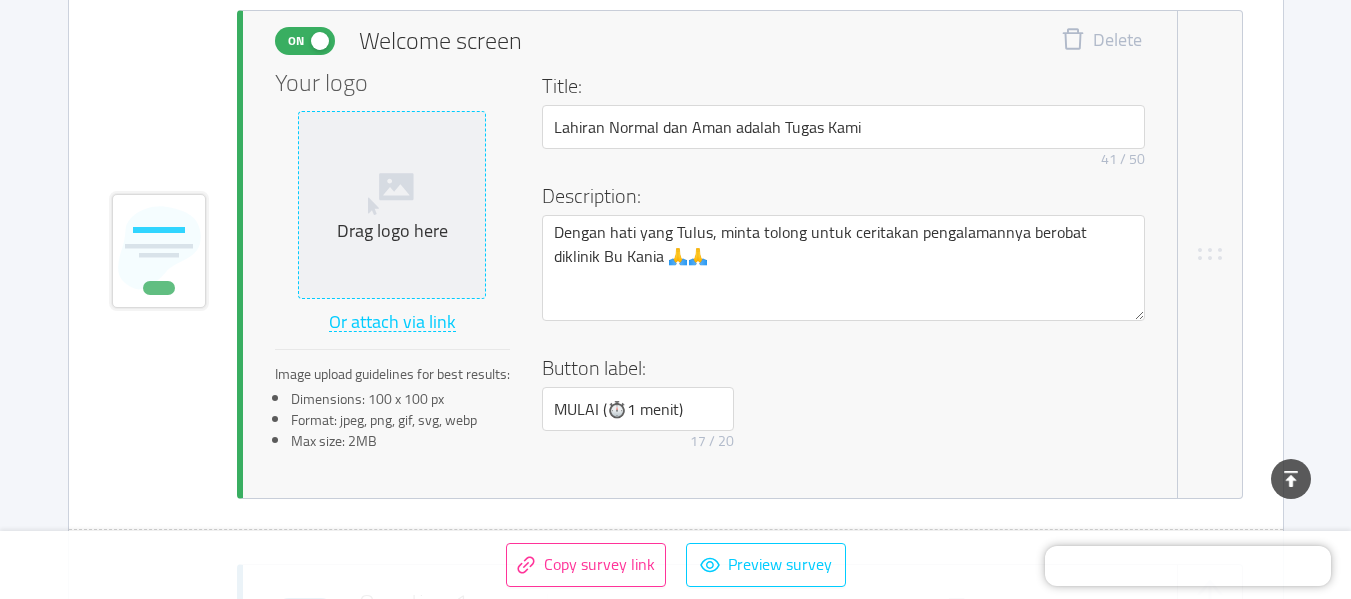 scroll, scrollTop: 600, scrollLeft: 0, axis: vertical 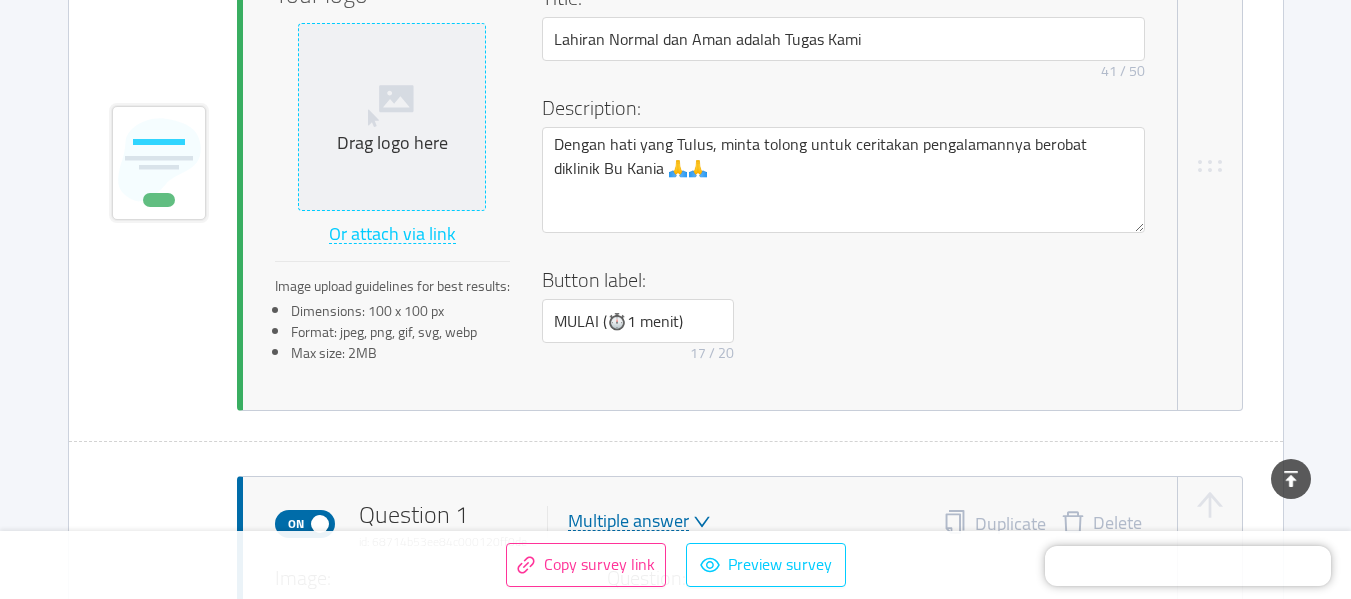 click 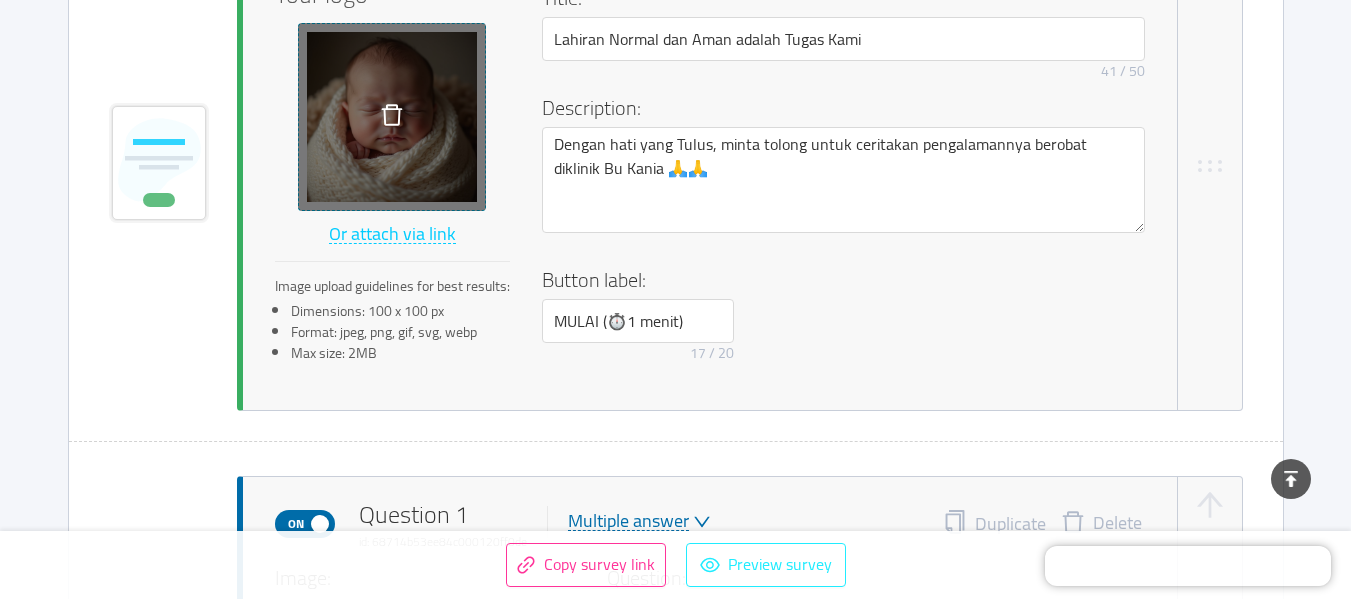 click on "Preview survey" at bounding box center [766, 565] 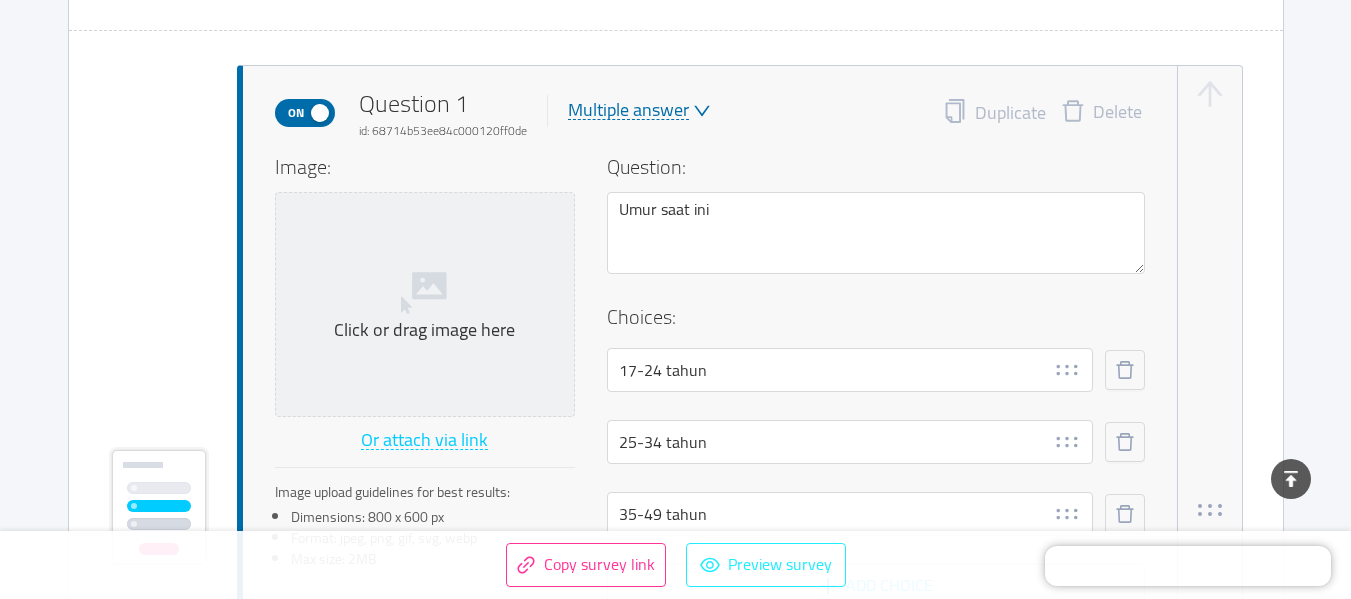 scroll, scrollTop: 1100, scrollLeft: 0, axis: vertical 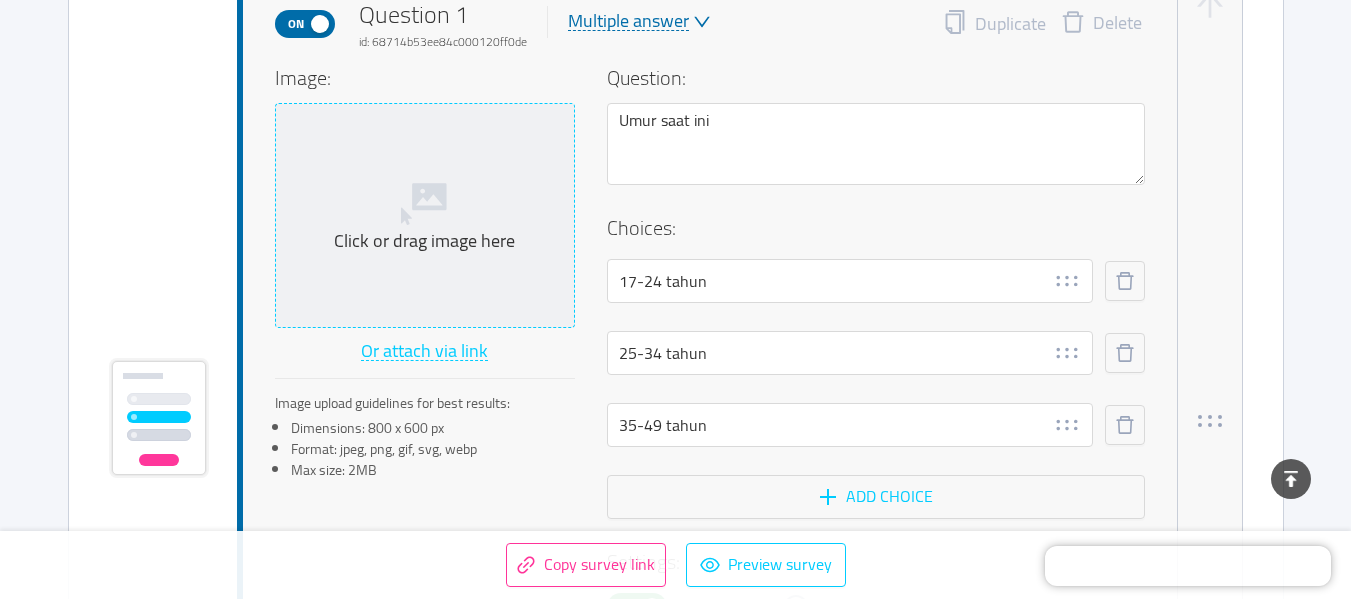 click on "Click or drag image here" at bounding box center [425, 241] 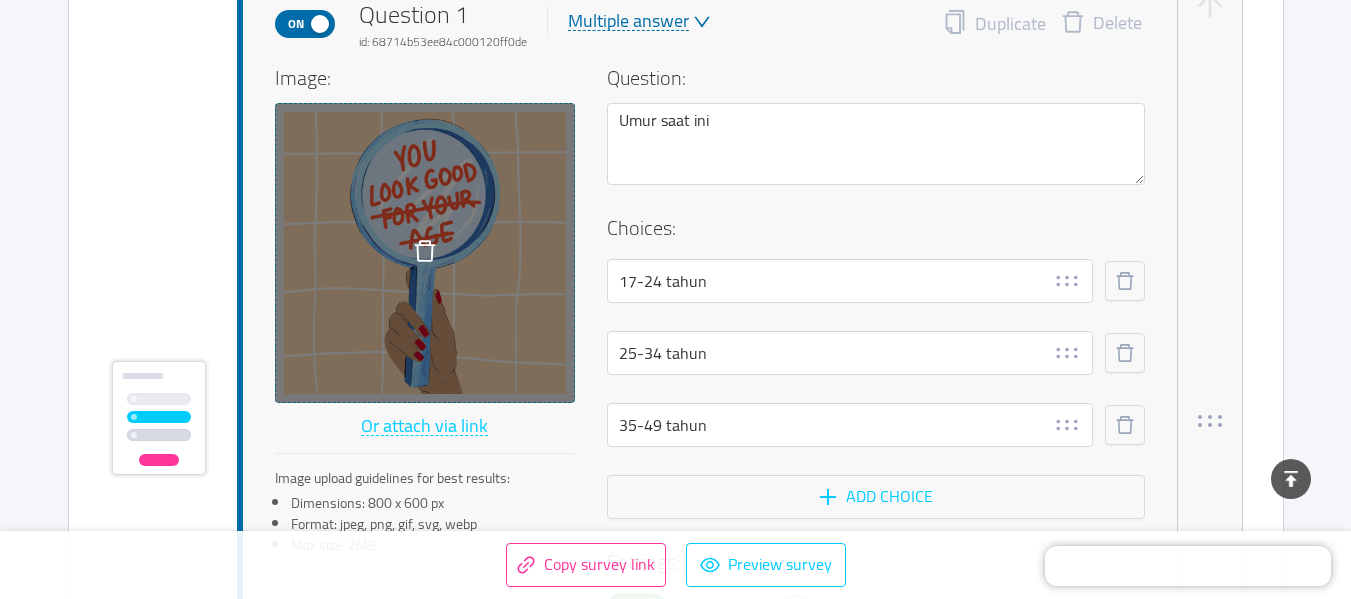 click on "Or attach via link" at bounding box center [425, 427] 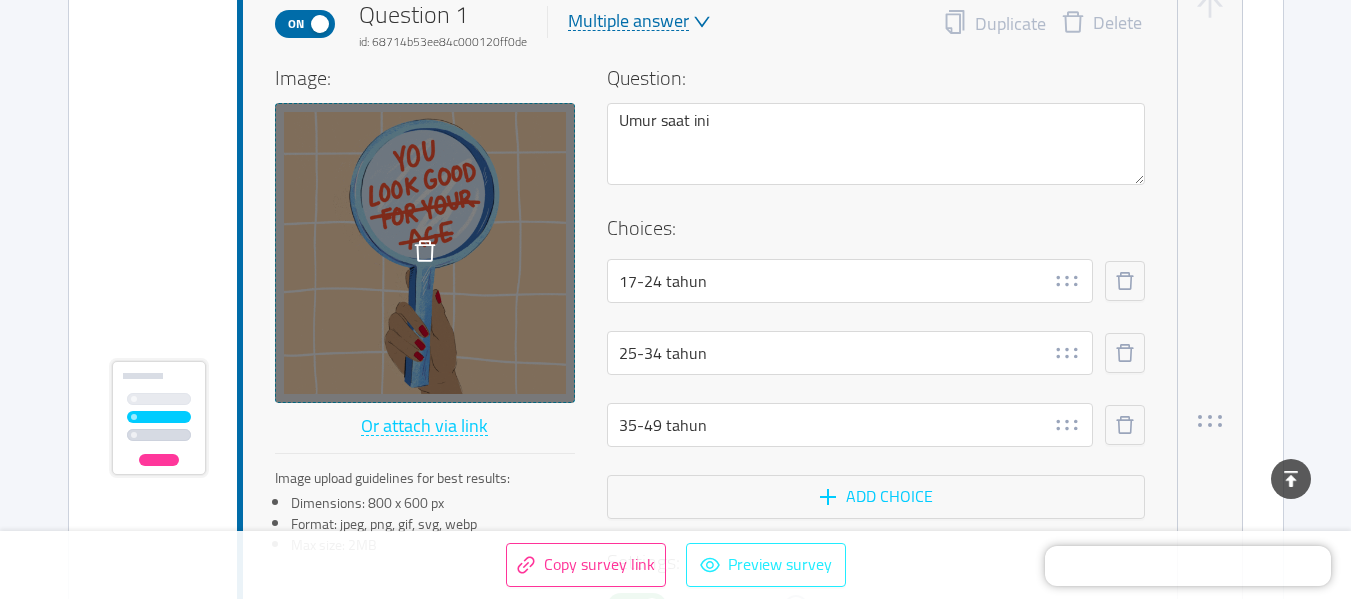 click on "Preview survey" at bounding box center [766, 565] 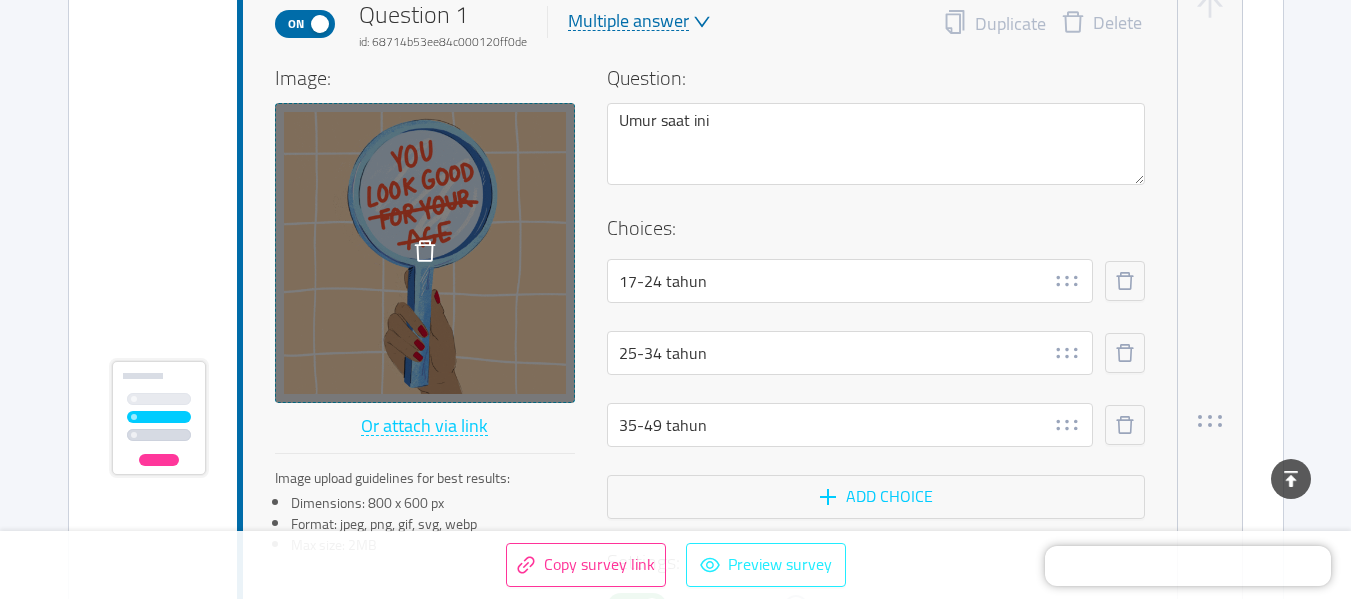click on "Preview survey" at bounding box center (766, 565) 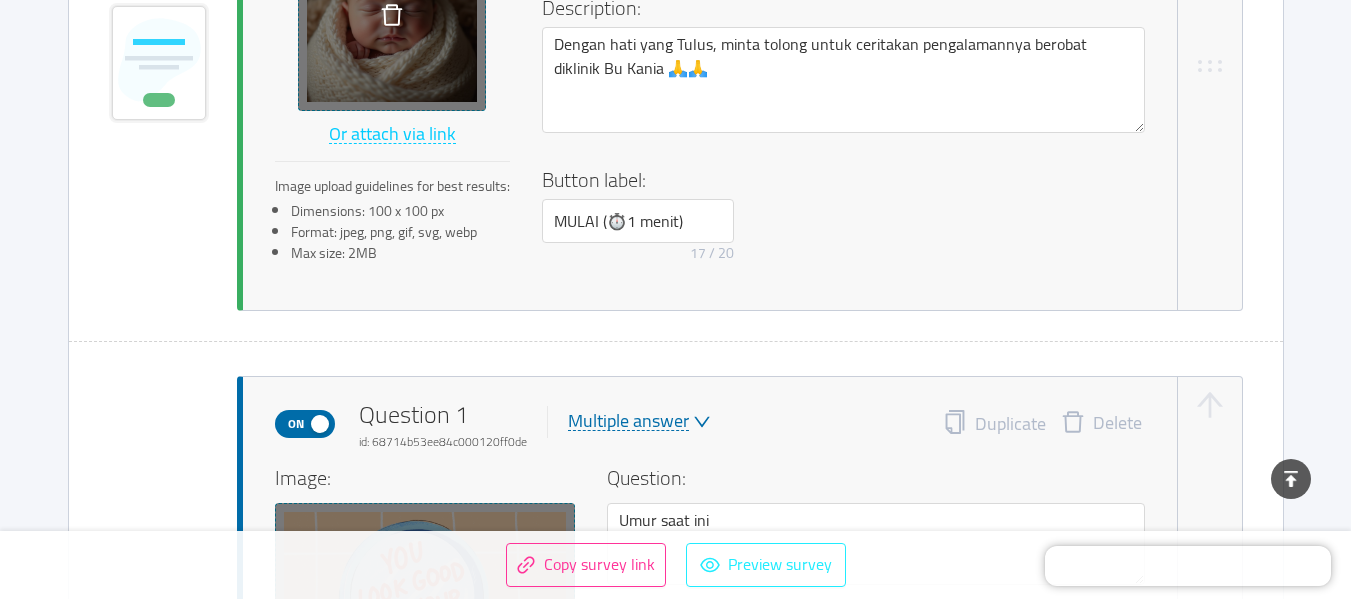 scroll, scrollTop: 100, scrollLeft: 0, axis: vertical 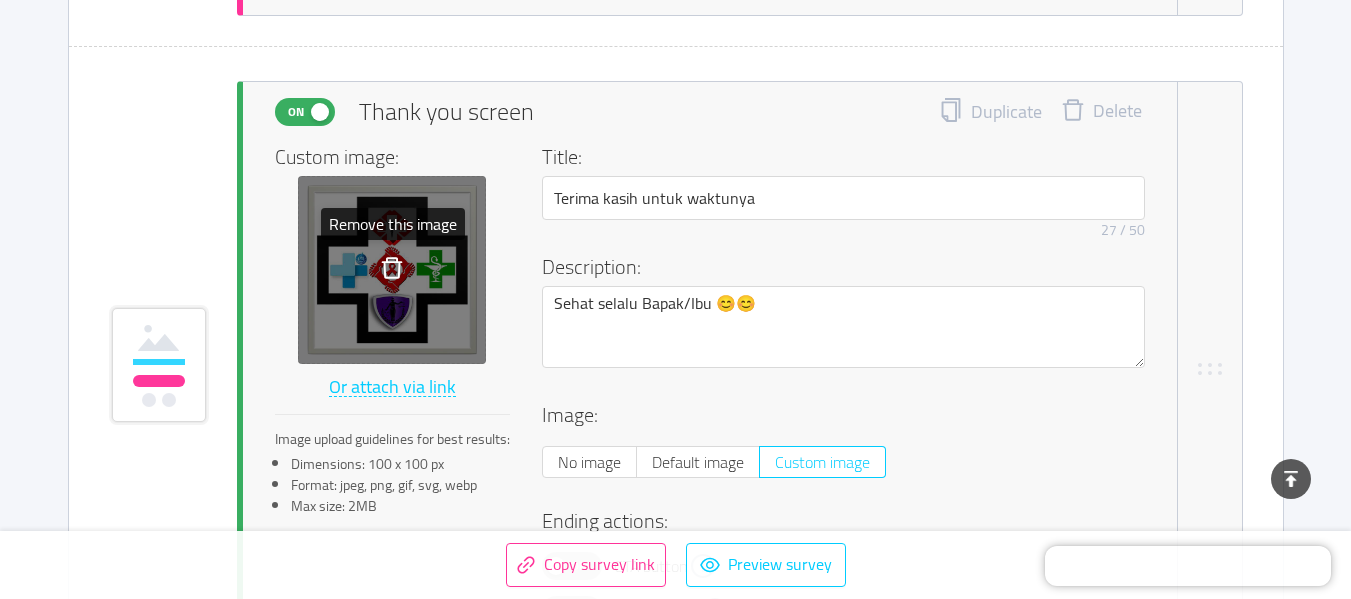 click 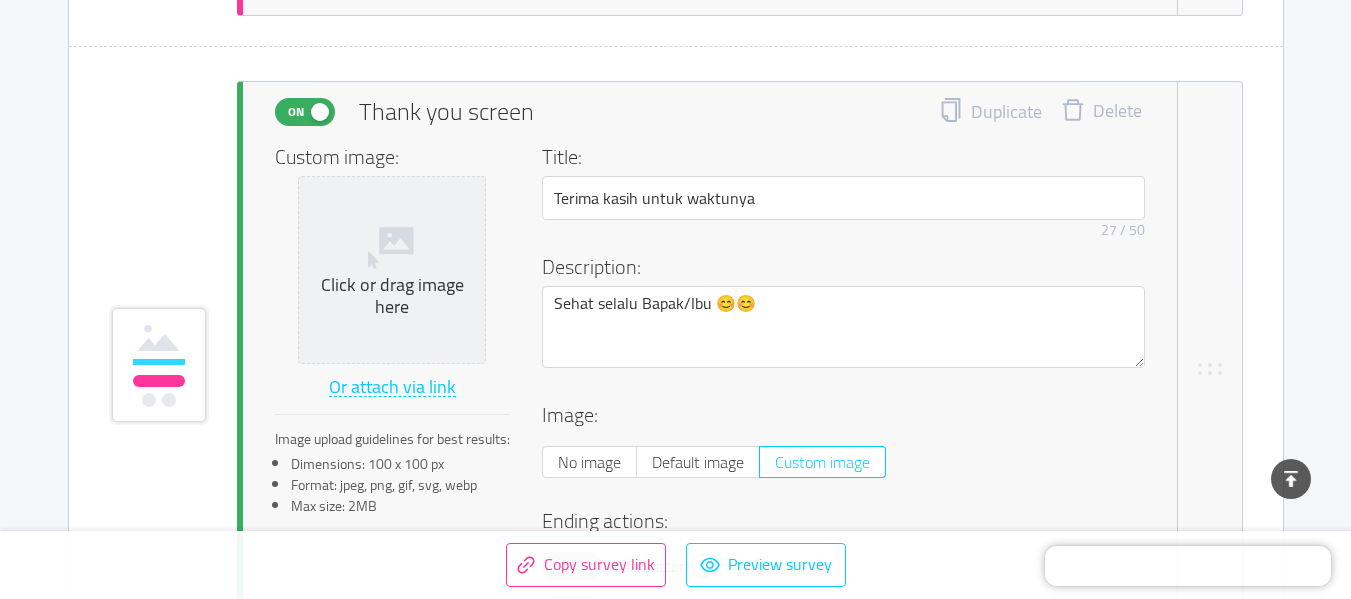 click 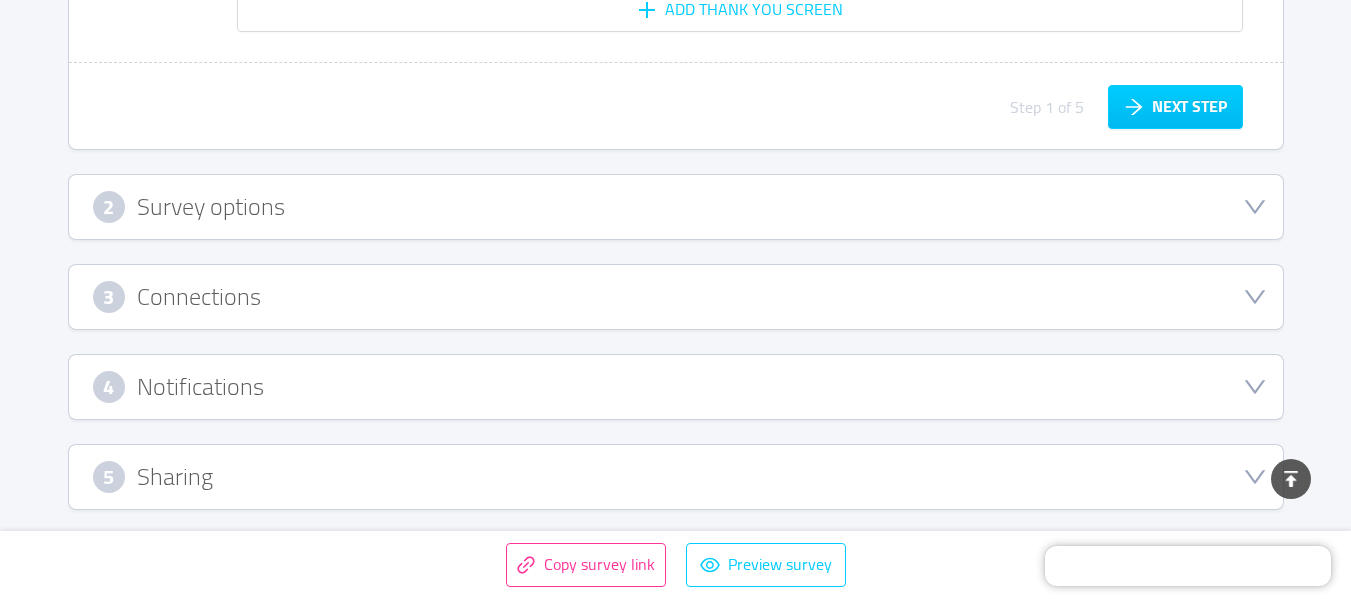 scroll, scrollTop: 13098, scrollLeft: 0, axis: vertical 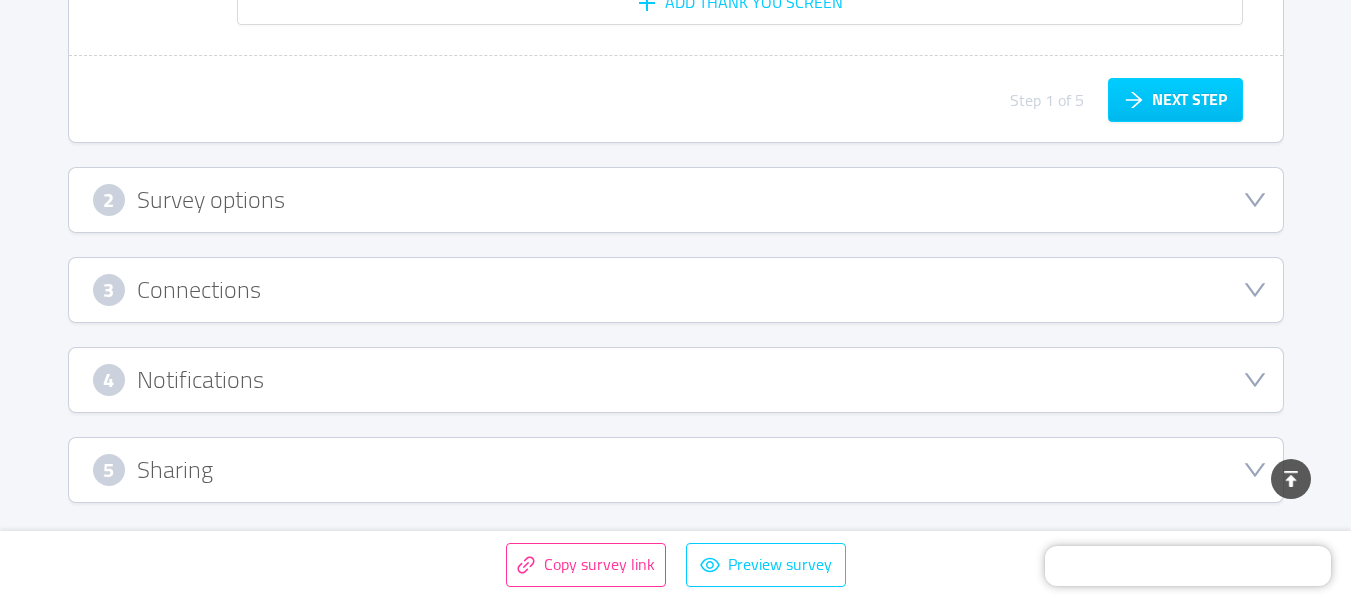 click on "2  Survey options" at bounding box center [676, 200] 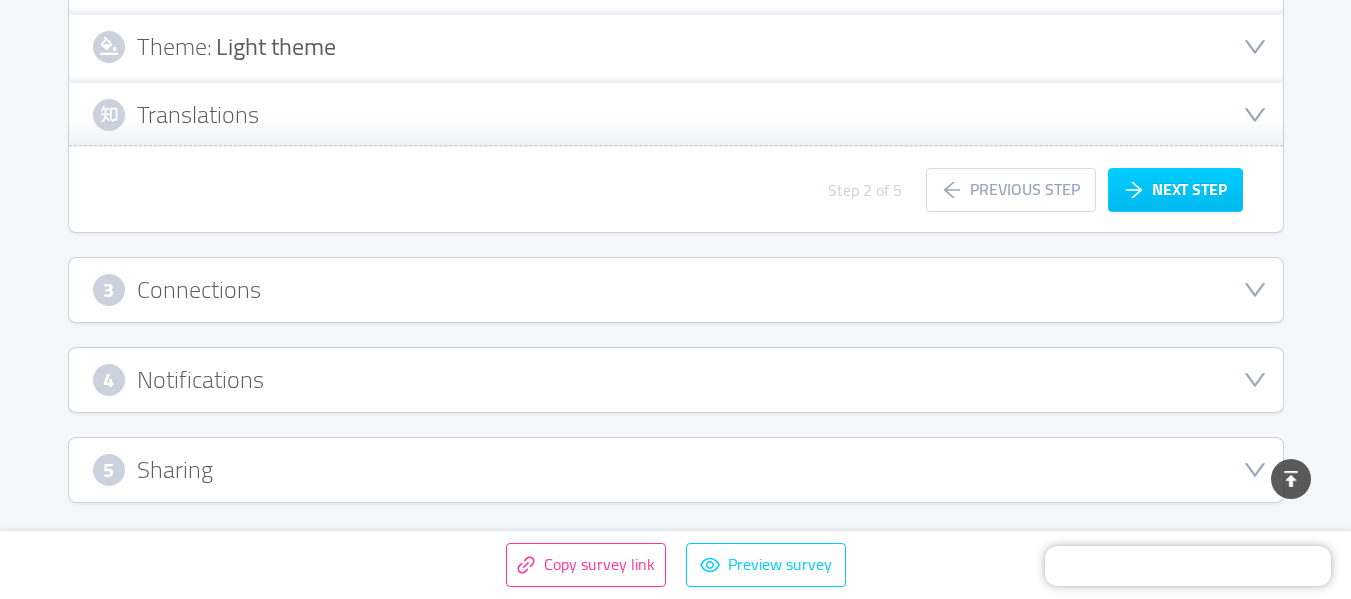 type 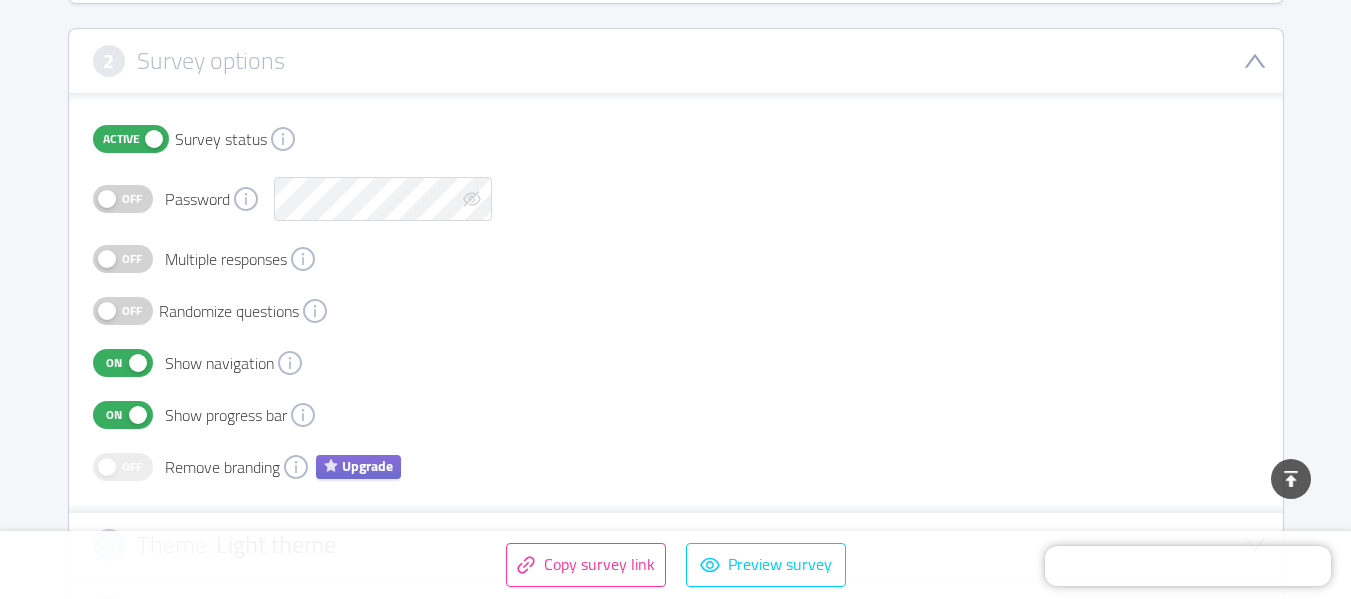 scroll, scrollTop: 372, scrollLeft: 0, axis: vertical 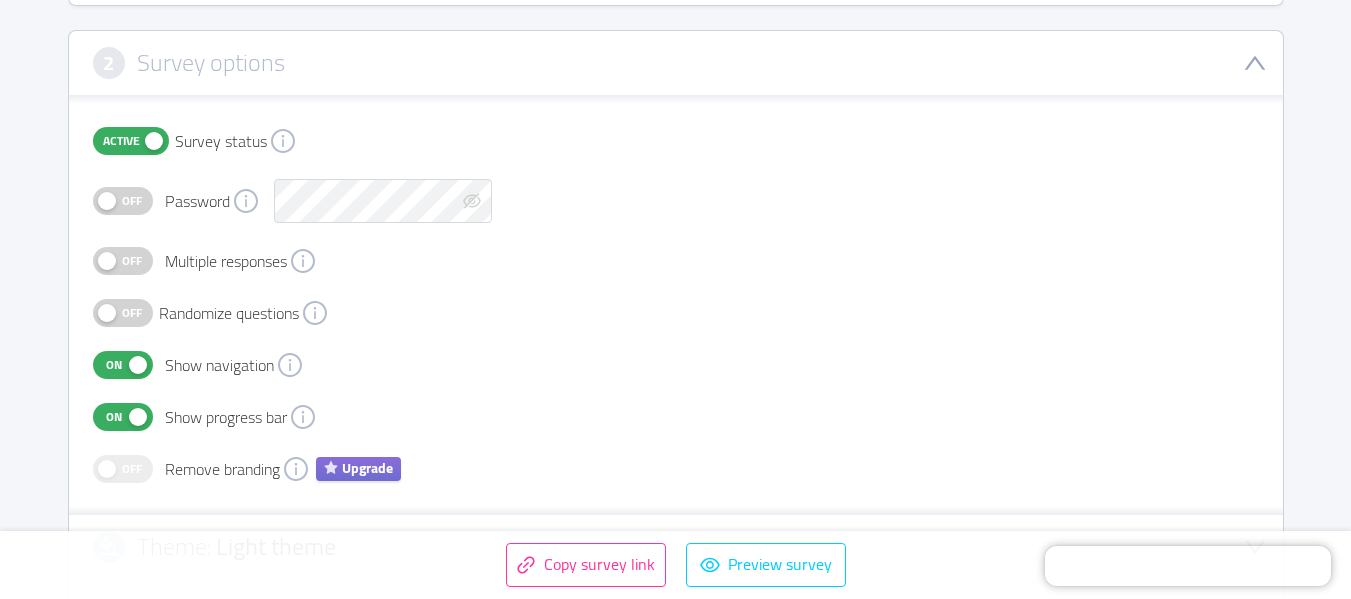 click on "Off" at bounding box center [123, 201] 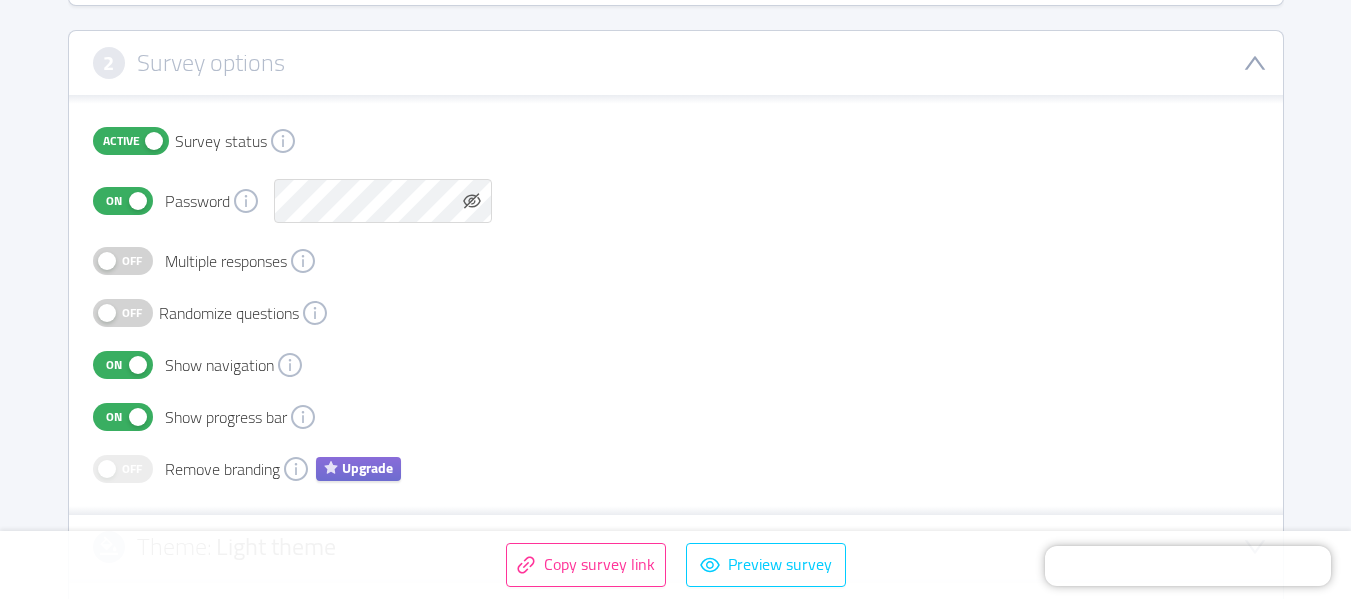 click on "On" at bounding box center [114, 201] 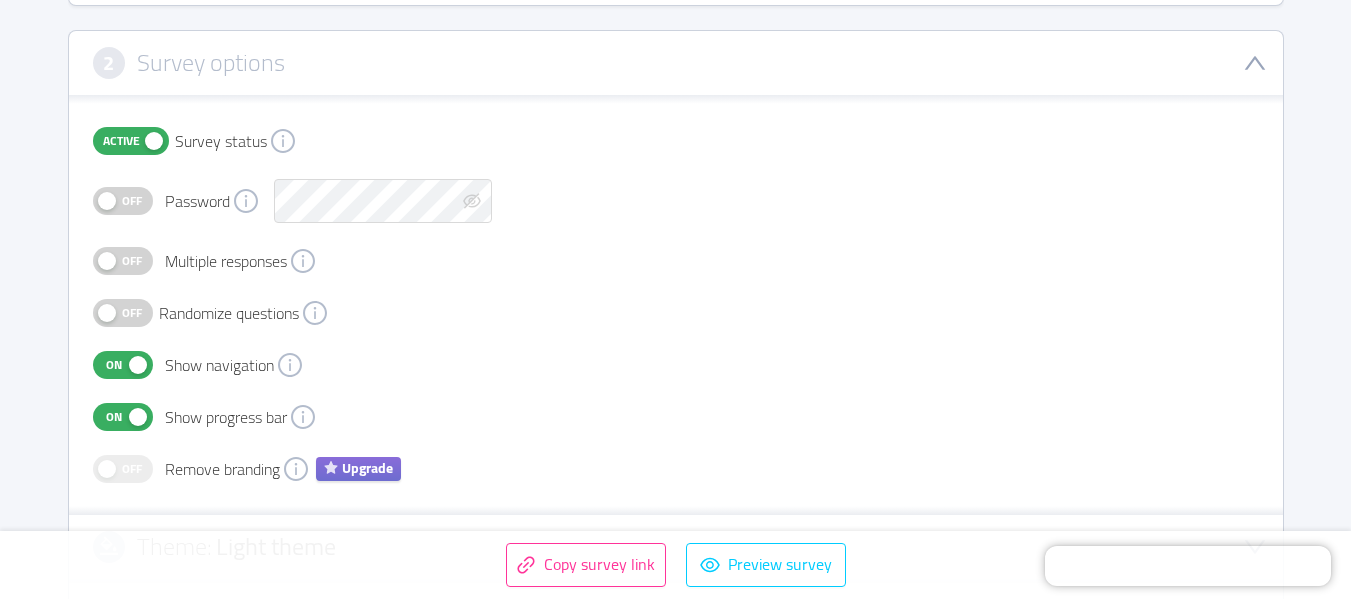 click on "Off" at bounding box center (132, 261) 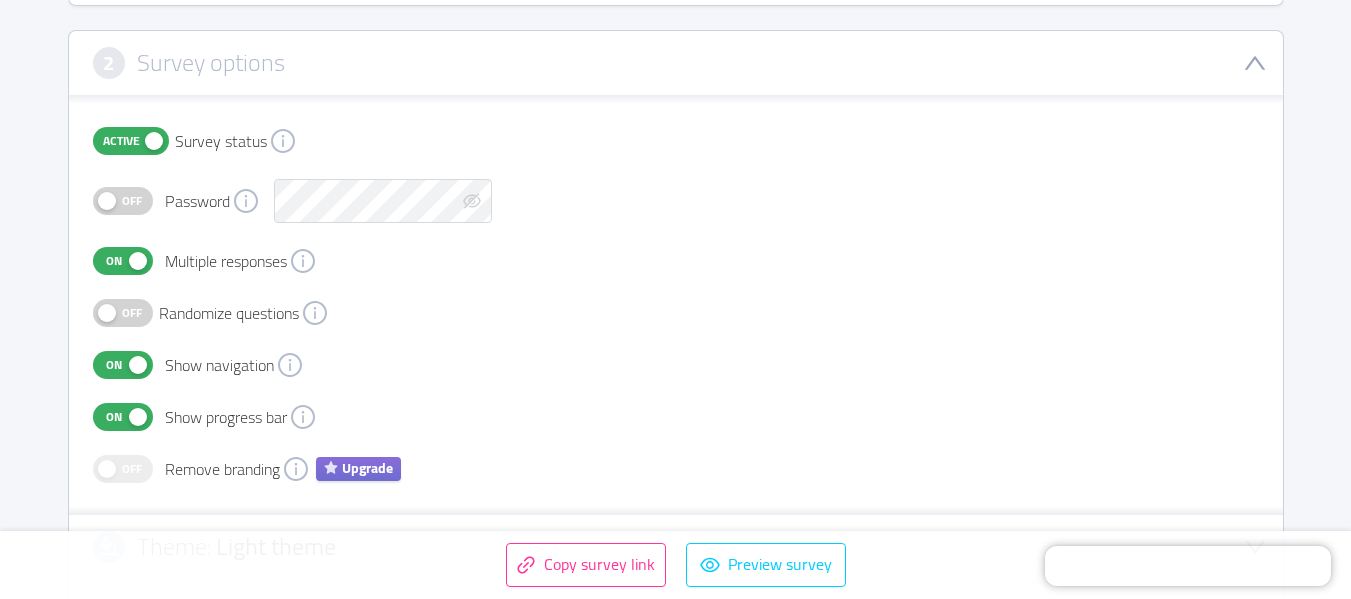 click on "On" at bounding box center (114, 261) 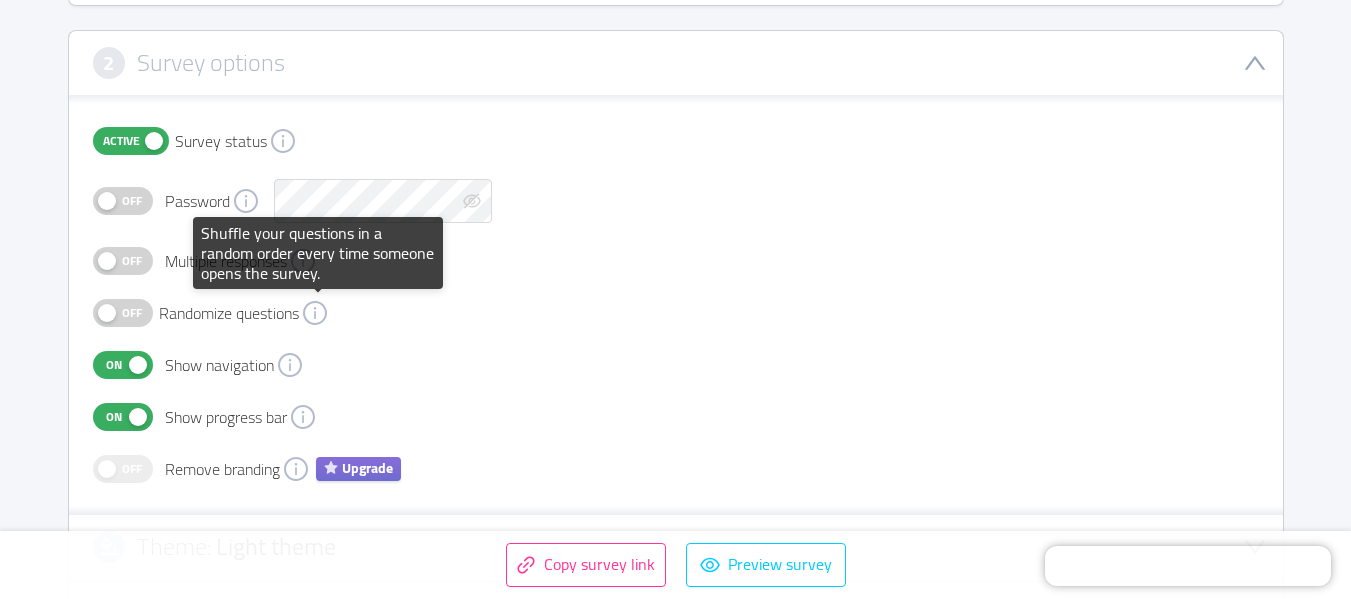 scroll, scrollTop: 572, scrollLeft: 0, axis: vertical 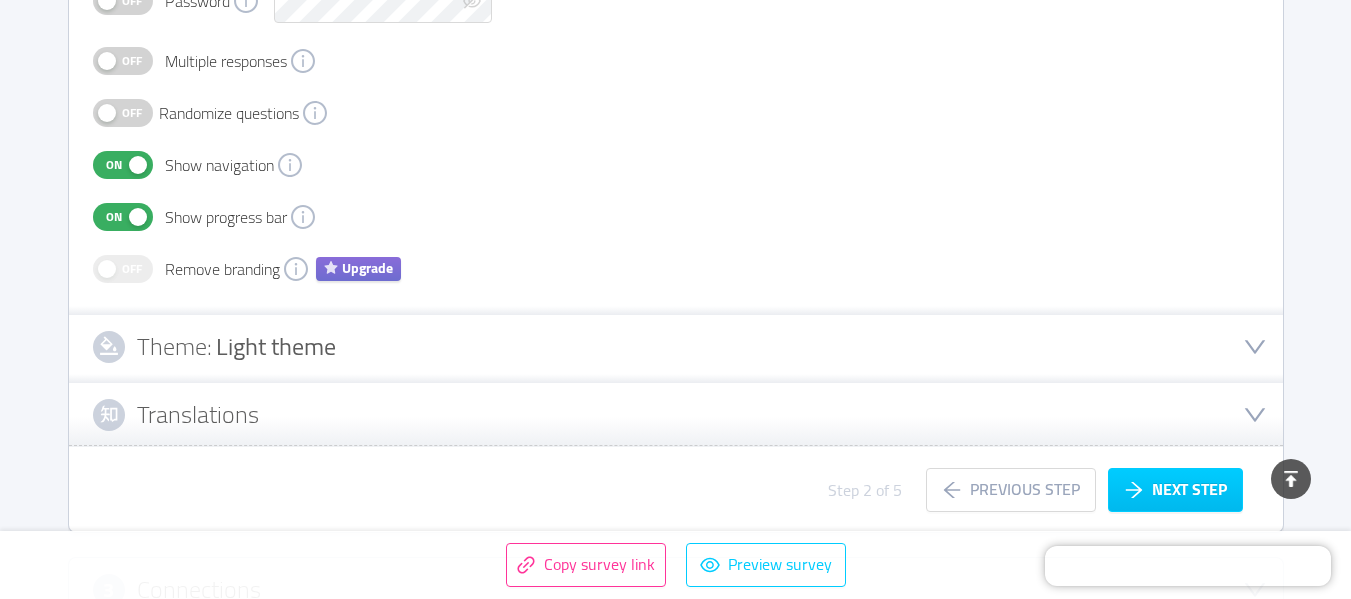 click on "Theme: Light theme" at bounding box center (676, 347) 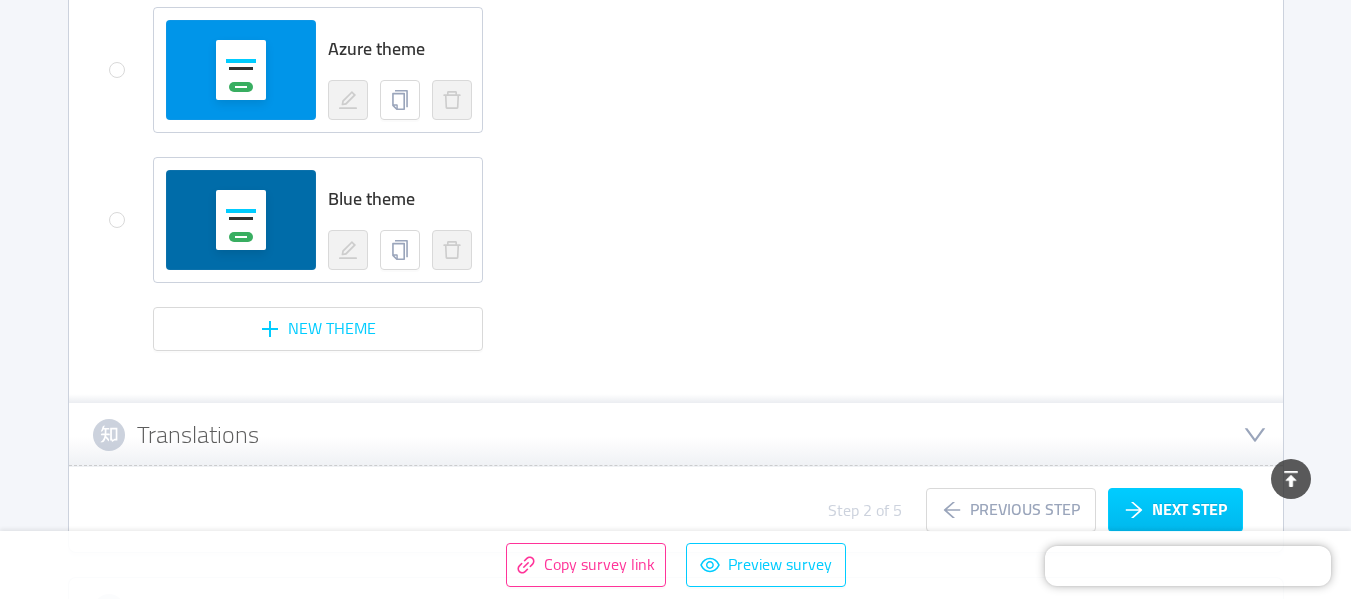 scroll, scrollTop: 2072, scrollLeft: 0, axis: vertical 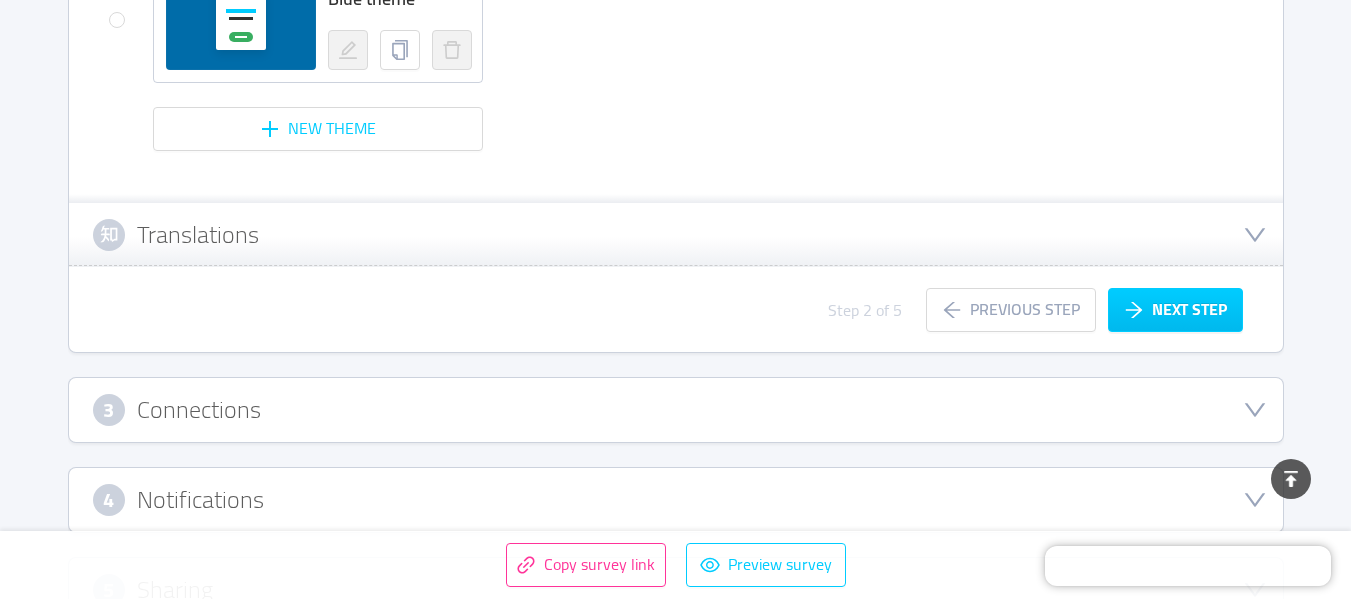 click on "Translations" at bounding box center [676, 235] 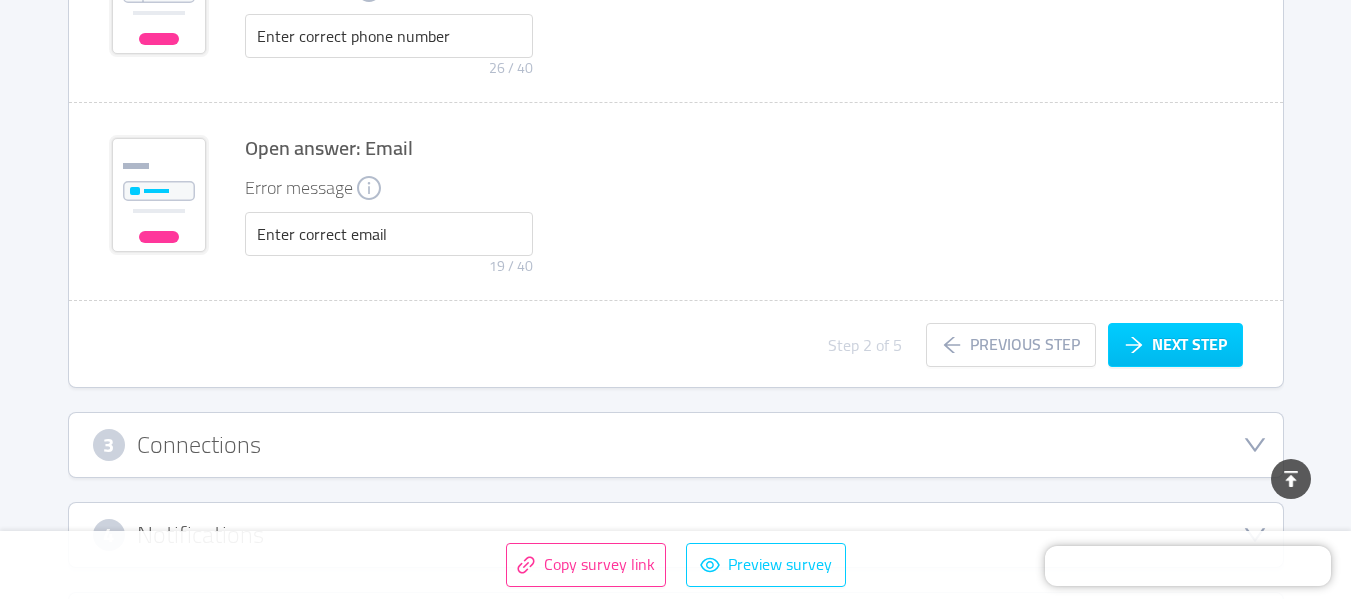 scroll, scrollTop: 4843, scrollLeft: 0, axis: vertical 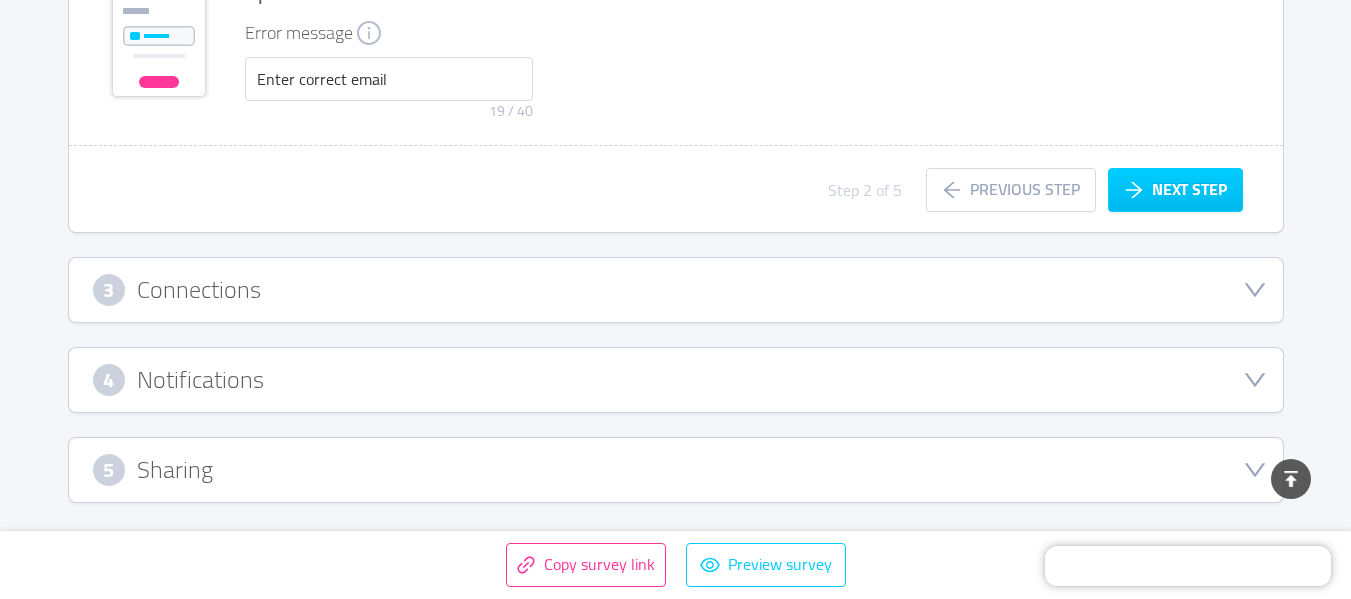 click on "3  Connections" at bounding box center [676, 290] 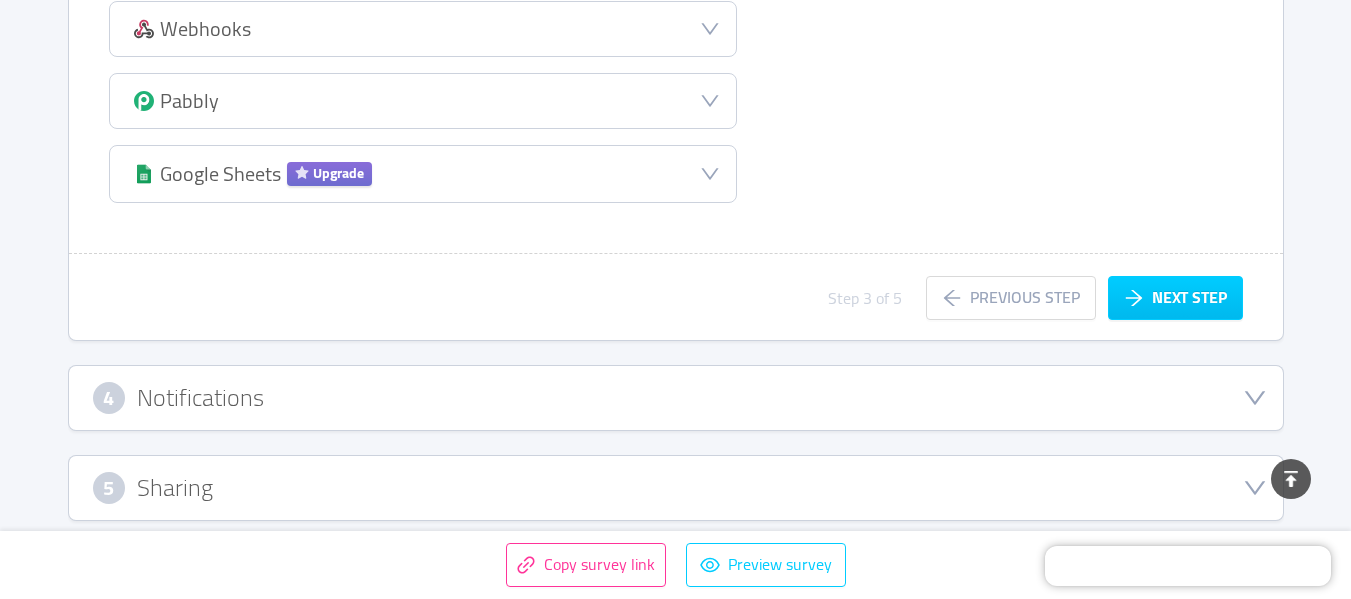 scroll, scrollTop: 602, scrollLeft: 0, axis: vertical 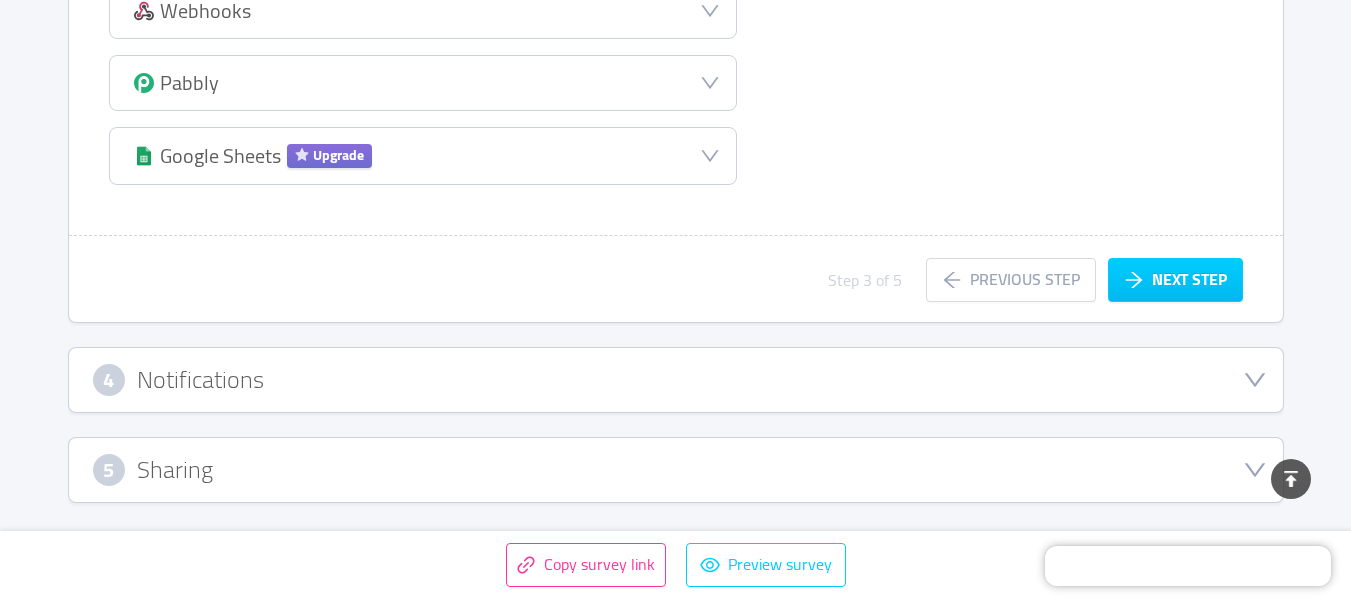 click on "Upgrade" at bounding box center (329, 156) 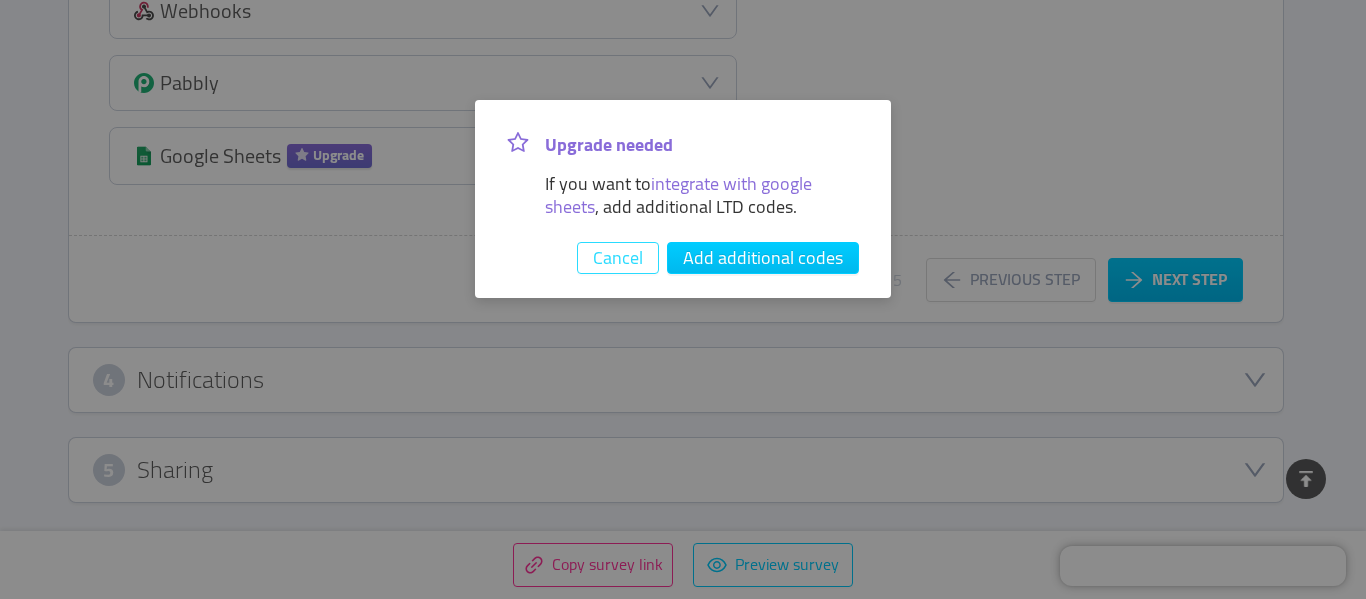 click on "Cancel" at bounding box center [618, 258] 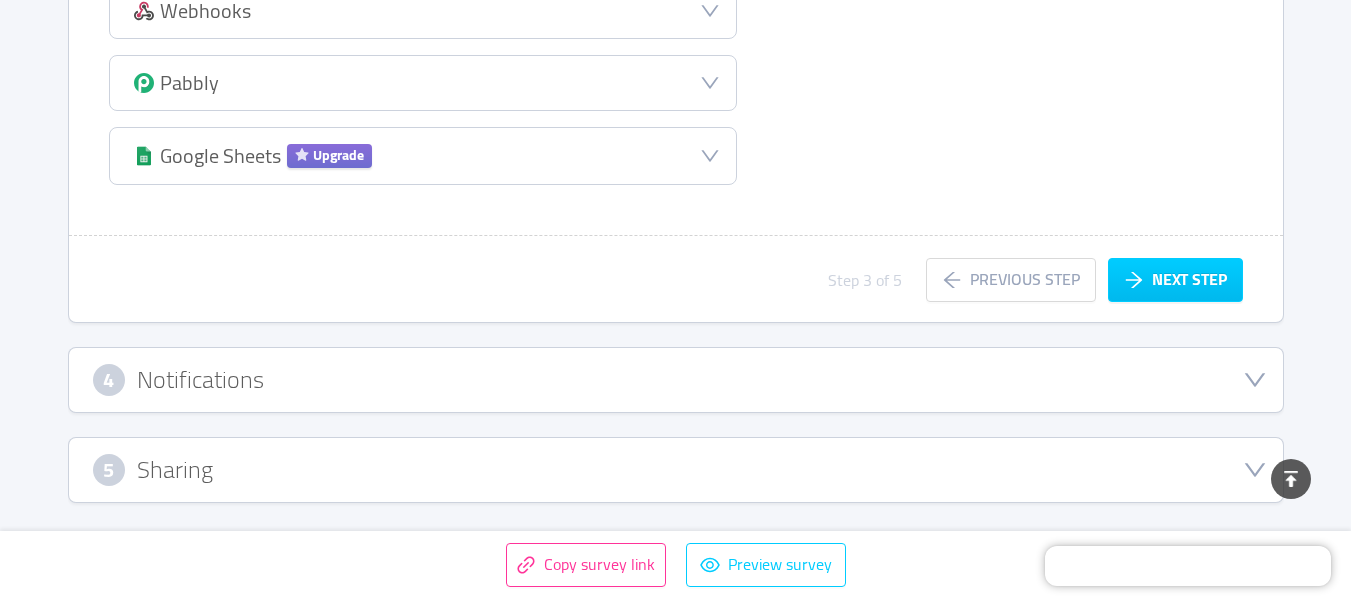 click on "4  Notifications" at bounding box center [676, 380] 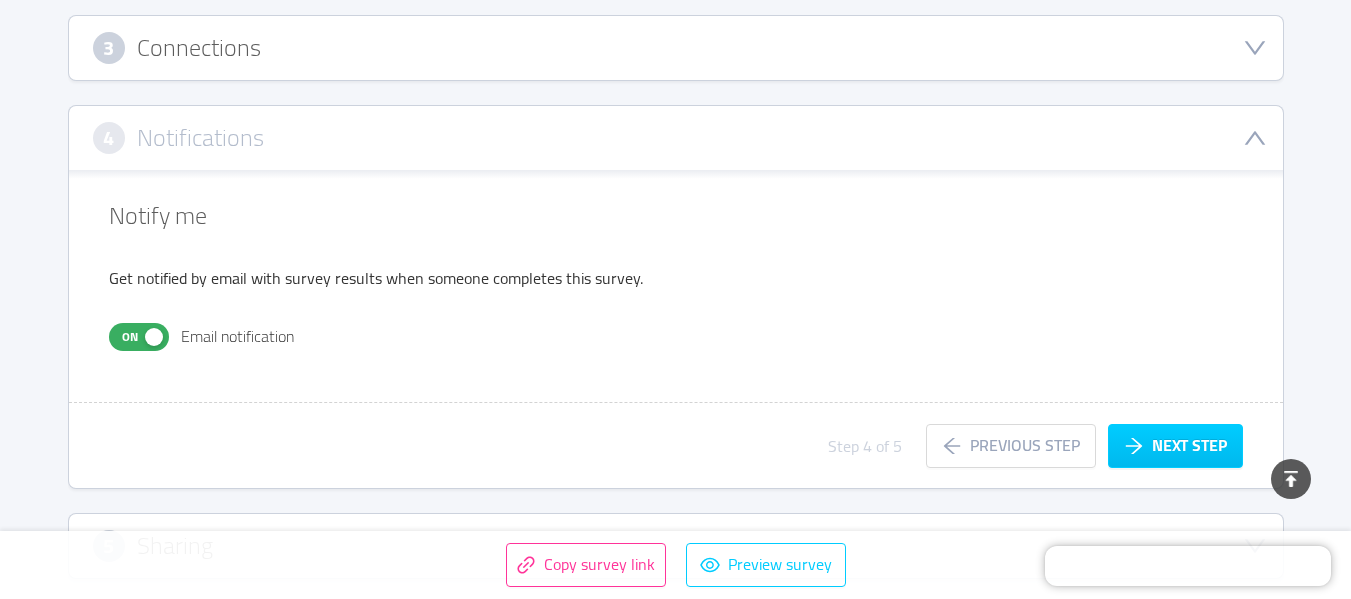 scroll, scrollTop: 553, scrollLeft: 0, axis: vertical 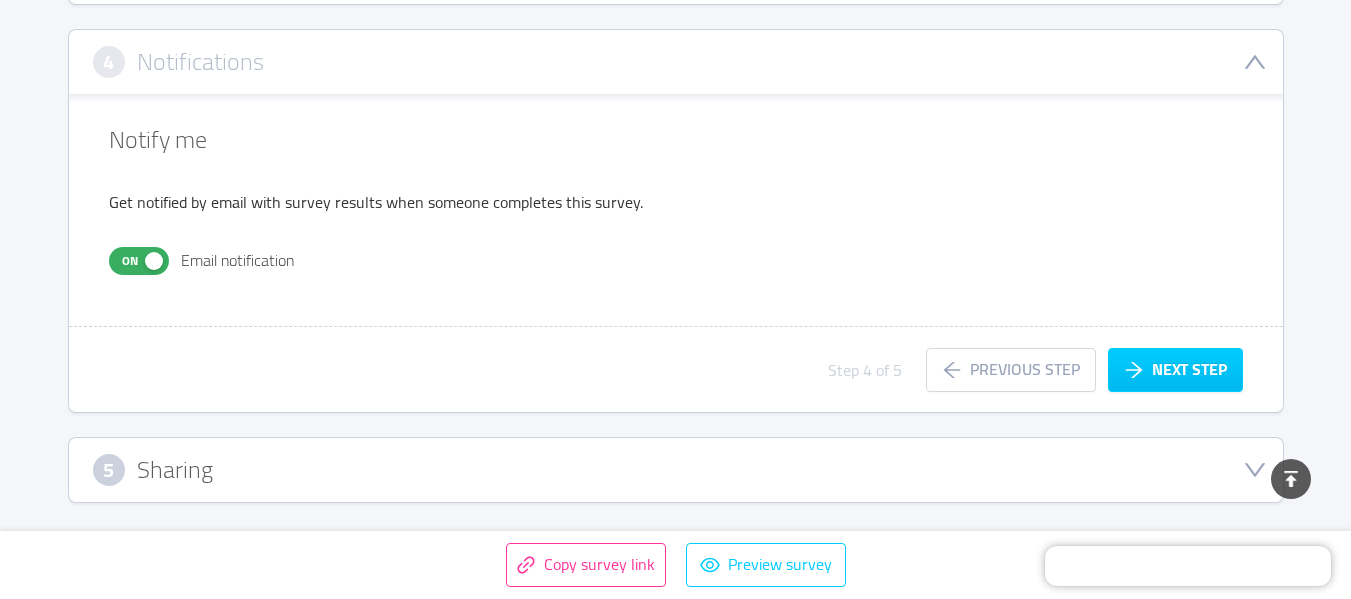 click on "5  Sharing" at bounding box center (676, 470) 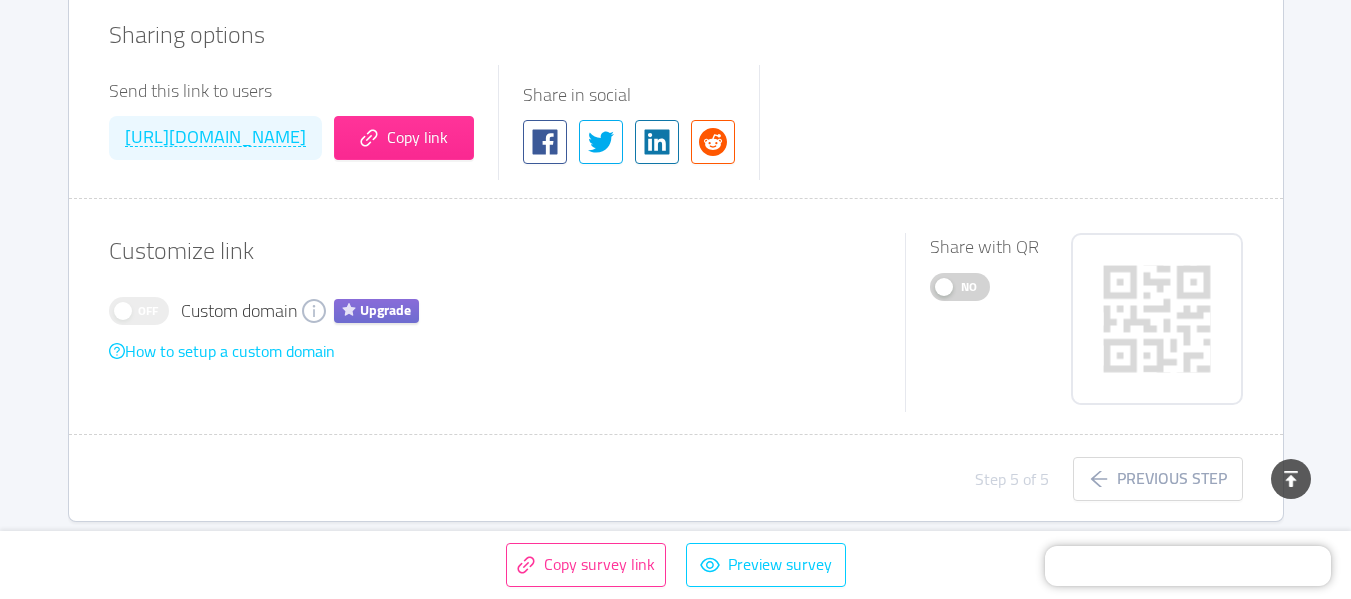 scroll, scrollTop: 1111, scrollLeft: 0, axis: vertical 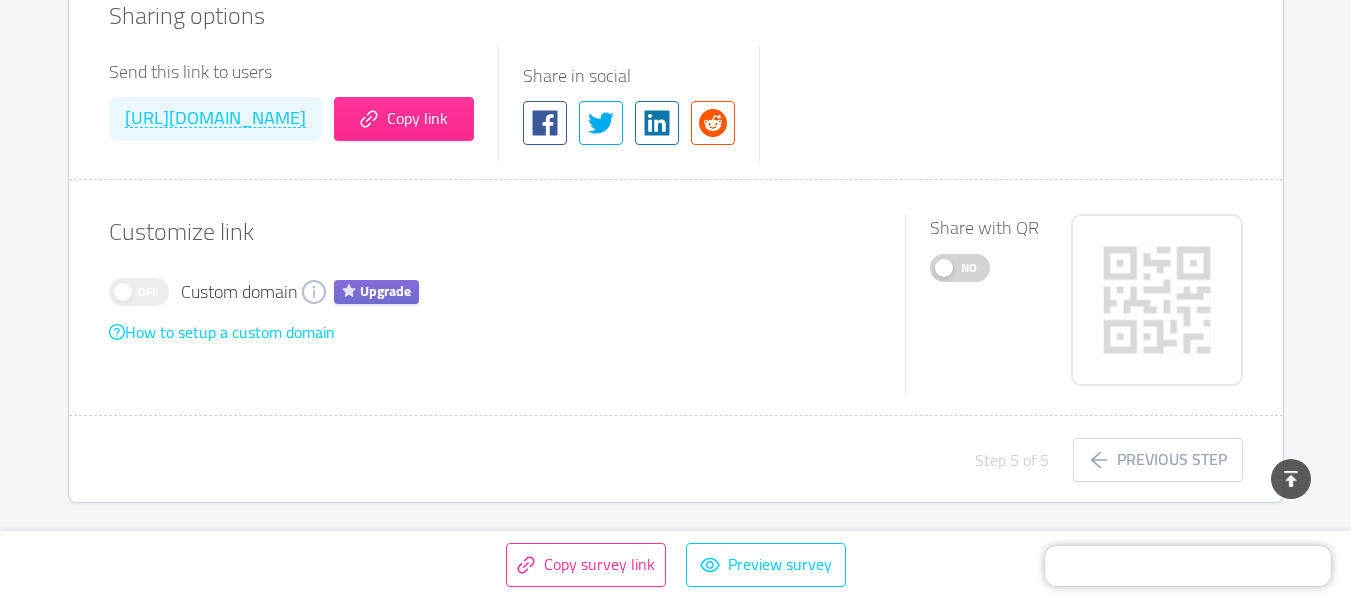 click on "No" at bounding box center [969, 268] 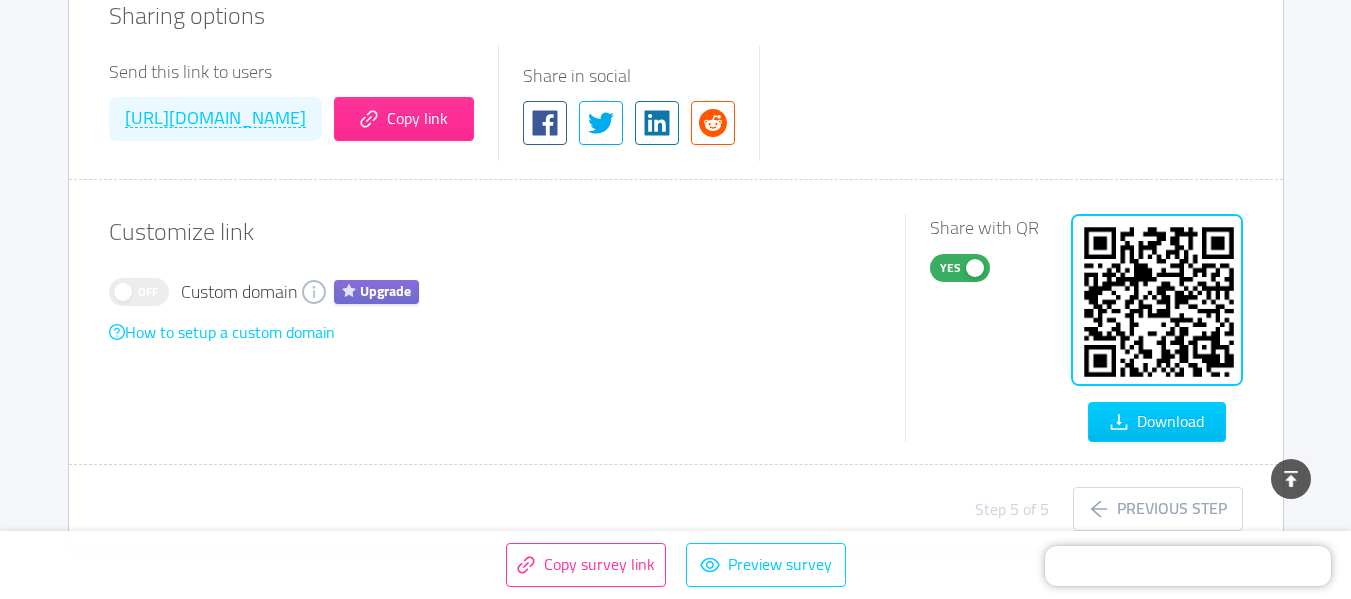 click on "Yes" at bounding box center [960, 268] 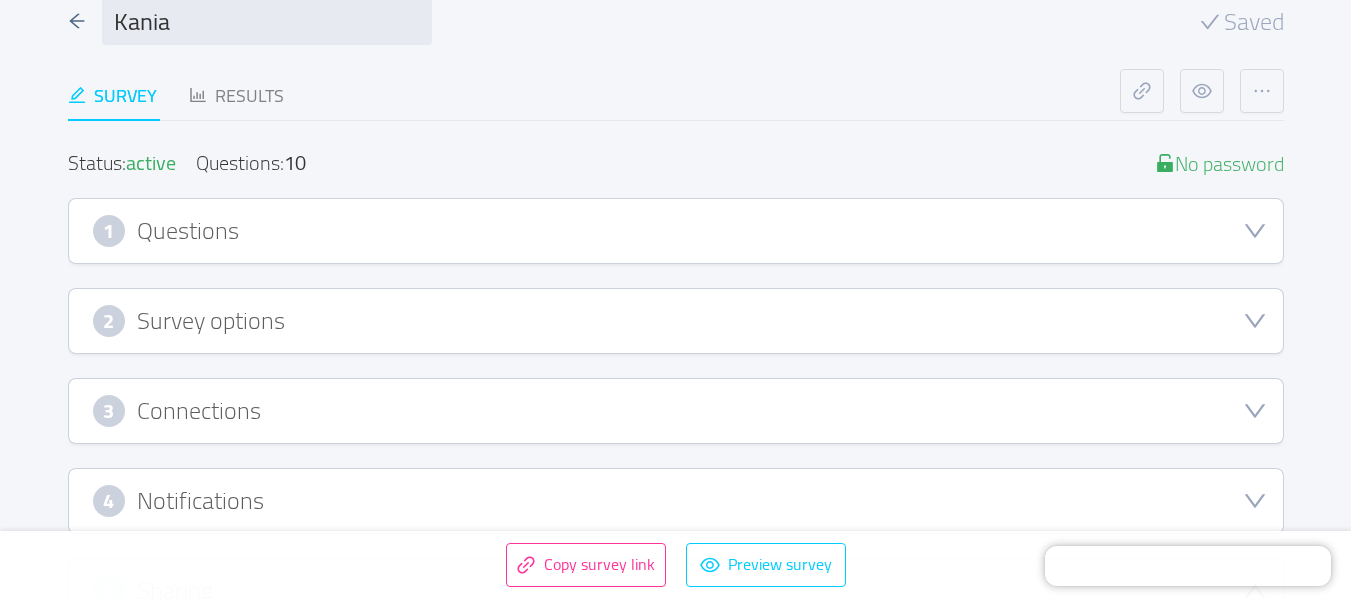 scroll, scrollTop: 0, scrollLeft: 0, axis: both 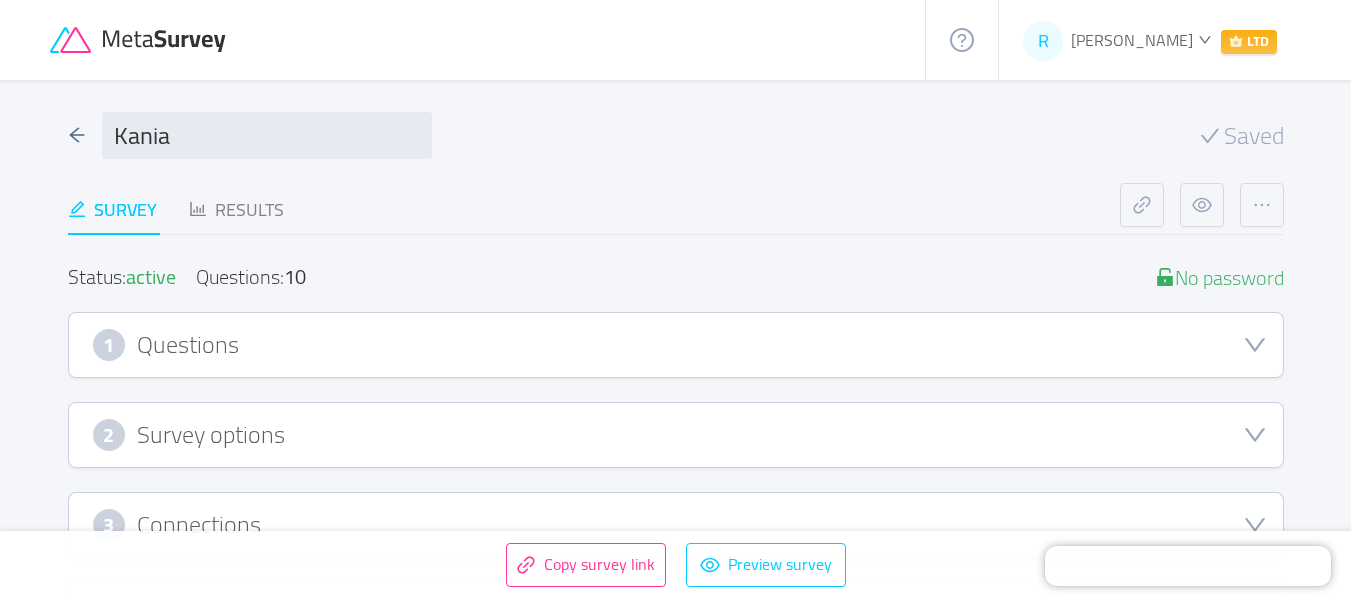 drag, startPoint x: 747, startPoint y: 380, endPoint x: 759, endPoint y: 161, distance: 219.32852 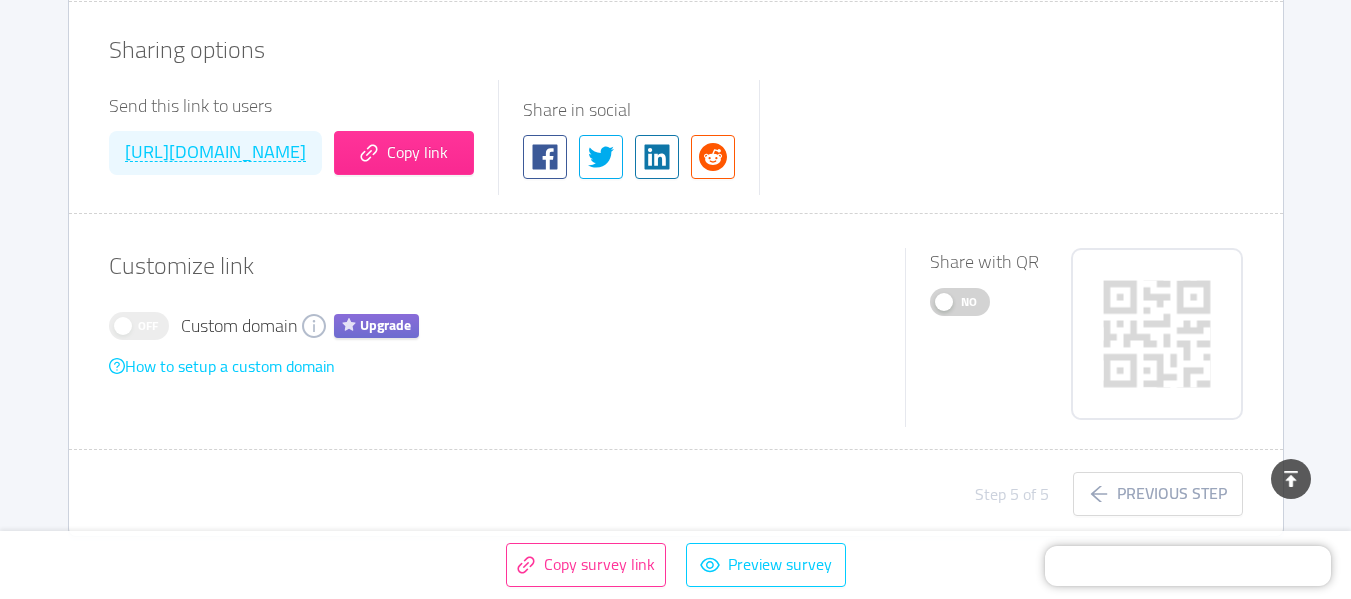 scroll, scrollTop: 1100, scrollLeft: 0, axis: vertical 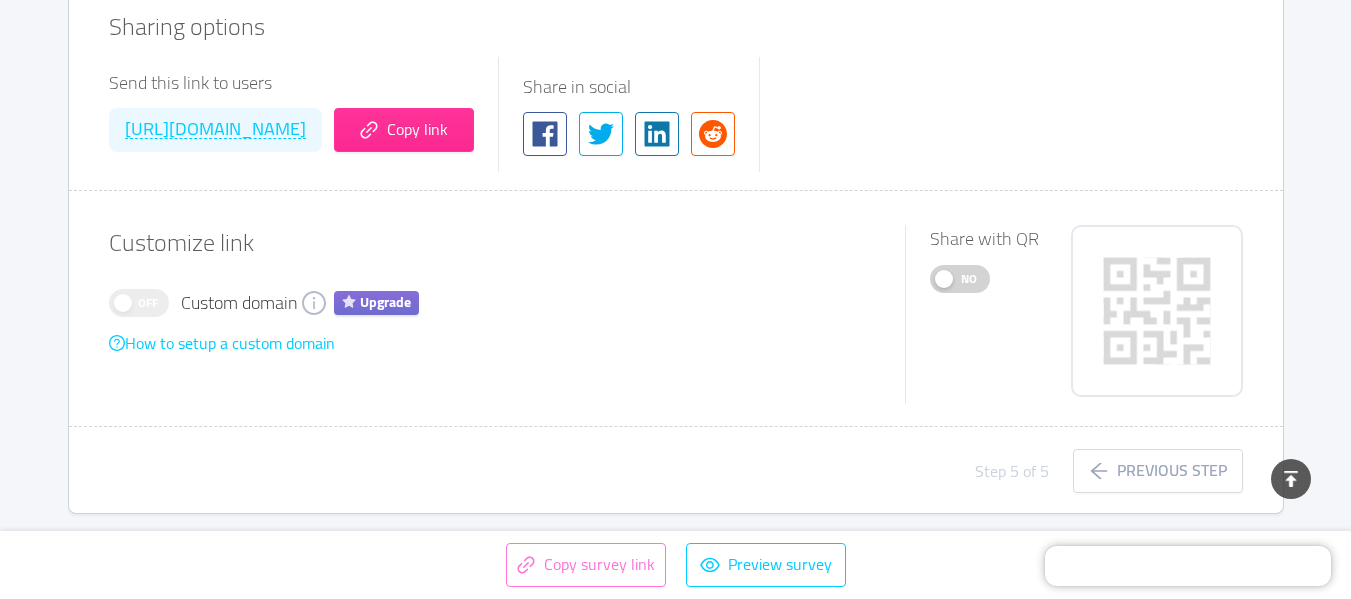 click on "Copy survey link" at bounding box center (586, 565) 